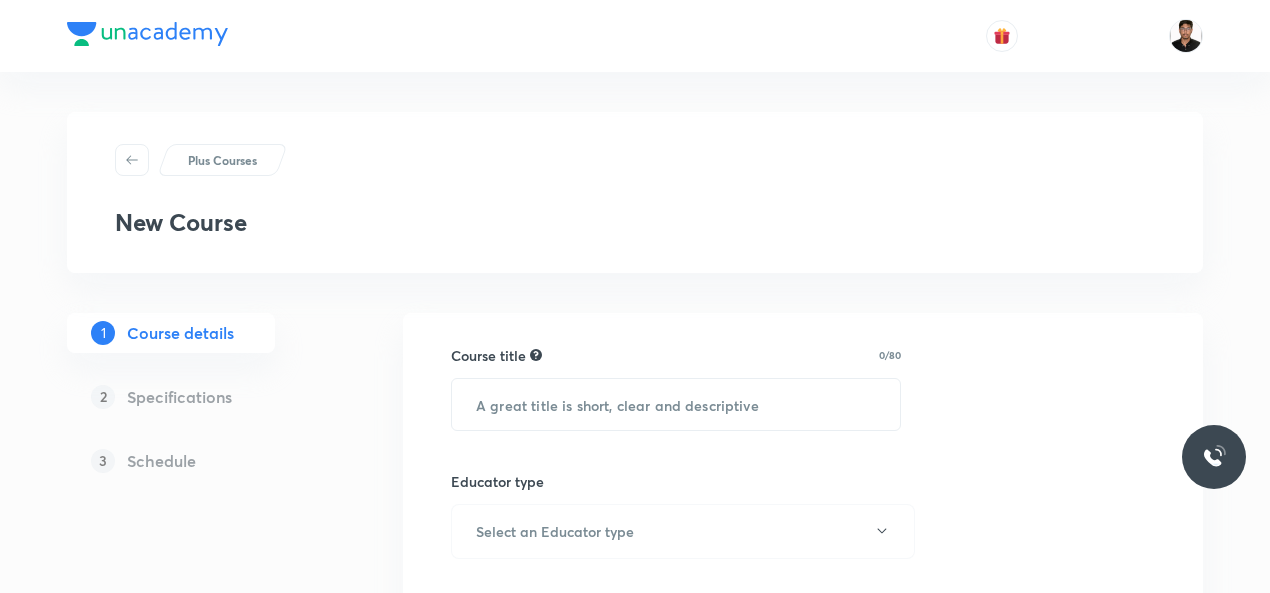 scroll, scrollTop: 0, scrollLeft: 0, axis: both 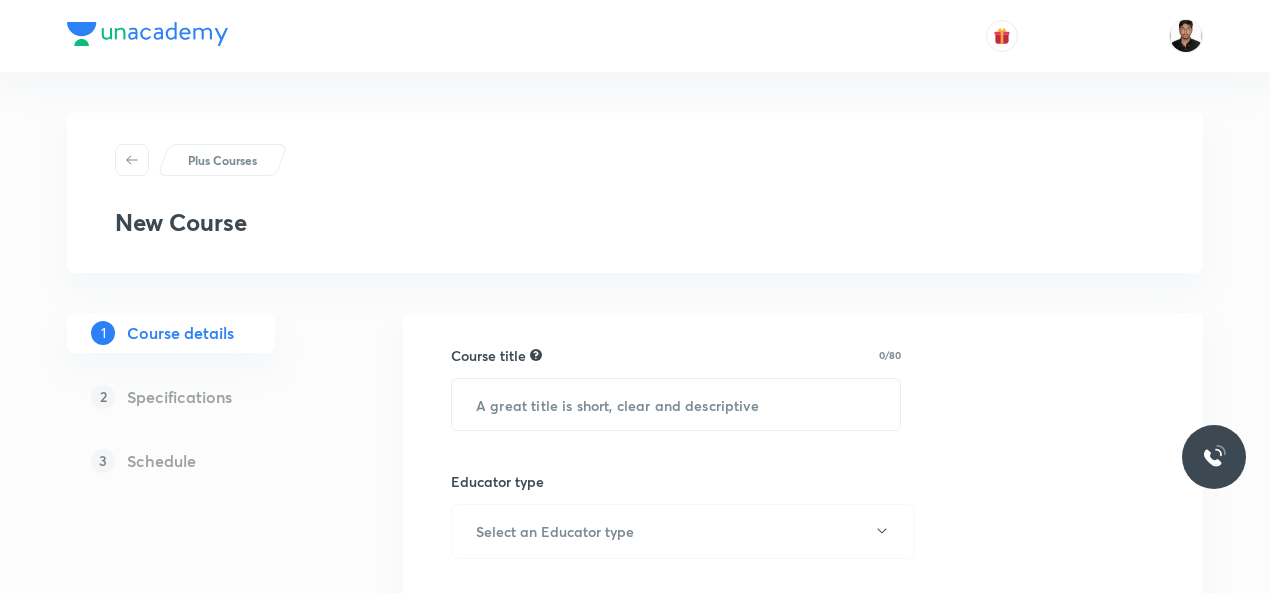 click on "Course title 0/80 ​ Educator type Select an Educator type   Course type Online only Hybrid (Unacademy centre) Hybrid (non-offline) Only select if both recorded and live classes would be added to the course Course description 0/500 ​ Spoken Language Select a language Written Content/Slide Language ​ Select a goal ​ Educators ​ Save & continue" at bounding box center [803, 984] 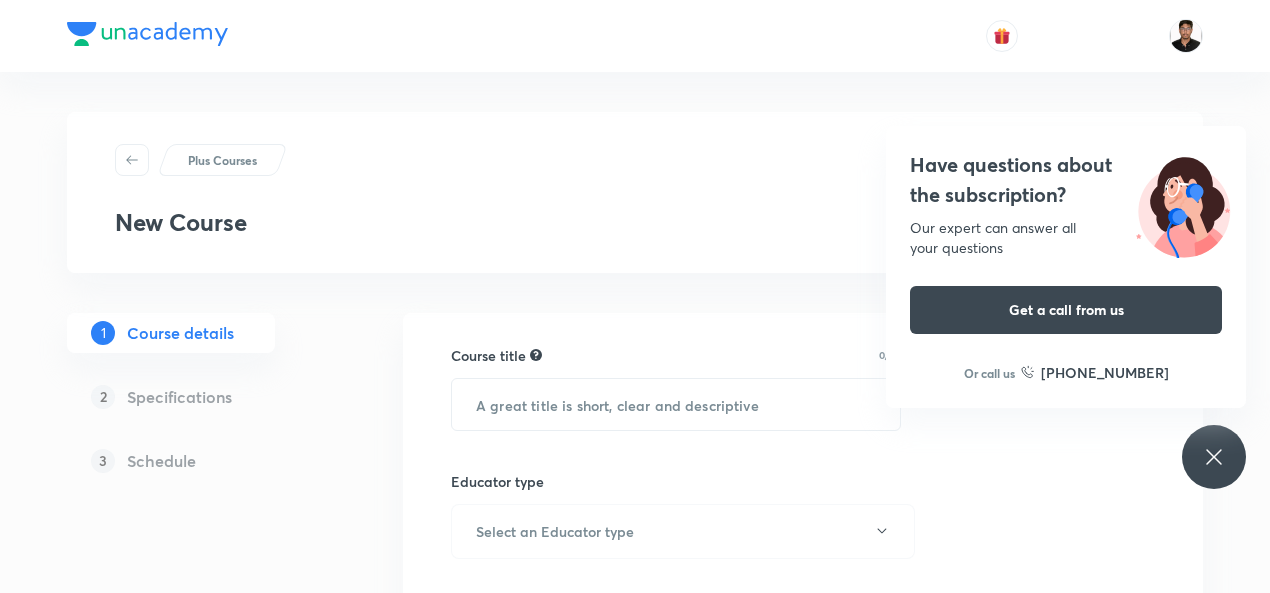 click 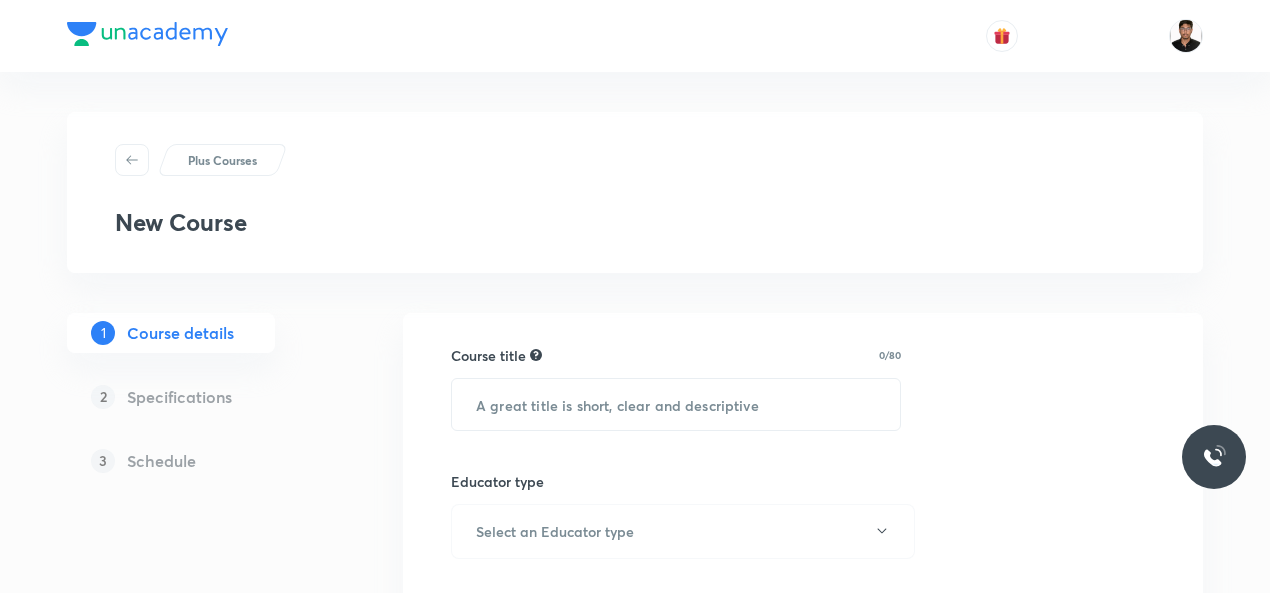 scroll, scrollTop: 519, scrollLeft: 0, axis: vertical 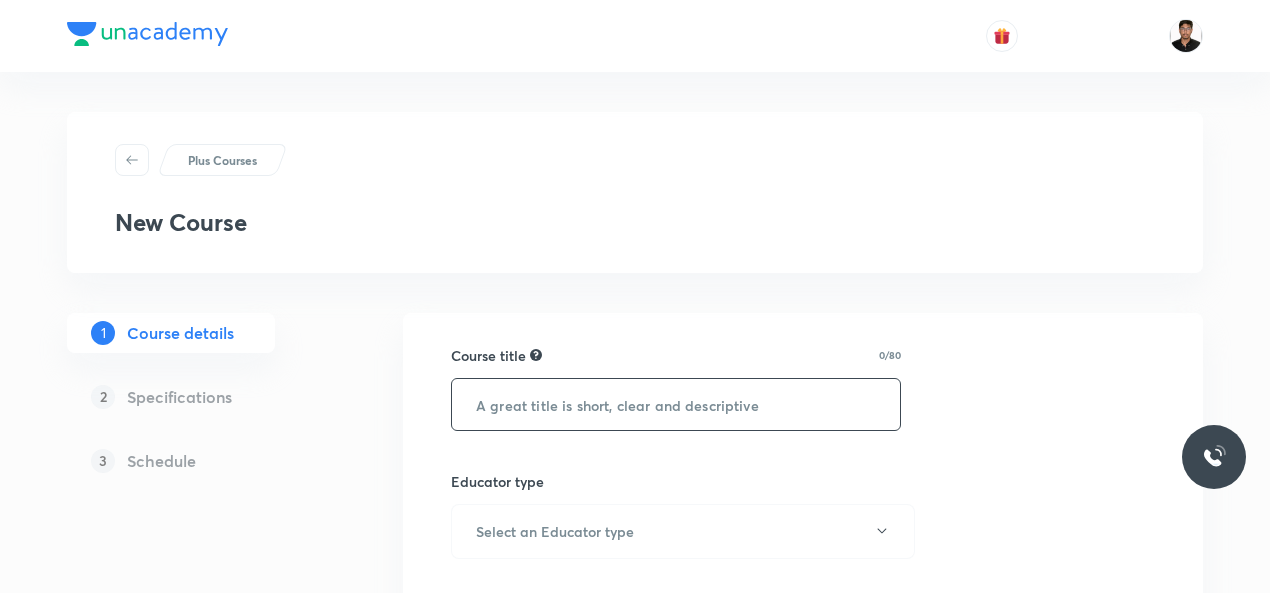 click at bounding box center [676, 404] 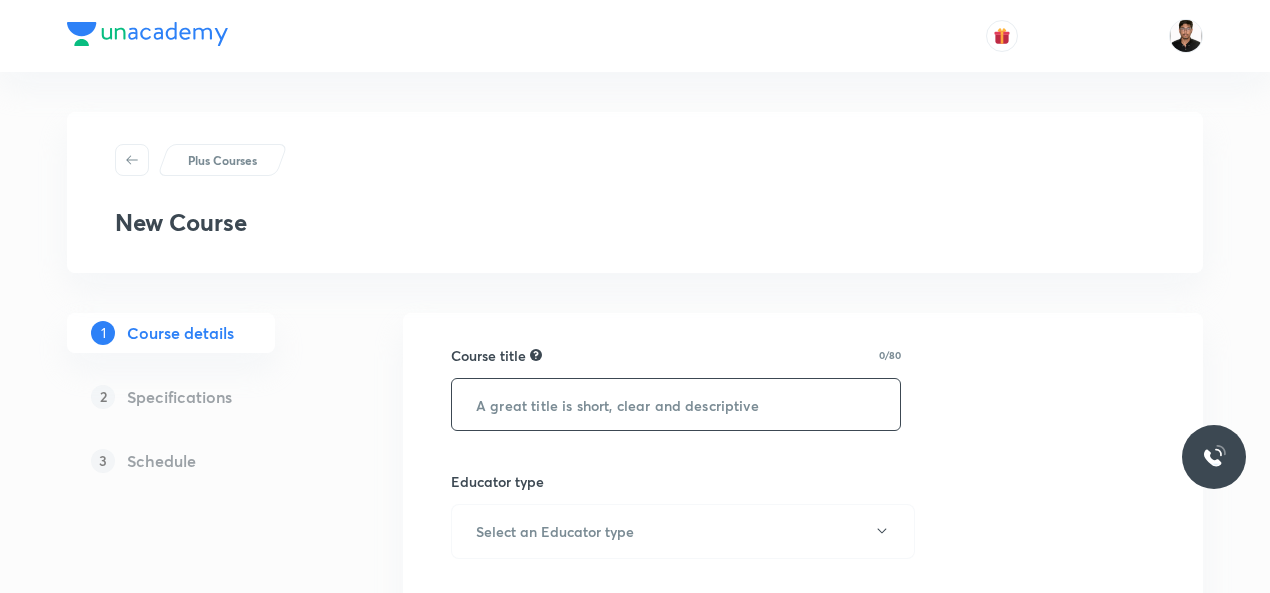 click at bounding box center [676, 404] 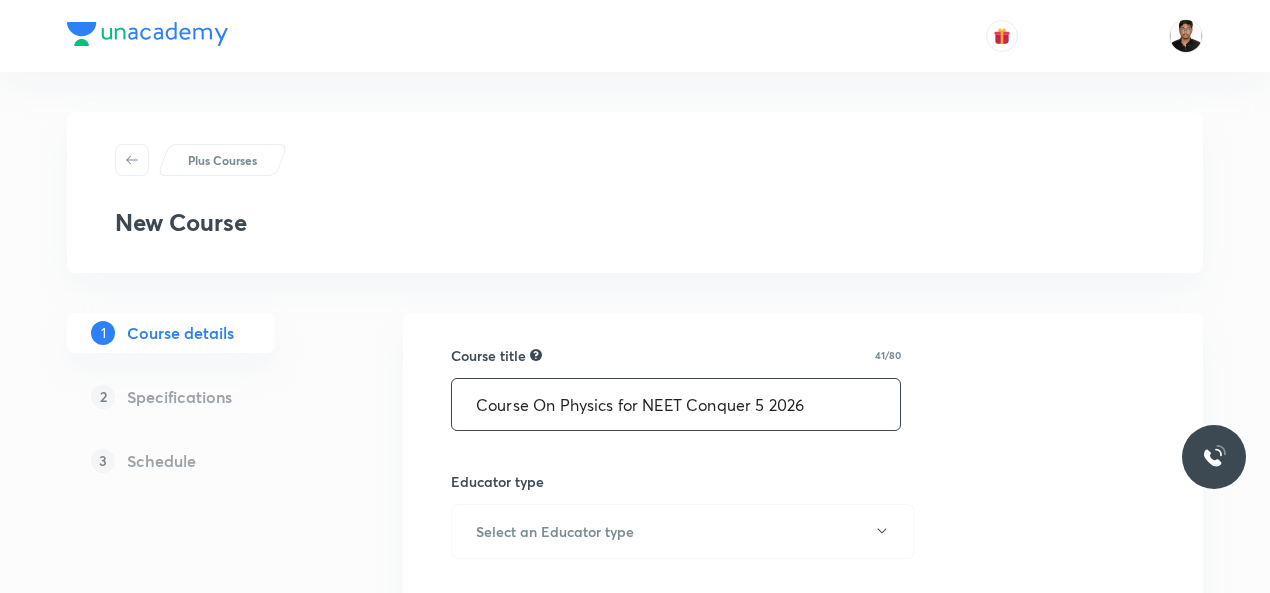 click on "Course On Physics for NEET Conquer 5 2026" at bounding box center (676, 404) 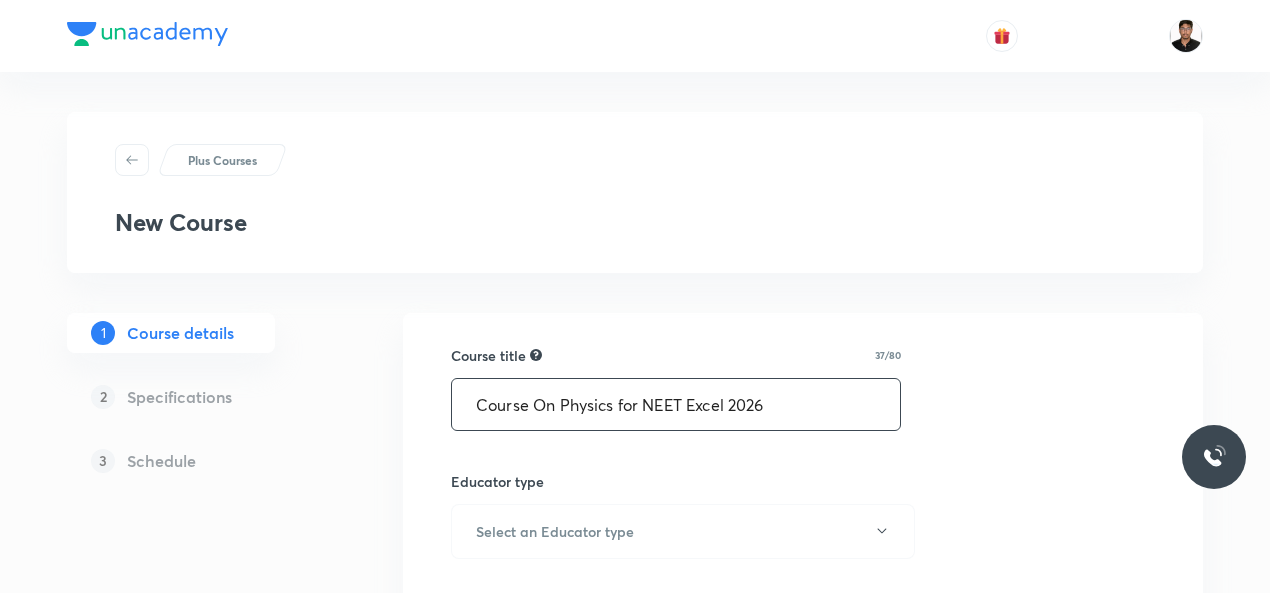 click on "Course On Physics for NEET Excel 2026" at bounding box center [676, 404] 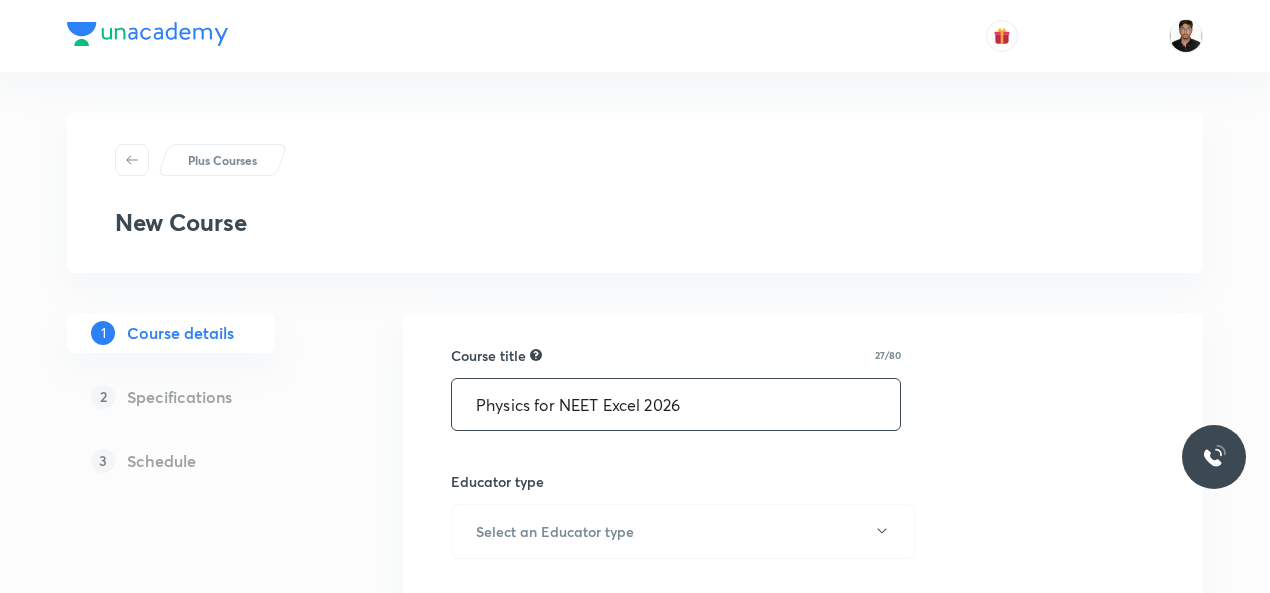 scroll, scrollTop: 519, scrollLeft: 0, axis: vertical 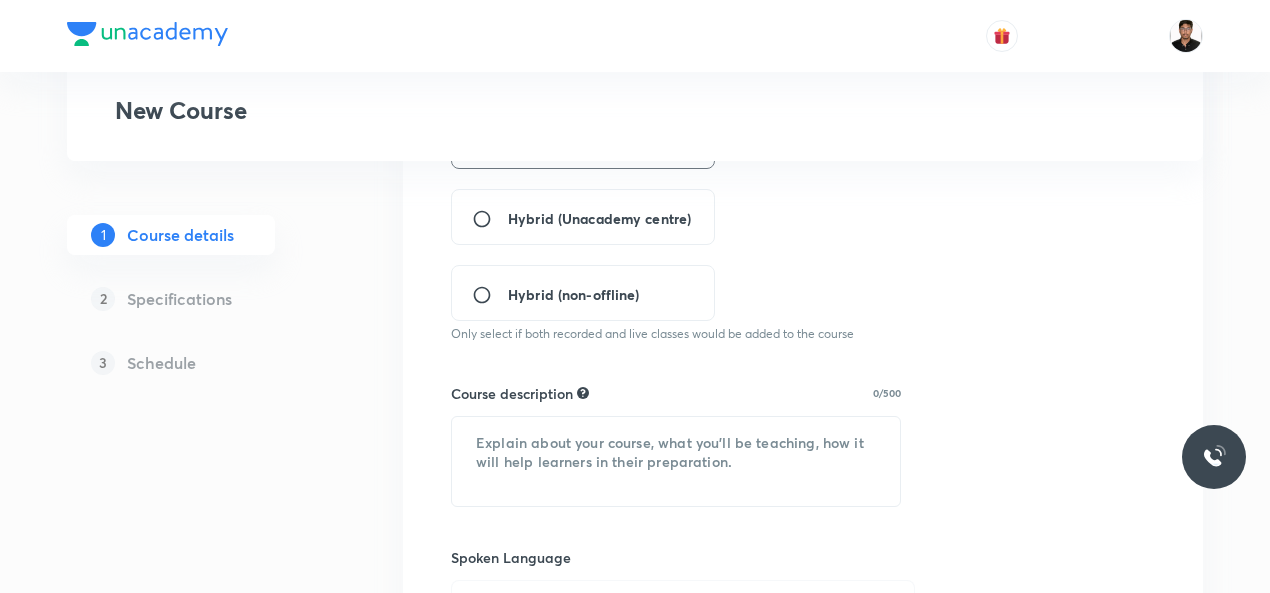 type on "Physics for NEET Excel 2026" 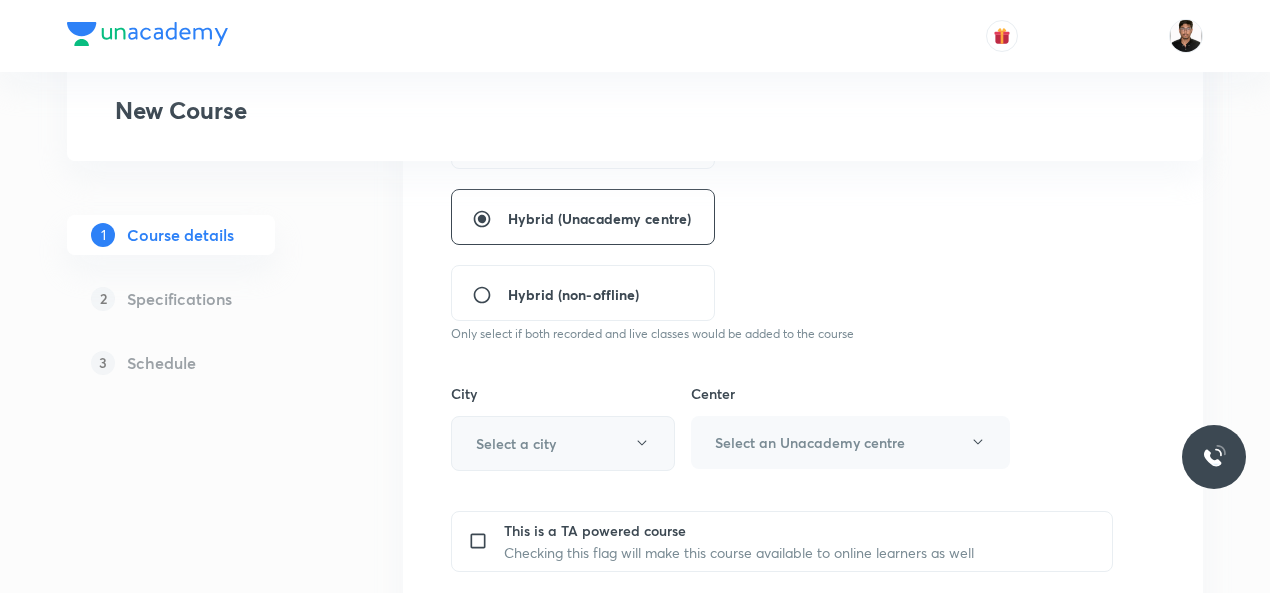 click on "Select a city" at bounding box center (563, 443) 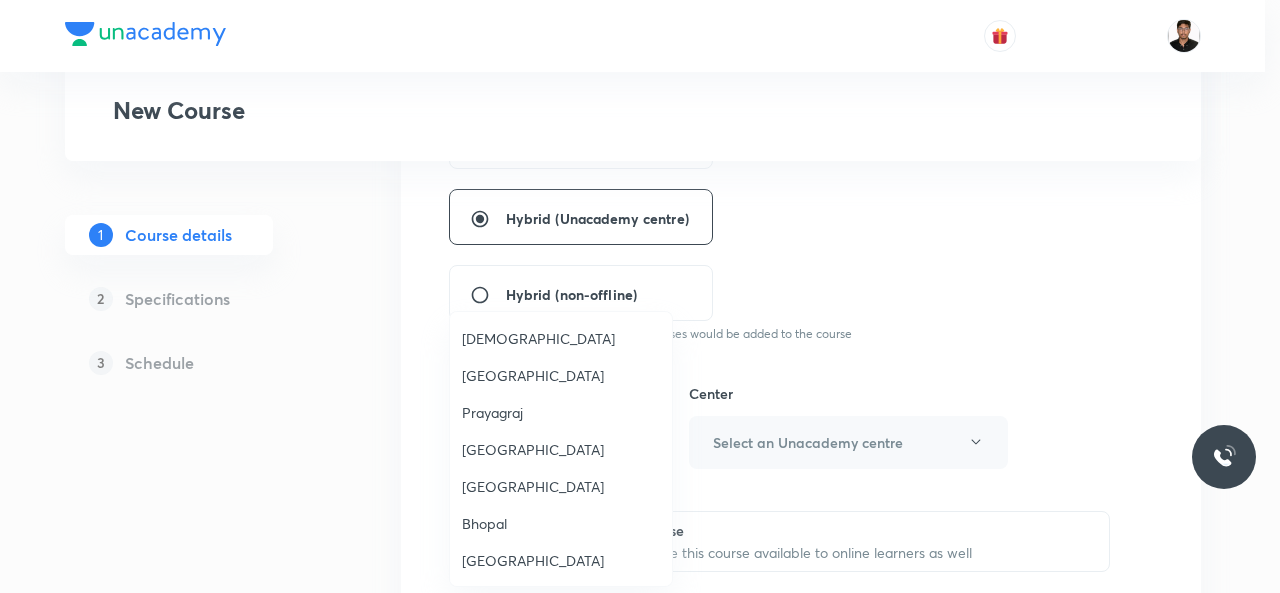 click at bounding box center [640, 296] 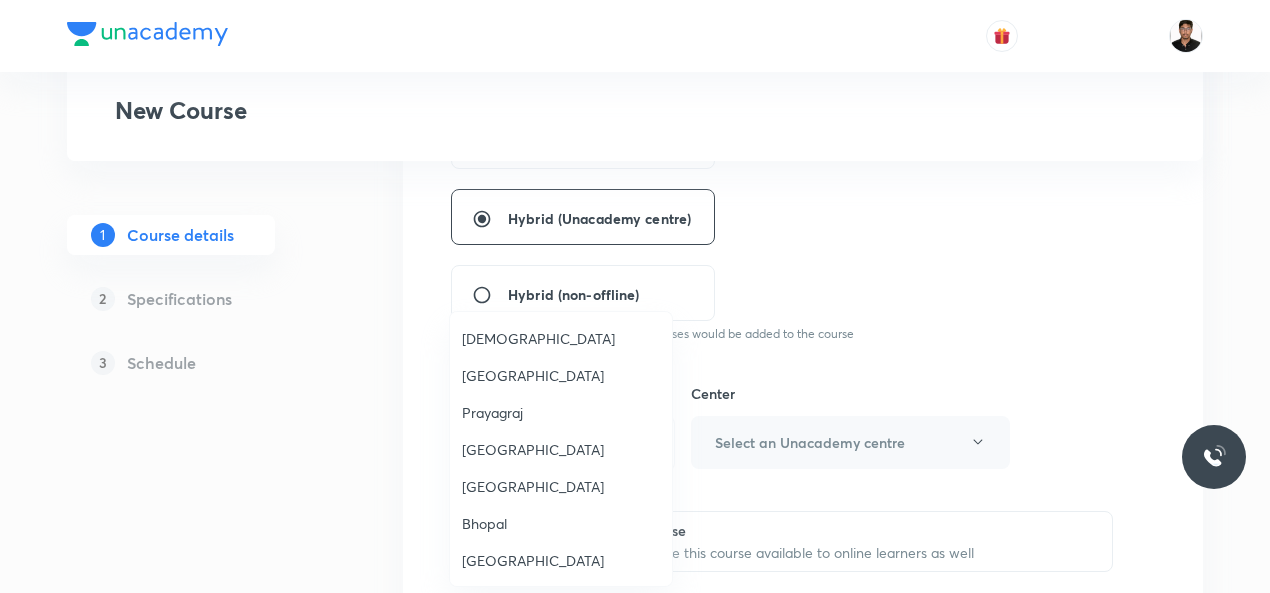 type 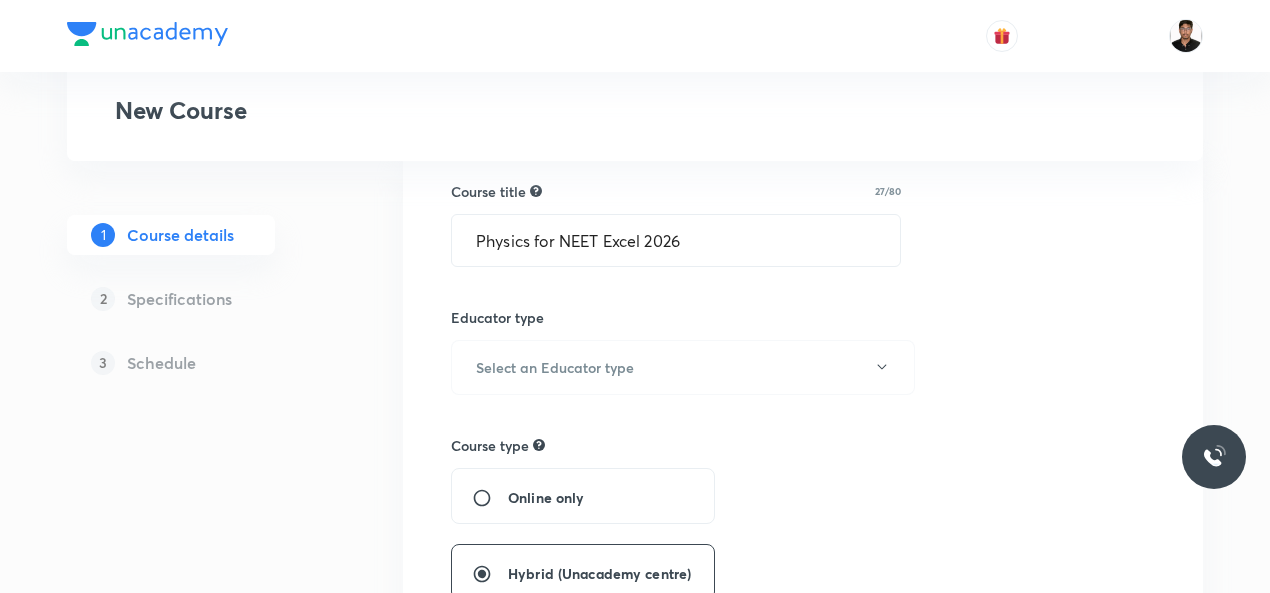 scroll, scrollTop: 159, scrollLeft: 0, axis: vertical 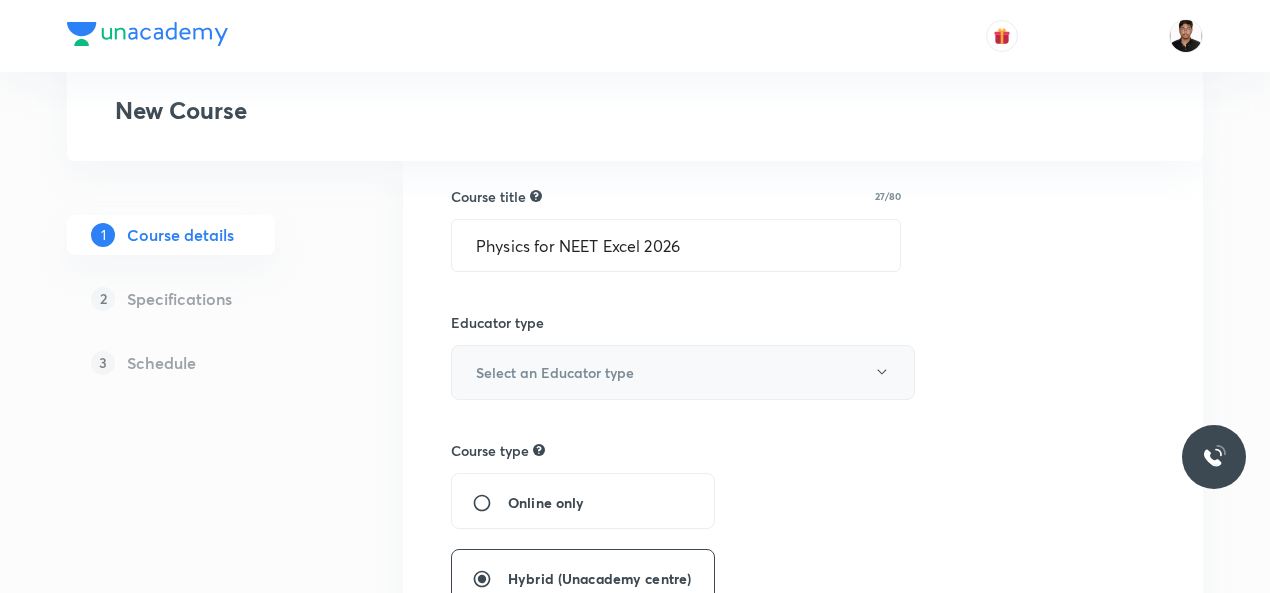 click on "Select an Educator type" at bounding box center (683, 372) 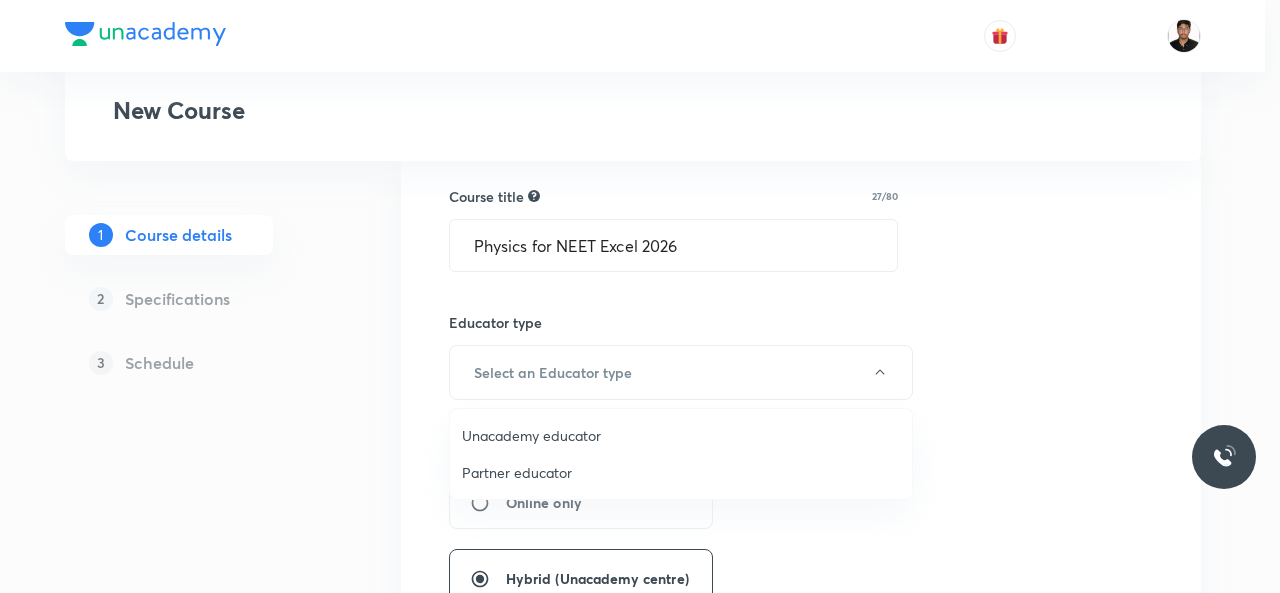click on "Unacademy educator" at bounding box center [681, 435] 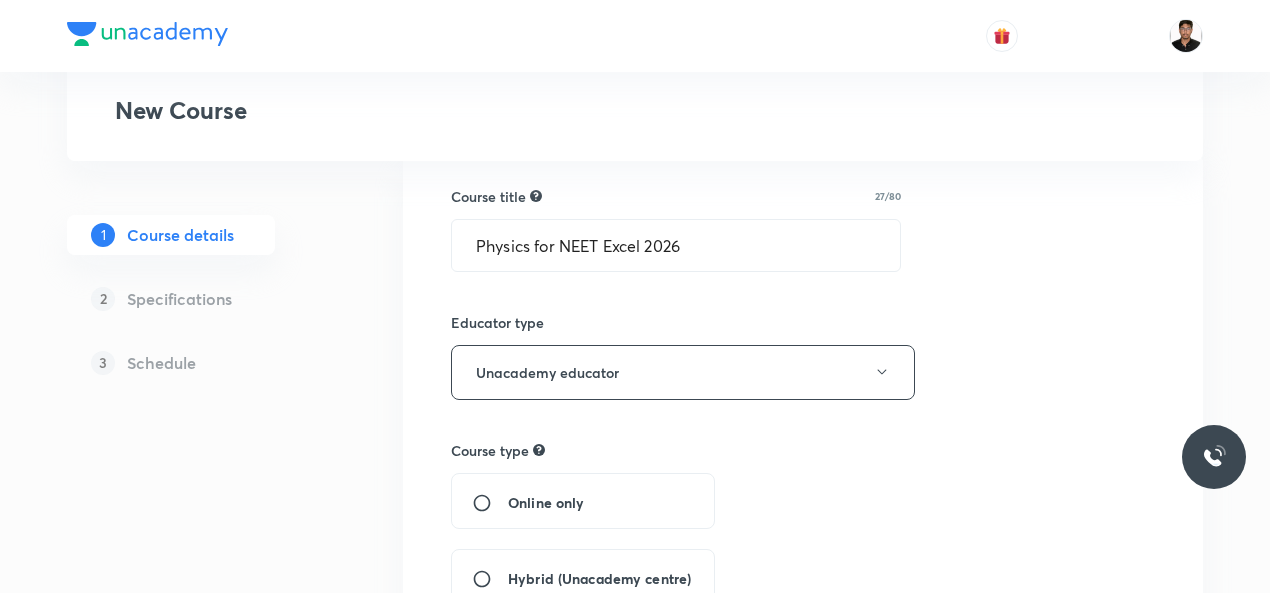 click on "Course title 27/80 Physics for NEET Excel 2026 ​ Educator type Unacademy educator   Course type Online only Hybrid (Unacademy centre) Hybrid (non-offline) Only select if both recorded and live classes would be added to the course Course description 0/500 ​ Spoken Language Select a language Written Content/Slide Language ​ Select a goal ​ Educators ​ Save & continue" at bounding box center [803, 825] 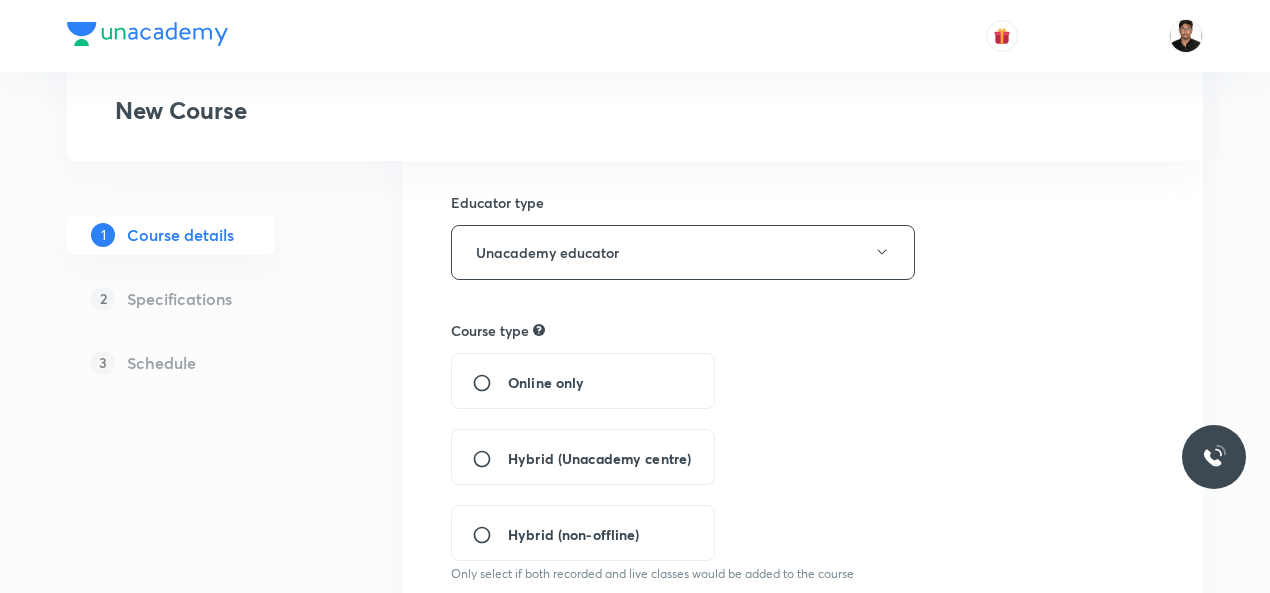 scroll, scrollTop: 319, scrollLeft: 0, axis: vertical 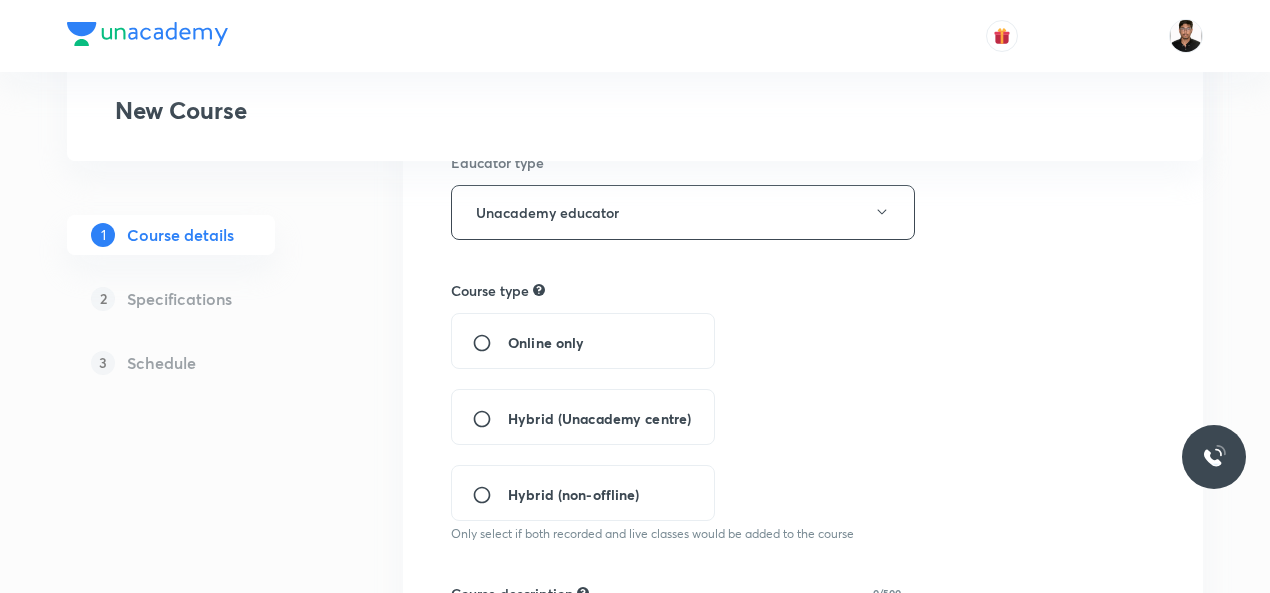 click on "Hybrid (Unacademy centre)" at bounding box center (490, 419) 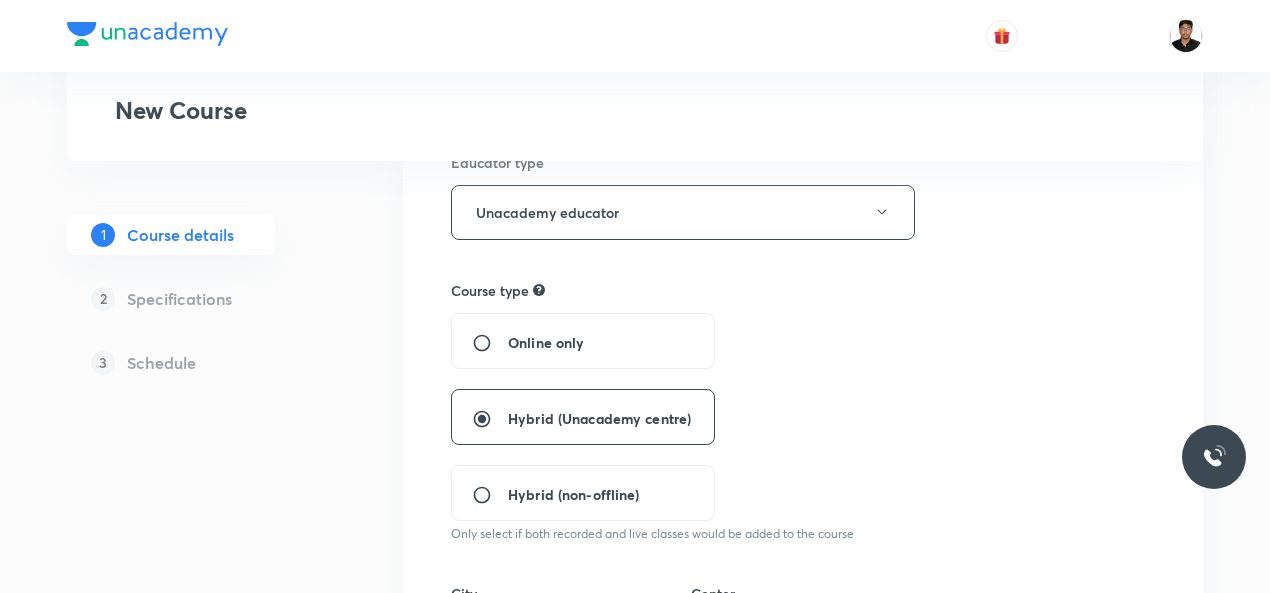 click on "Course title 27/80 Physics for NEET Excel 2026 ​ Educator type Unacademy educator   Course type Online only Hybrid (Unacademy centre) Hybrid (non-offline) Only select if both recorded and live classes would be added to the course City Select a city Center Select an Unacademy centre This is a TA powered course Checking this flag will make this course available to online learners as well Course description 0/500 ​ Spoken Language Select a language Written Content/Slide Language ​ Select a goal ​ Educators ​ Save & continue" at bounding box center [803, 780] 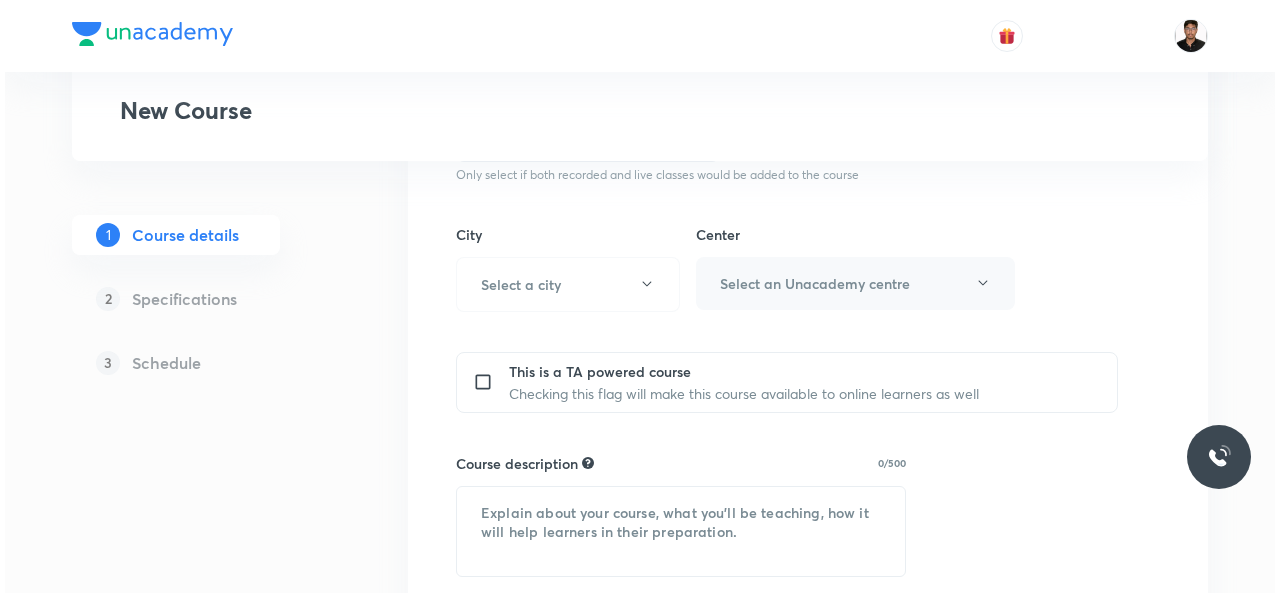 scroll, scrollTop: 679, scrollLeft: 0, axis: vertical 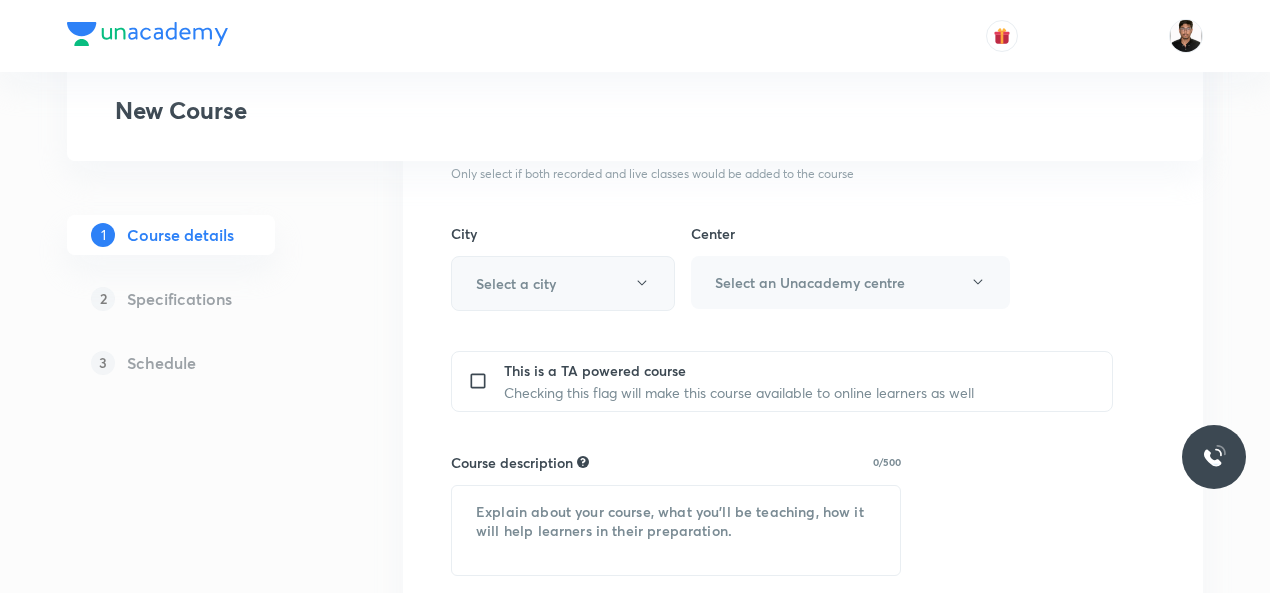 click on "Select a city" at bounding box center [563, 283] 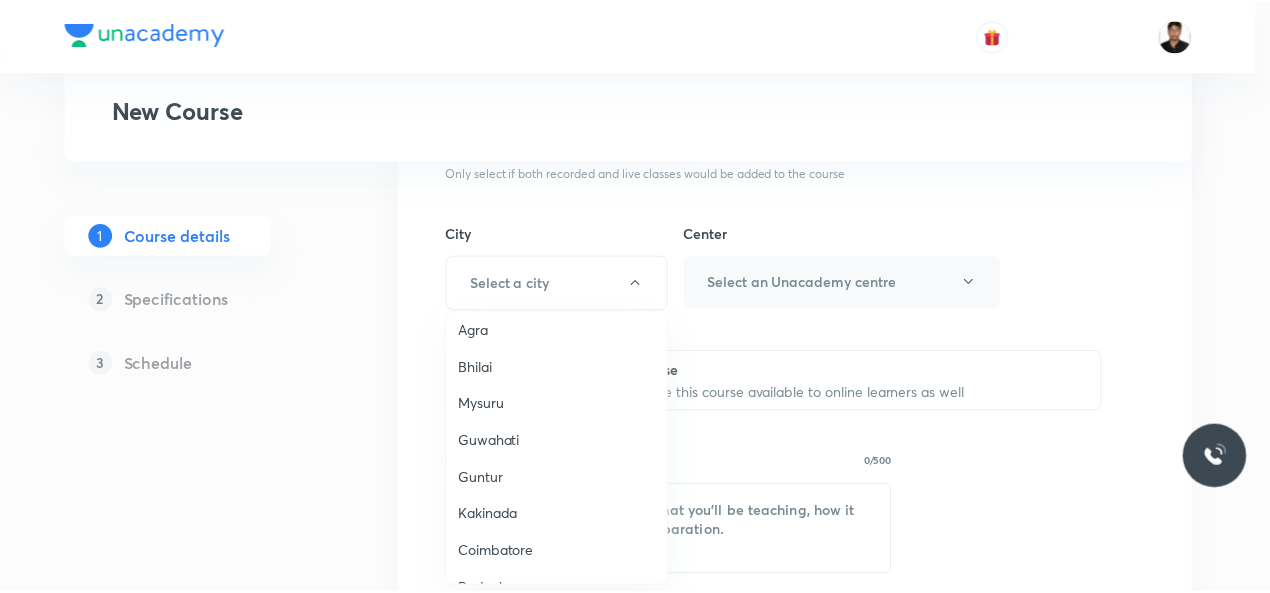 scroll, scrollTop: 640, scrollLeft: 0, axis: vertical 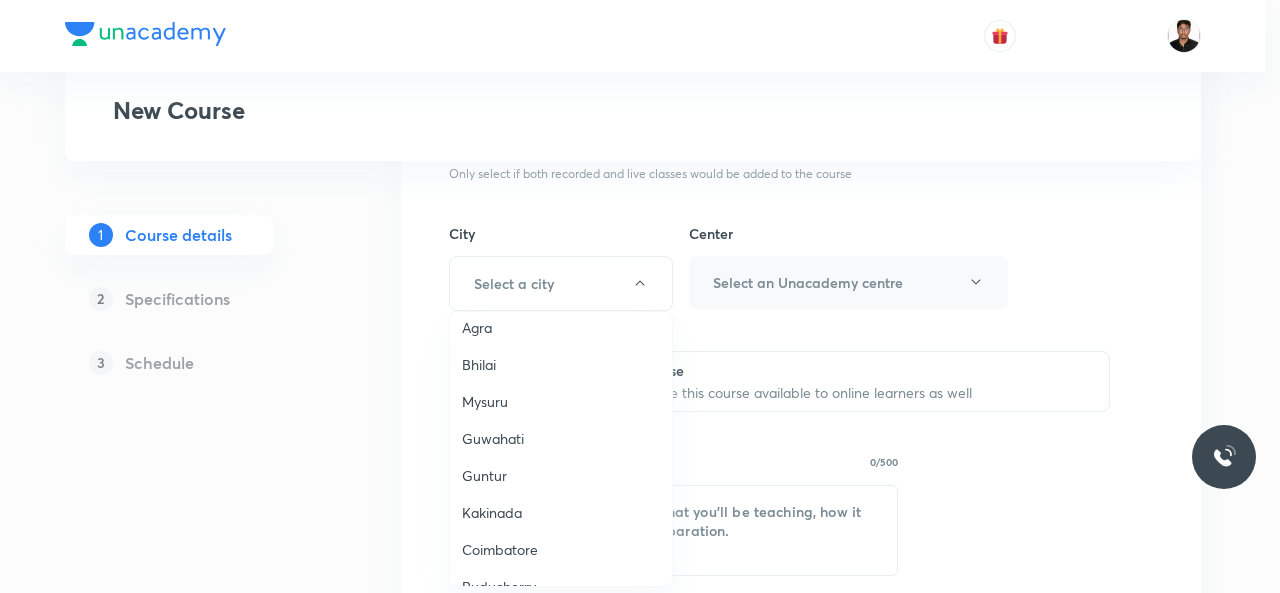 click on "Guwahati" at bounding box center [561, 438] 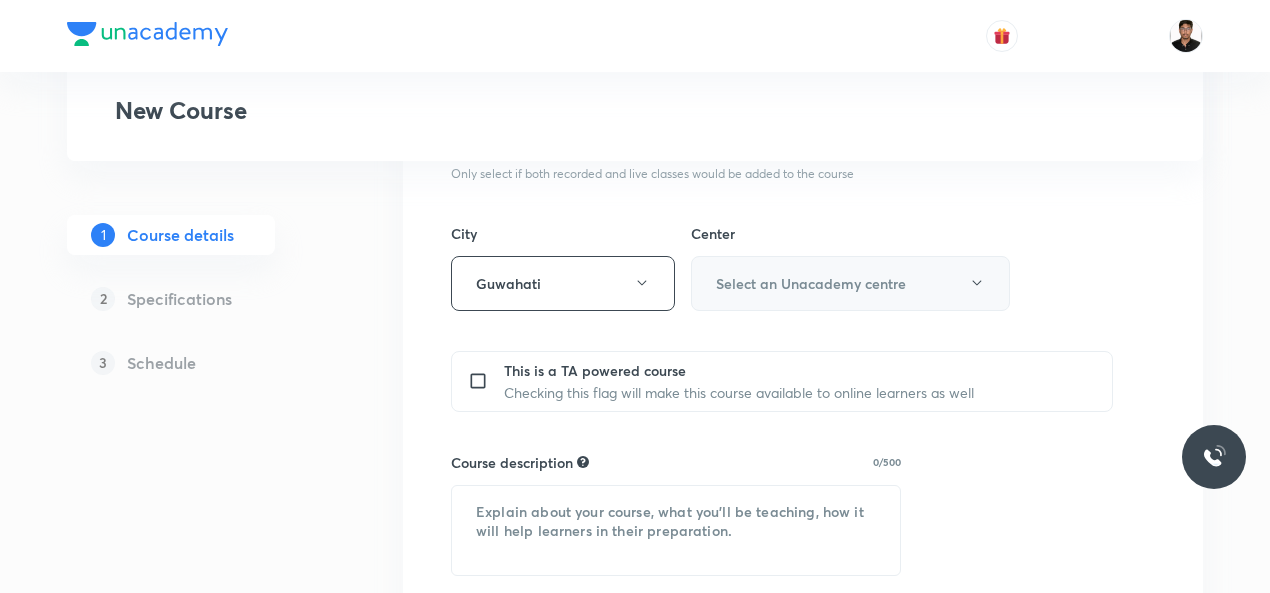 click on "Select an Unacademy centre" at bounding box center [850, 283] 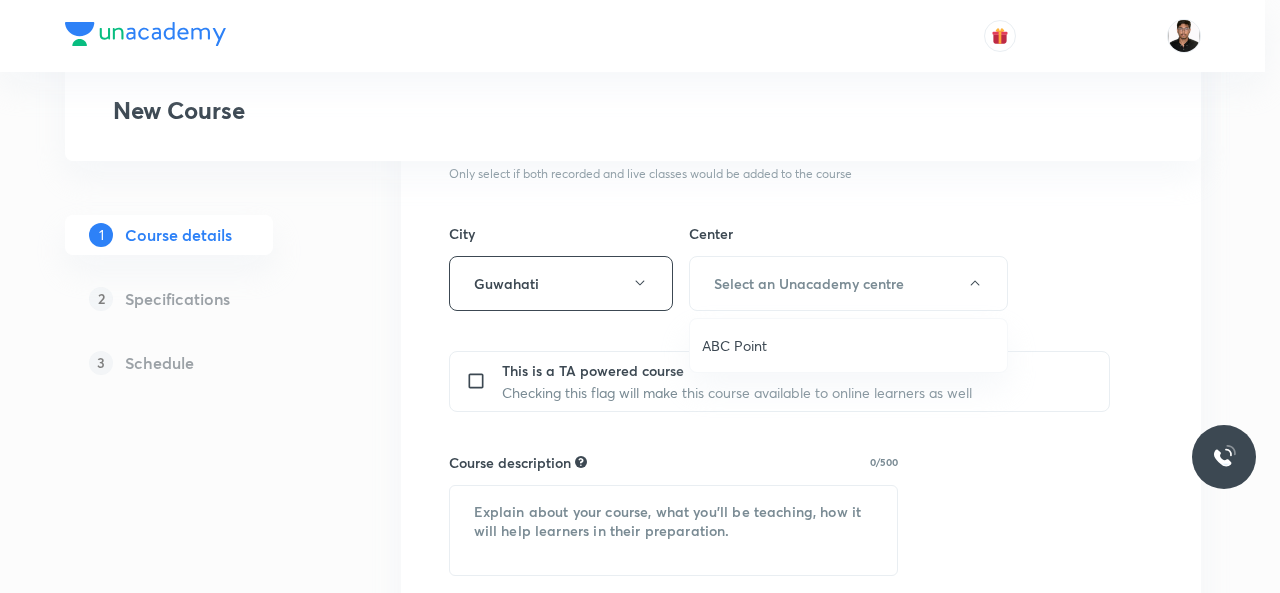 click on "ABC Point" at bounding box center (848, 345) 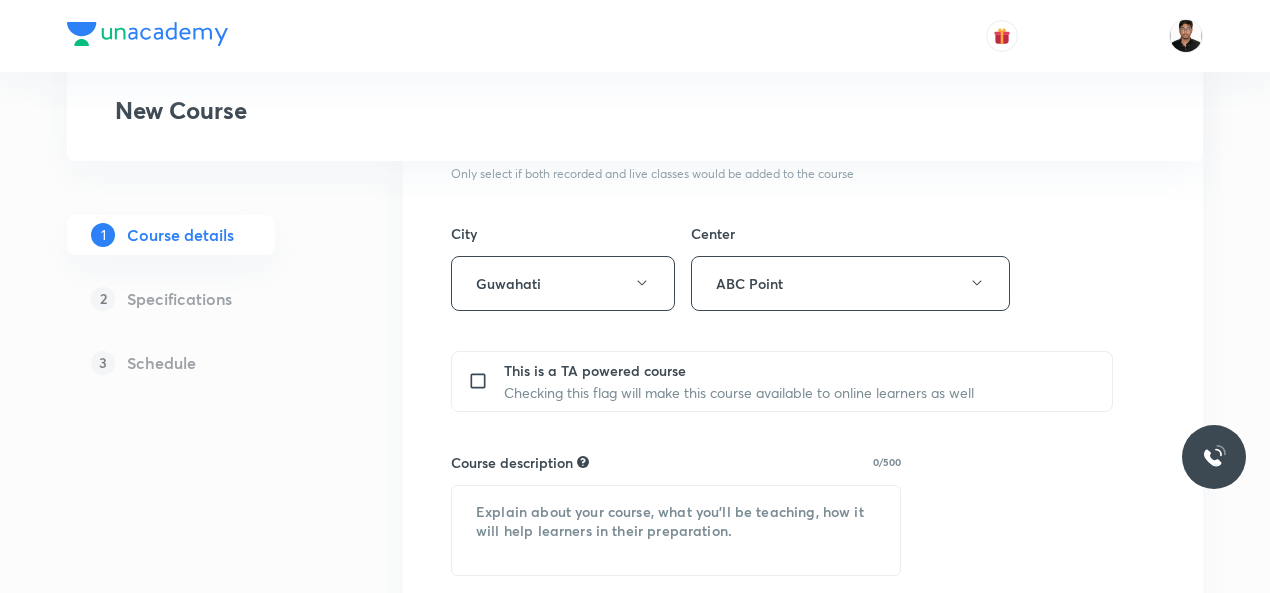 type 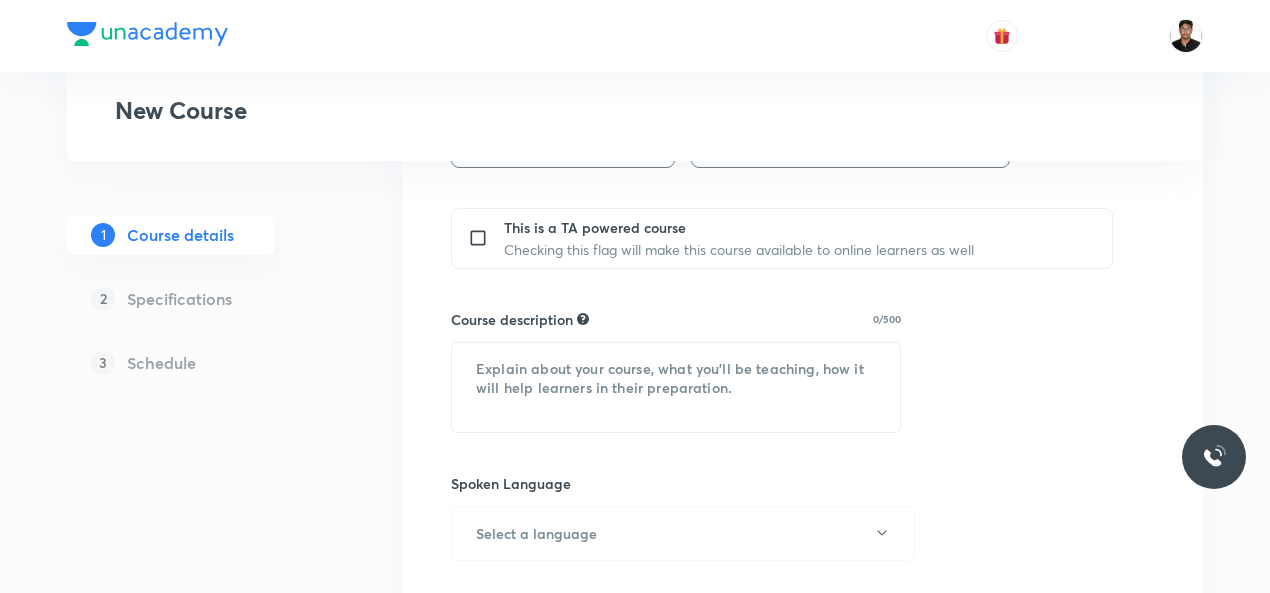 scroll, scrollTop: 839, scrollLeft: 0, axis: vertical 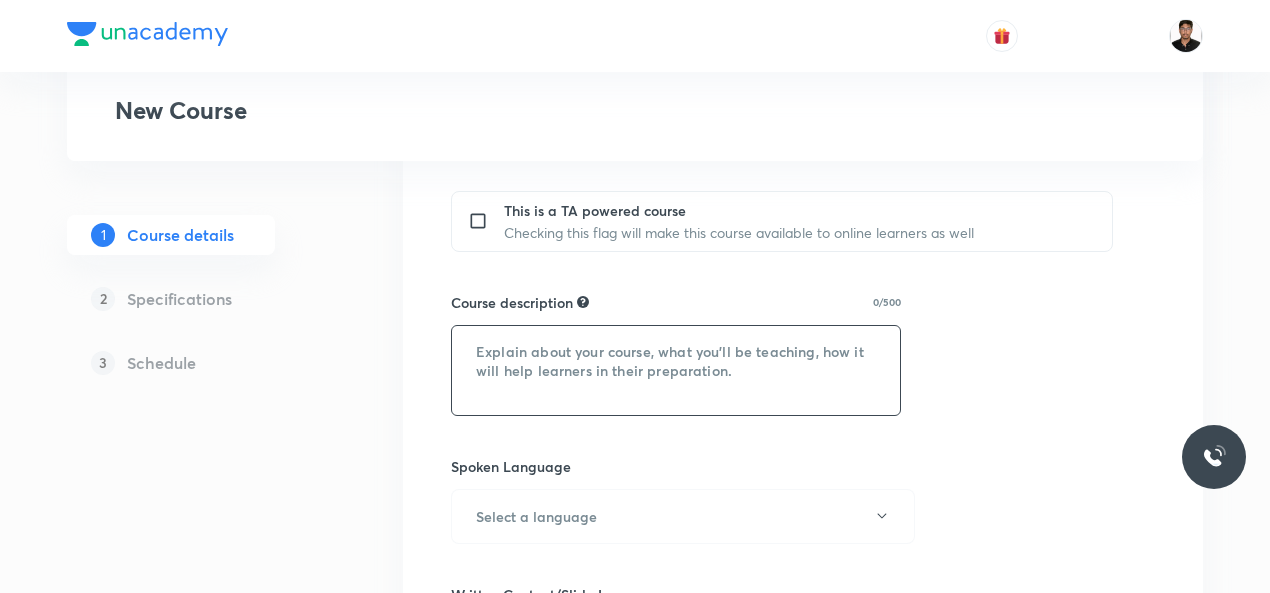 click at bounding box center [676, 370] 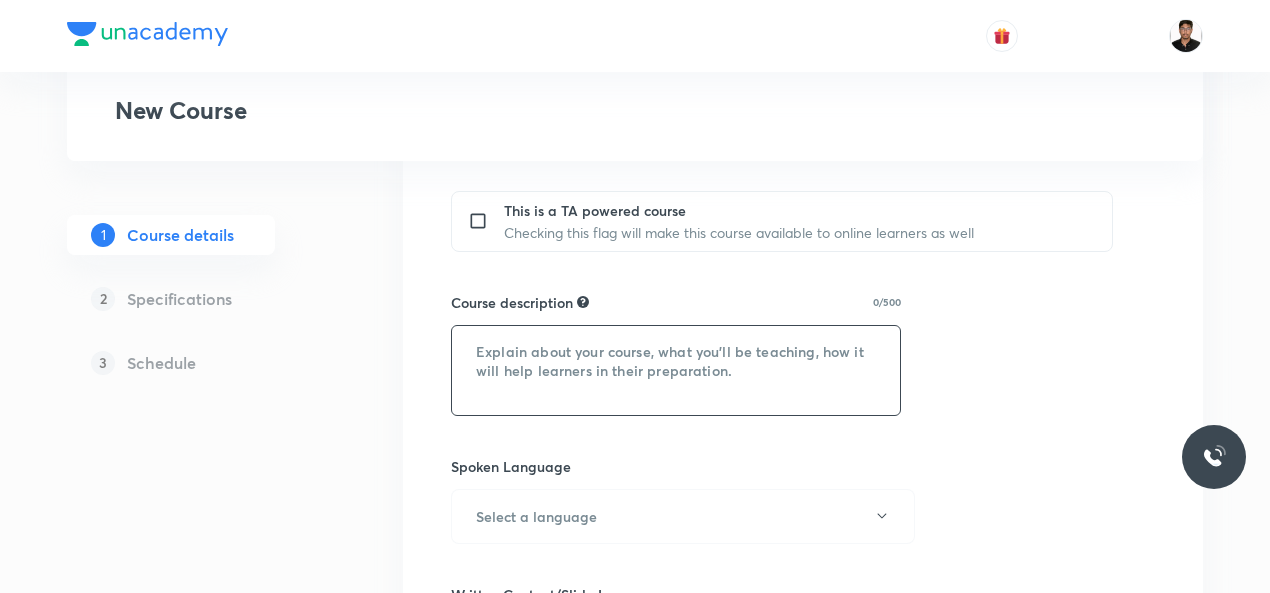 click at bounding box center (676, 370) 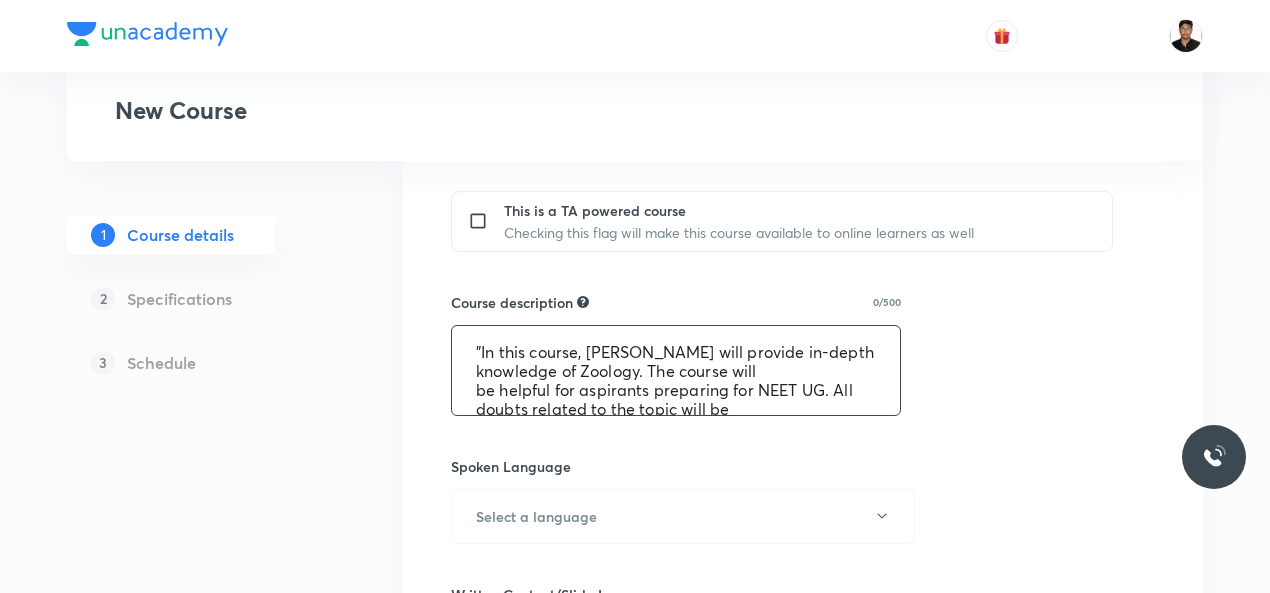 scroll, scrollTop: 61, scrollLeft: 0, axis: vertical 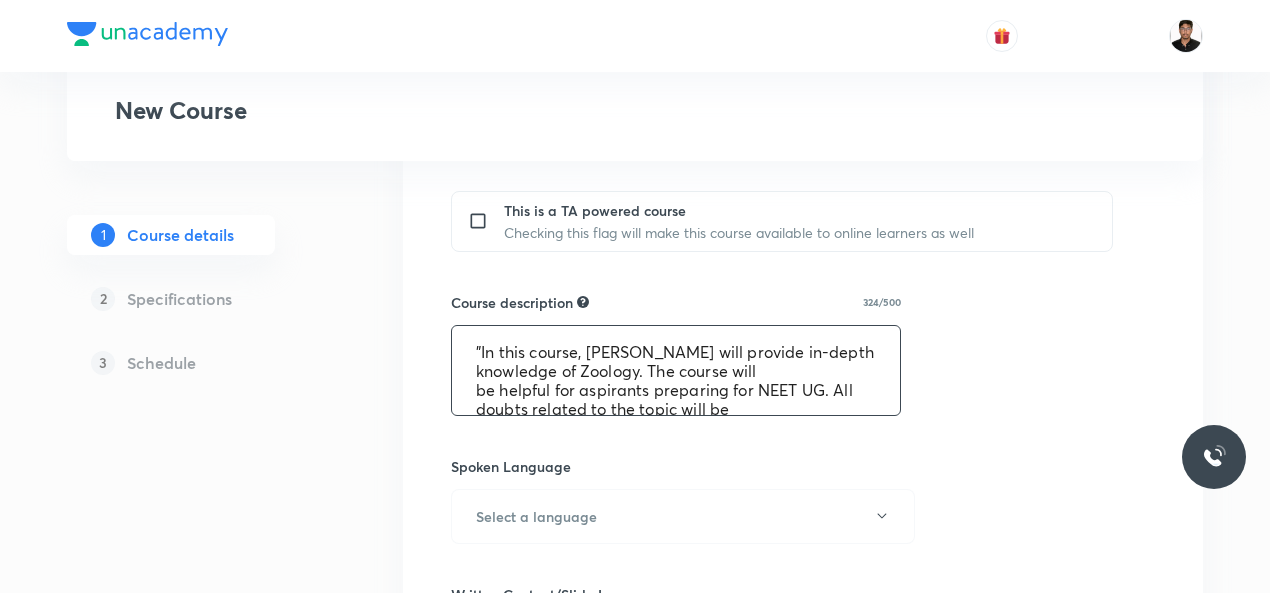 click on ""In this course, [PERSON_NAME] will provide in-depth knowledge of Zoology. The course will
be helpful for aspirants preparing for NEET UG. All doubts related to the topic will be
clarified during the doubt-clearing sessions in the course. The course will be covered in Hinglish and the notes will be provided in English"" at bounding box center [676, 370] 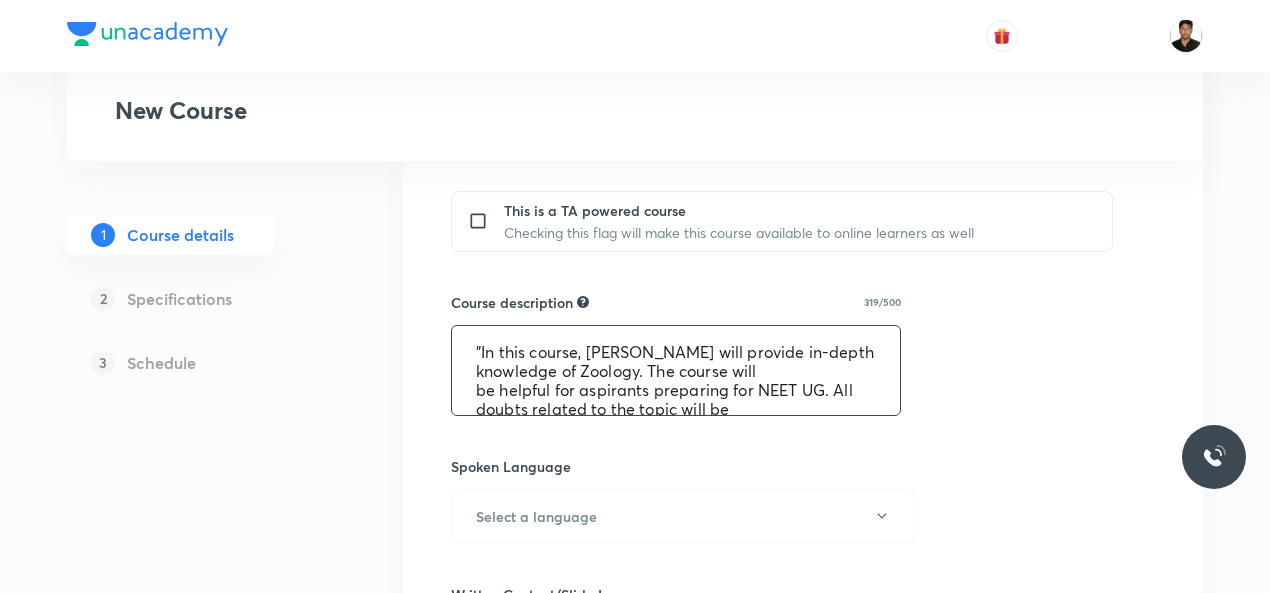 click on ""In this course, [PERSON_NAME] will provide in-depth knowledge of Zoology. The course will
be helpful for aspirants preparing for NEET UG. All doubts related to the topic will be
clarified during the doubt-clearing sessions in the course. The course will be covered in Hinglish and the notes will be provided in English"" at bounding box center (676, 370) 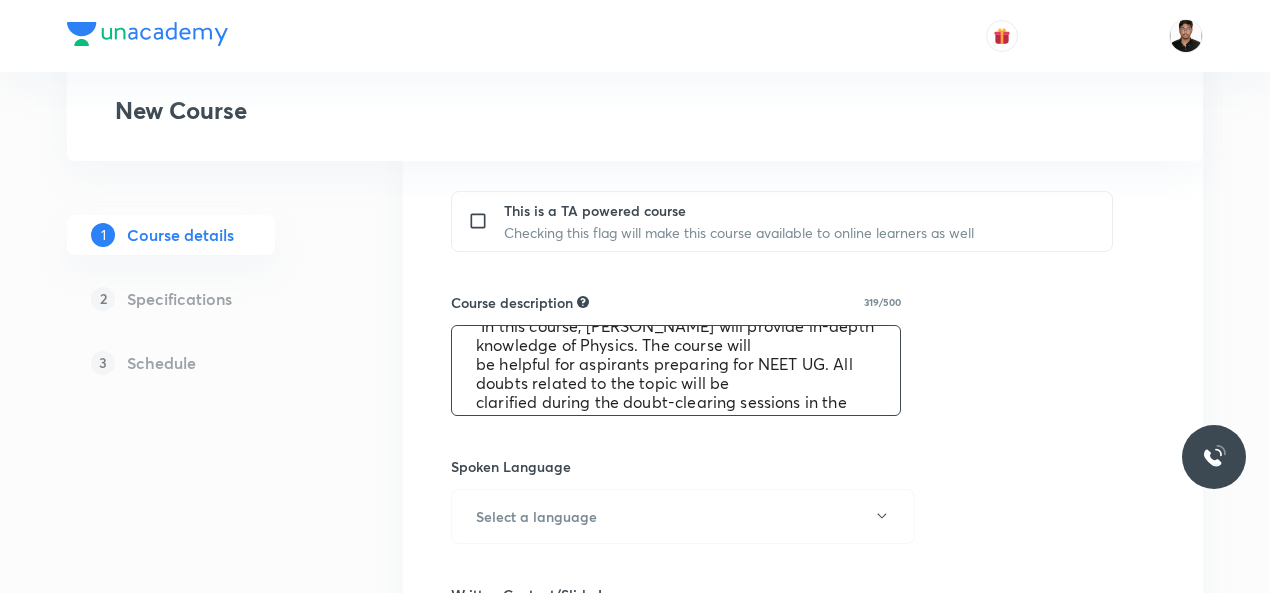 scroll, scrollTop: 40, scrollLeft: 0, axis: vertical 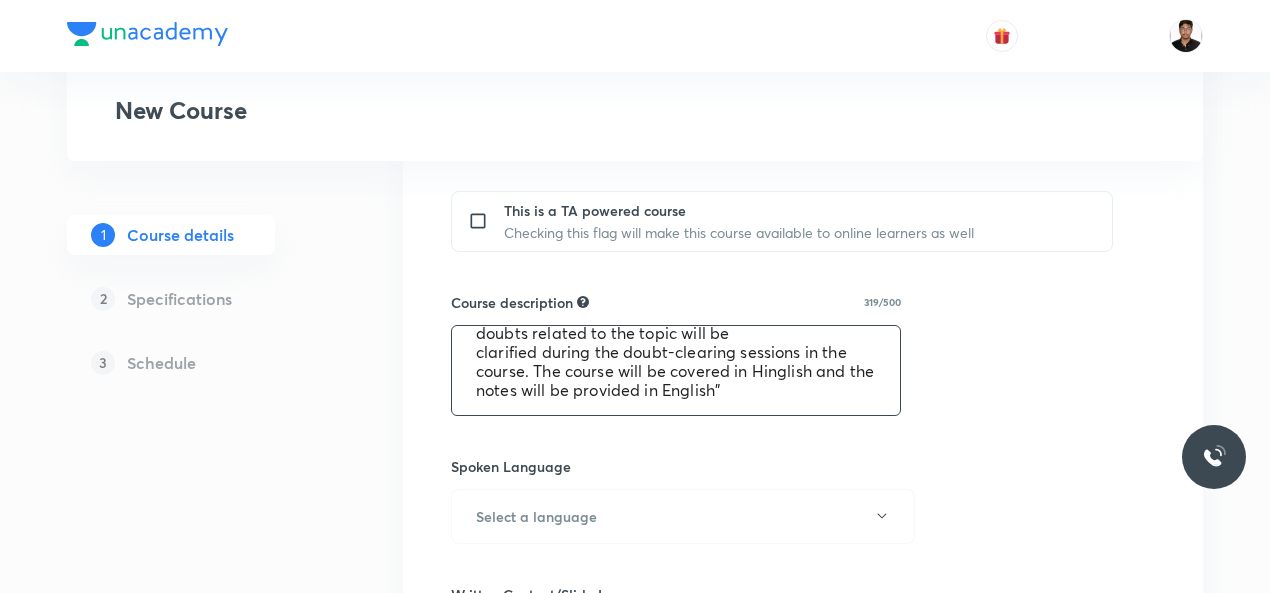 type on ""In this course, [PERSON_NAME] will provide in-depth knowledge of Physics. The course will
be helpful for aspirants preparing for NEET UG. All doubts related to the topic will be
clarified during the doubt-clearing sessions in the course. The course will be covered in Hinglish and the notes will be provided in English"" 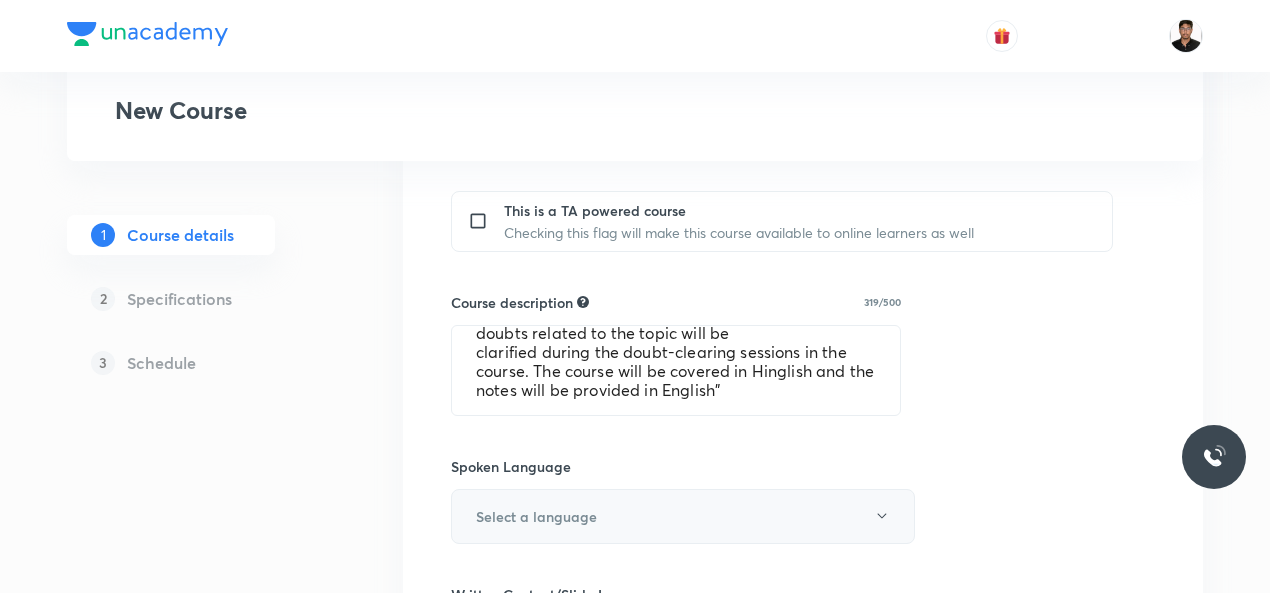 click on "Select a language" at bounding box center (683, 516) 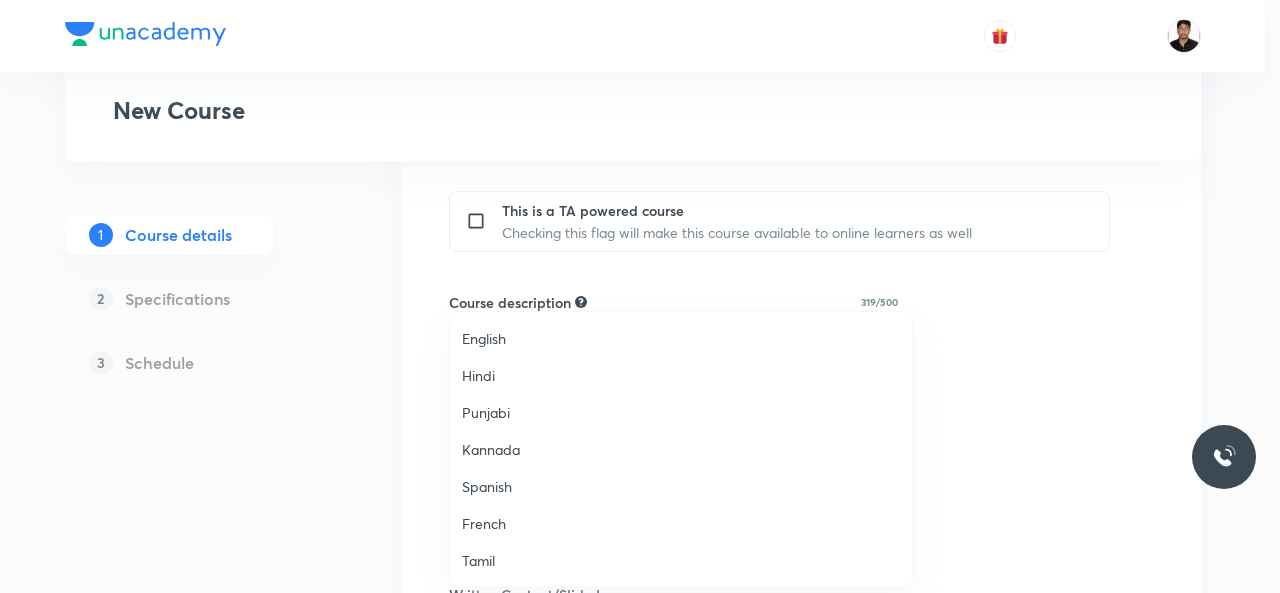 click on "English" at bounding box center (681, 338) 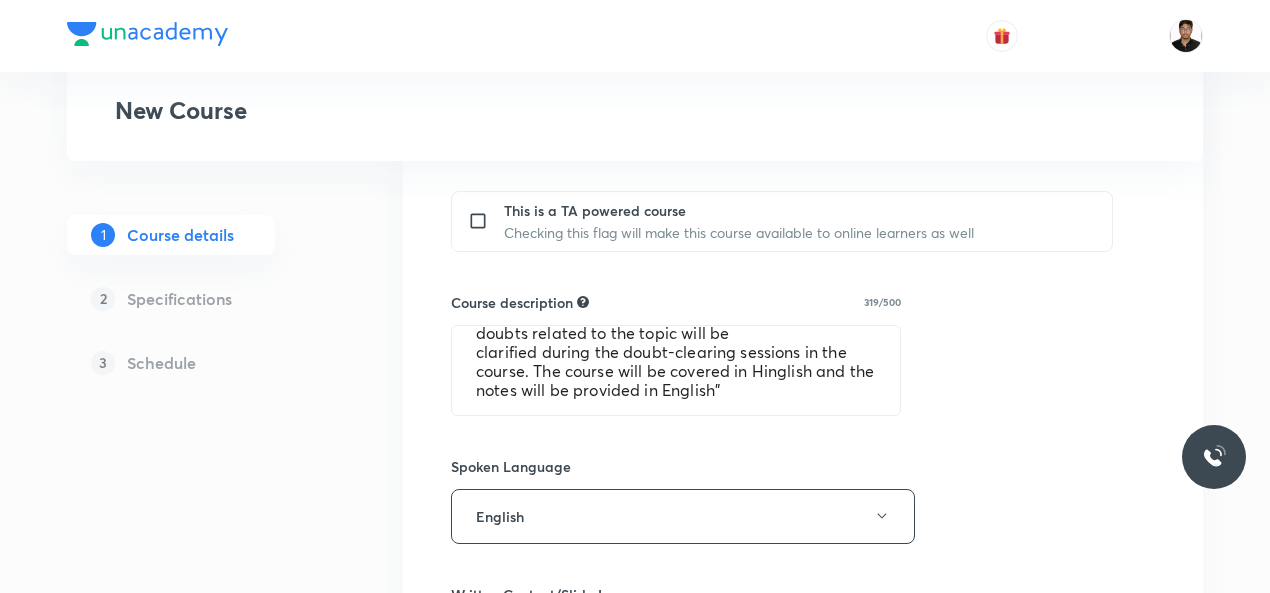 click on "Course title 27/80 Physics for NEET Excel 2026 ​ Educator type Unacademy educator   Course type Online only Hybrid (Unacademy centre) Hybrid (non-offline) Only select if both recorded and live classes would be added to the course City [GEOGRAPHIC_DATA] [GEOGRAPHIC_DATA] This is a TA powered course Checking this flag will make this course available to online learners as well Course description 319/500 "In this course, [PERSON_NAME] will provide in-depth knowledge of Physics. The course will
be helpful for aspirants preparing for NEET UG. All doubts related to the topic will be
clarified during the doubt-clearing sessions in the course. The course will be covered in Hinglish and the notes will be provided in English" ​ Spoken Language English Written Content/Slide Language ​ Select a goal ​ Educators ​ Save & continue" at bounding box center (803, 260) 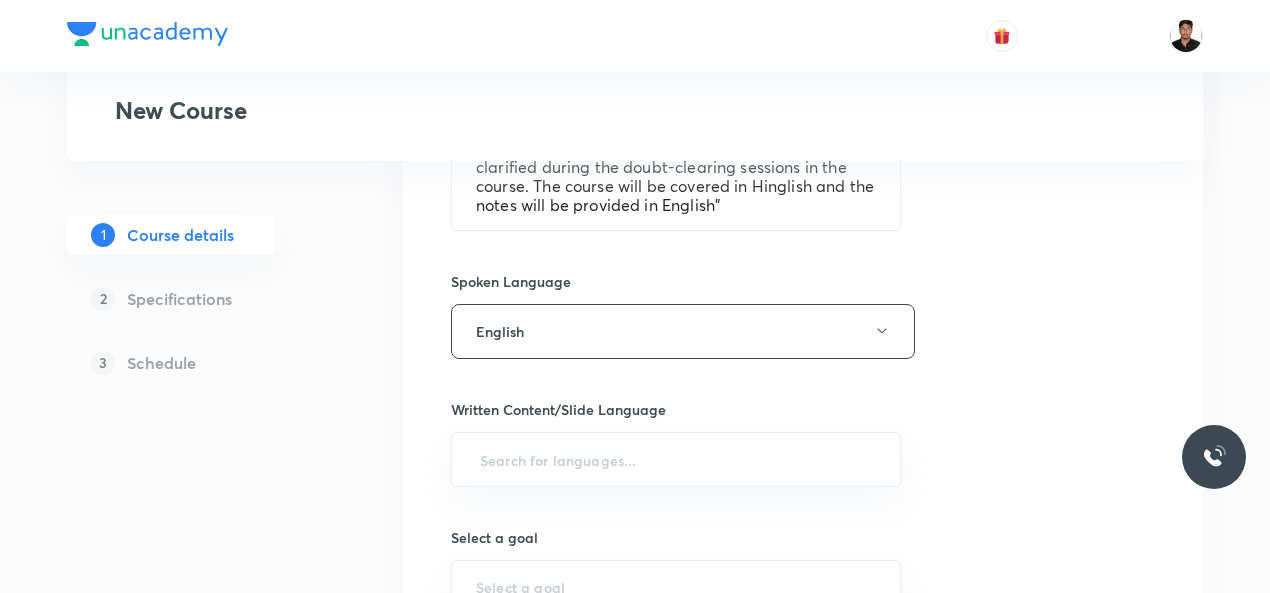 scroll, scrollTop: 1079, scrollLeft: 0, axis: vertical 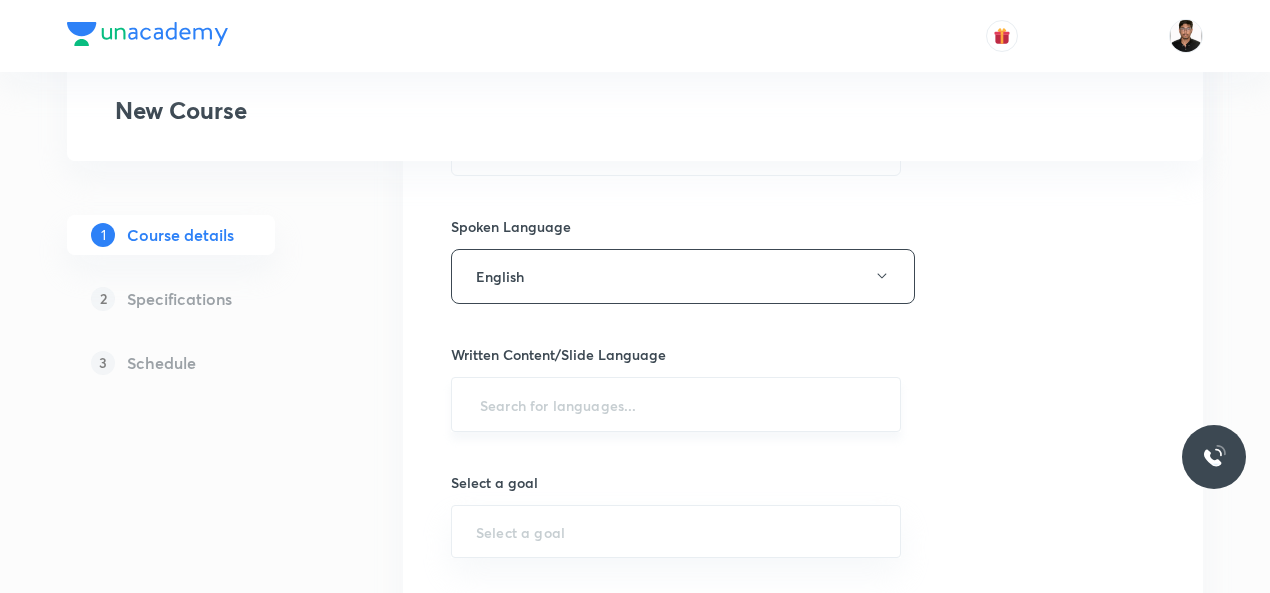 click on "​" at bounding box center [676, 404] 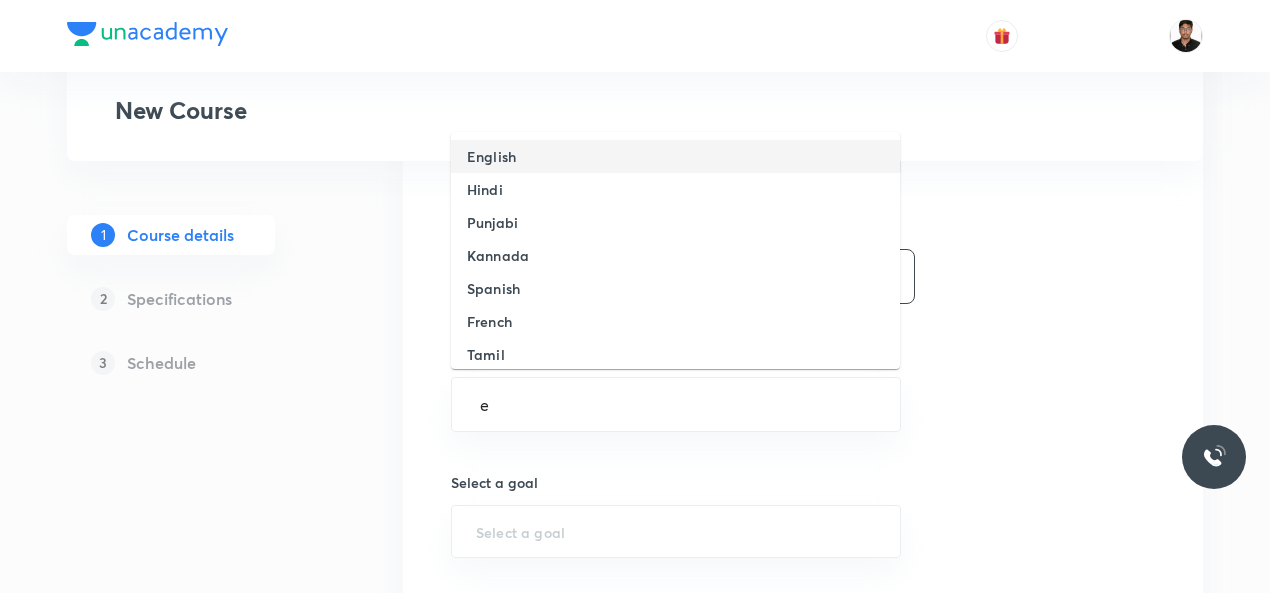 click on "English" at bounding box center (675, 156) 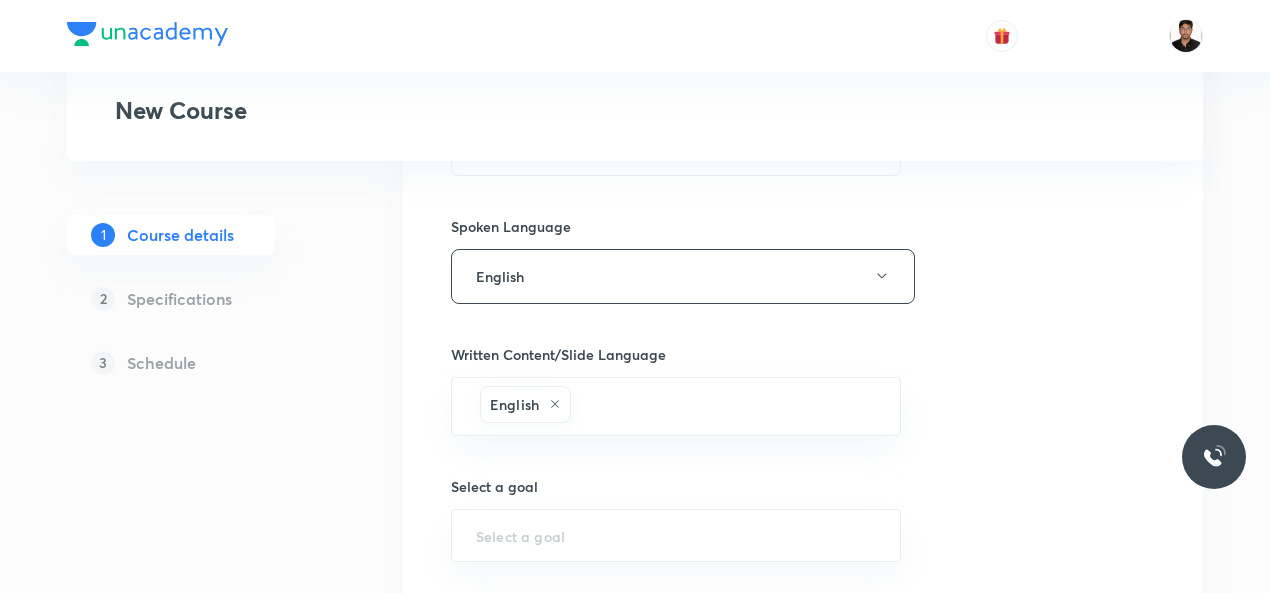 click on "Course title 27/80 Physics for NEET Excel 2026 ​ Educator type Unacademy educator   Course type Online only Hybrid (Unacademy centre) Hybrid (non-offline) Only select if both recorded and live classes would be added to the course City [GEOGRAPHIC_DATA] [GEOGRAPHIC_DATA] This is a TA powered course Checking this flag will make this course available to online learners as well Course description 319/500 "In this course, [PERSON_NAME] will provide in-depth knowledge of Physics. The course will
be helpful for aspirants preparing for NEET UG. All doubts related to the topic will be
clarified during the doubt-clearing sessions in the course. The course will be covered in Hinglish and the notes will be provided in English" ​ Spoken Language English Written Content/Slide Language English ​ Select a goal ​ Educators ​ Save & continue" at bounding box center (803, 22) 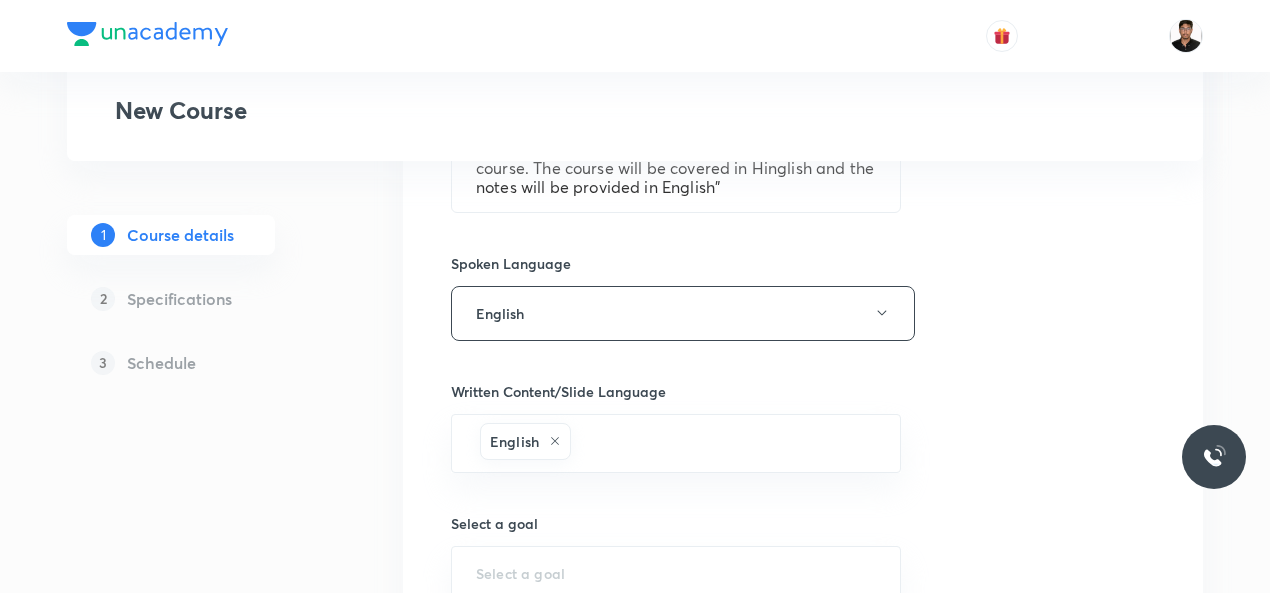 scroll, scrollTop: 1039, scrollLeft: 0, axis: vertical 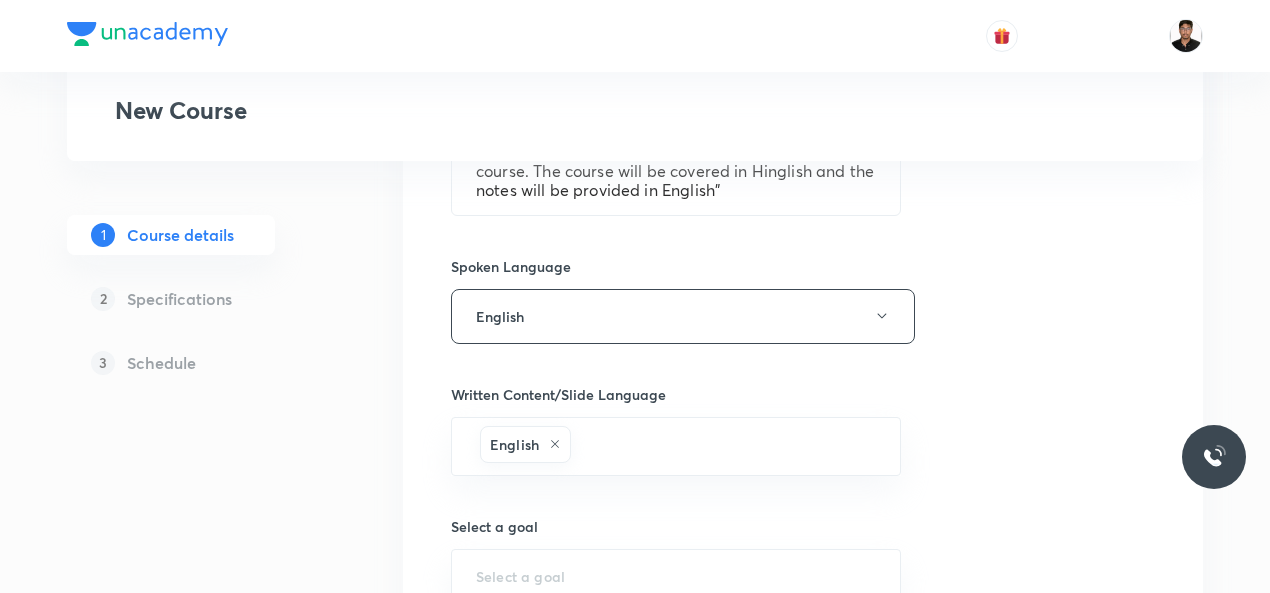 click on "Course title 27/80 Physics for NEET Excel 2026 ​ Educator type Unacademy educator   Course type Online only Hybrid (Unacademy centre) Hybrid (non-offline) Only select if both recorded and live classes would be added to the course City [GEOGRAPHIC_DATA] [GEOGRAPHIC_DATA] This is a TA powered course Checking this flag will make this course available to online learners as well Course description 319/500 "In this course, [PERSON_NAME] will provide in-depth knowledge of Physics. The course will
be helpful for aspirants preparing for NEET UG. All doubts related to the topic will be
clarified during the doubt-clearing sessions in the course. The course will be covered in Hinglish and the notes will be provided in English" ​ Spoken Language English Written Content/Slide Language English ​ Select a goal ​ Educators ​ Save & continue" at bounding box center (803, 62) 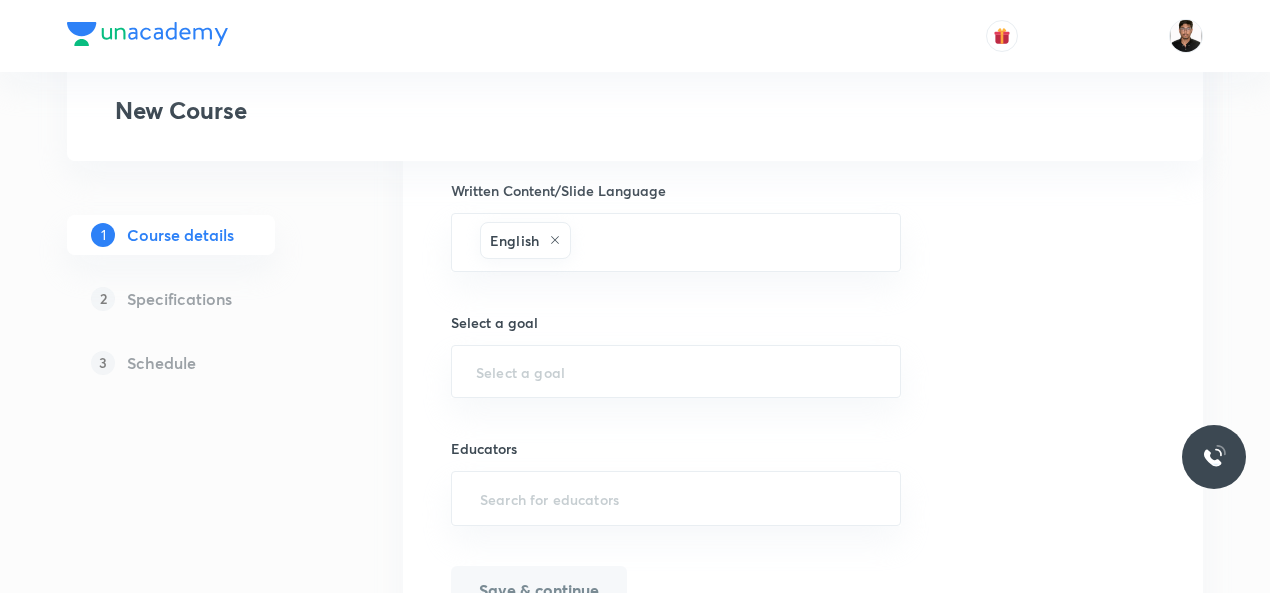 scroll, scrollTop: 1279, scrollLeft: 0, axis: vertical 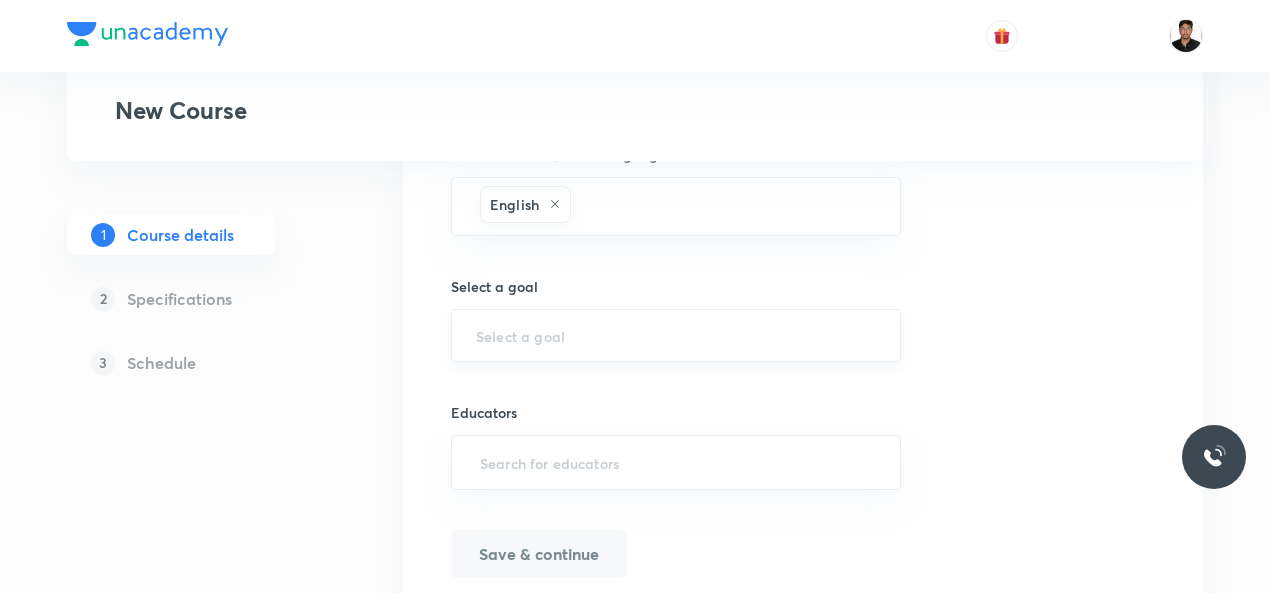 click at bounding box center (676, 335) 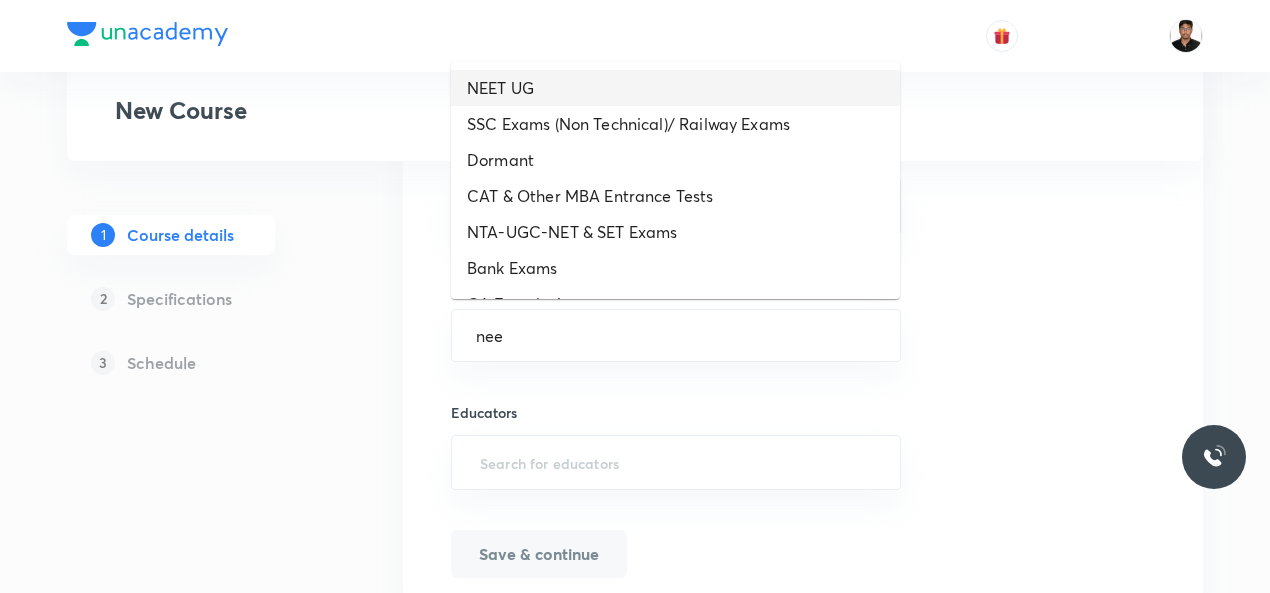click on "NEET UG" at bounding box center (675, 88) 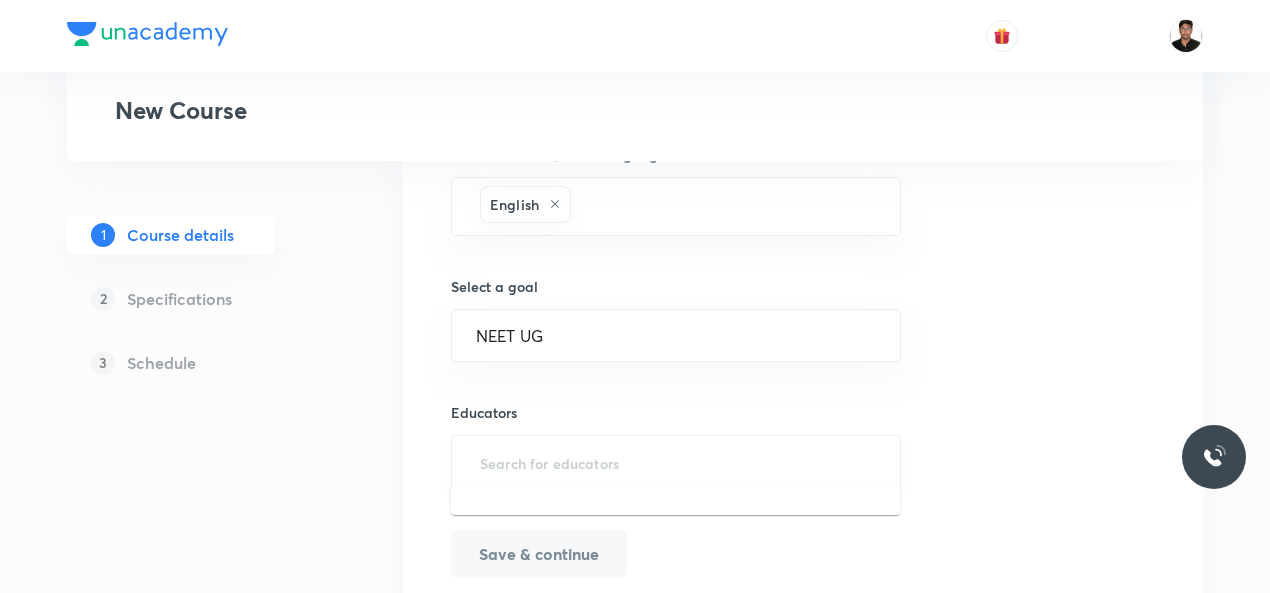 click at bounding box center (676, 462) 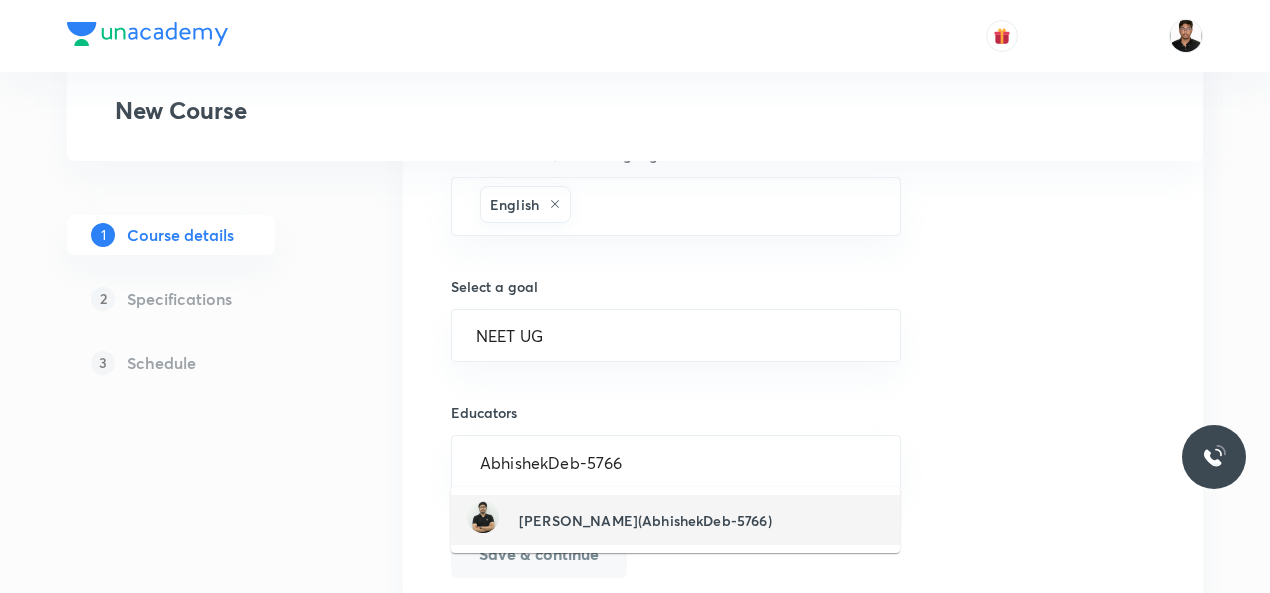 click on "[PERSON_NAME](AbhishekDeb-5766)" at bounding box center [645, 520] 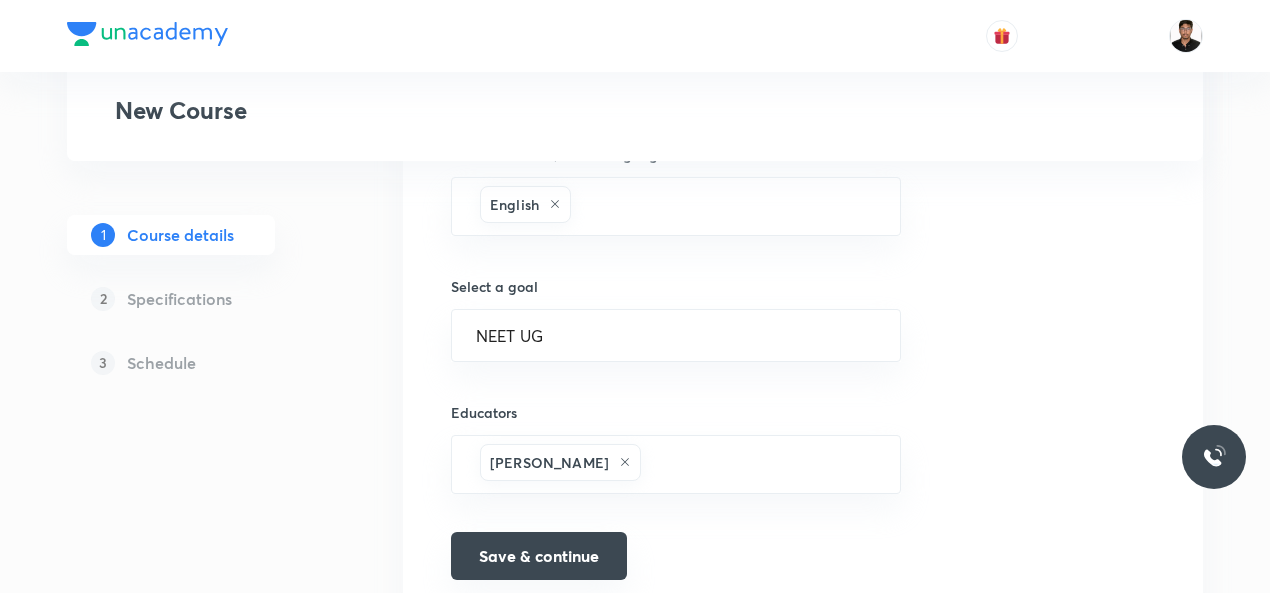 click on "Save & continue" at bounding box center [539, 556] 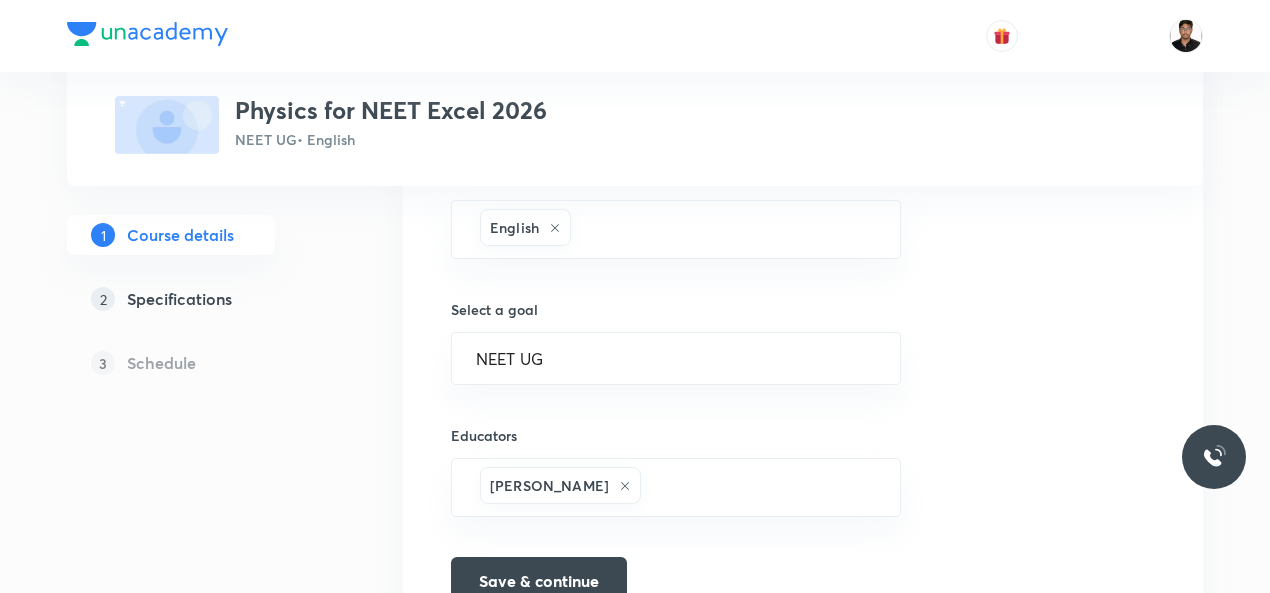 scroll, scrollTop: 1304, scrollLeft: 0, axis: vertical 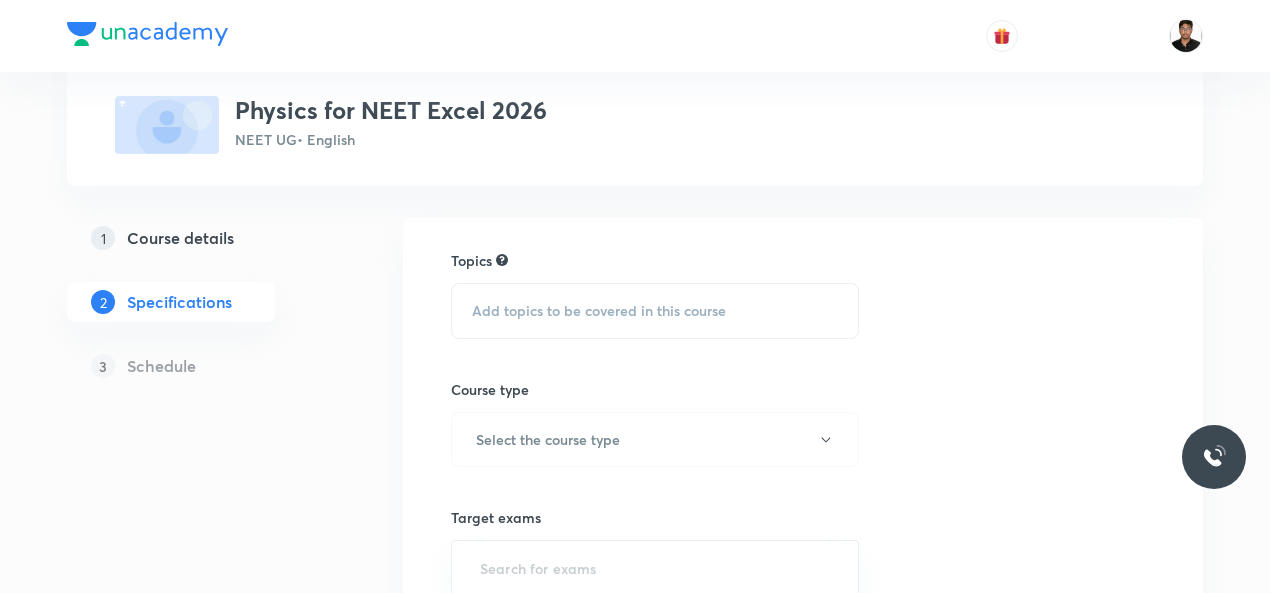 click on "Add topics to be covered in this course" at bounding box center (599, 311) 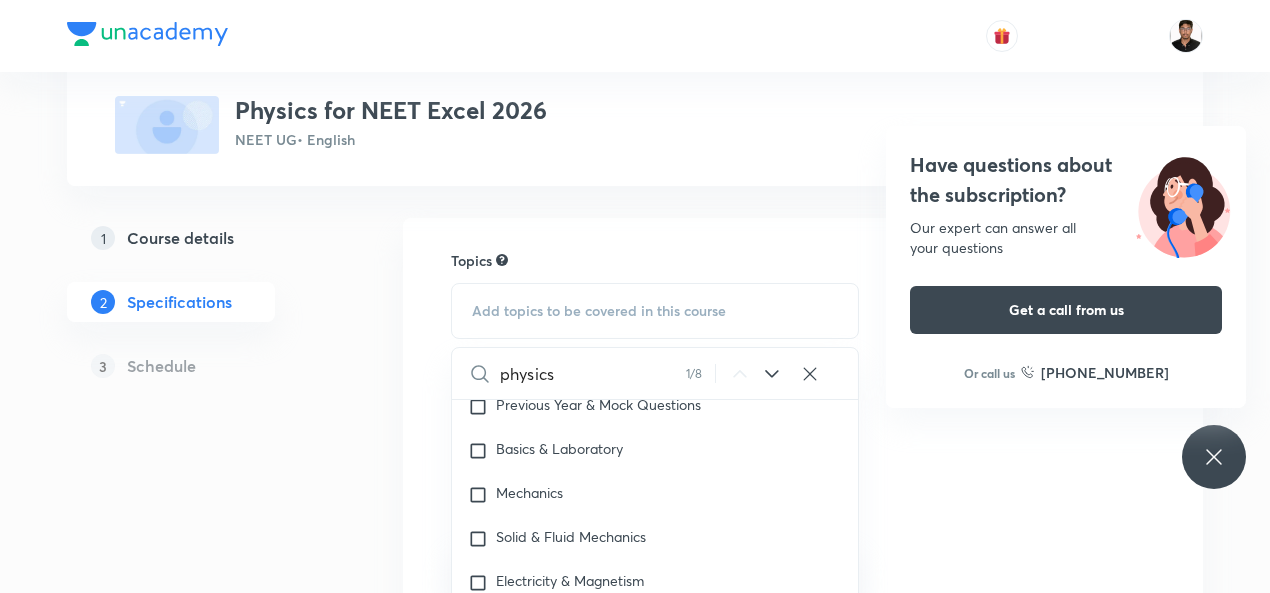 scroll, scrollTop: 3199, scrollLeft: 0, axis: vertical 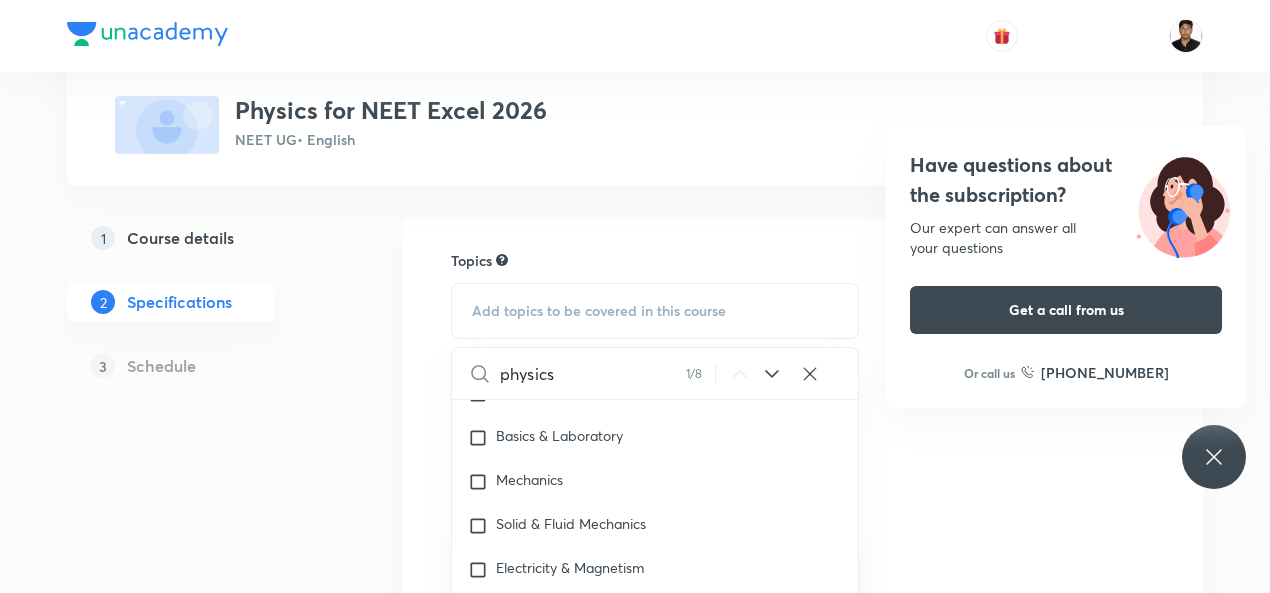 type on "physics" 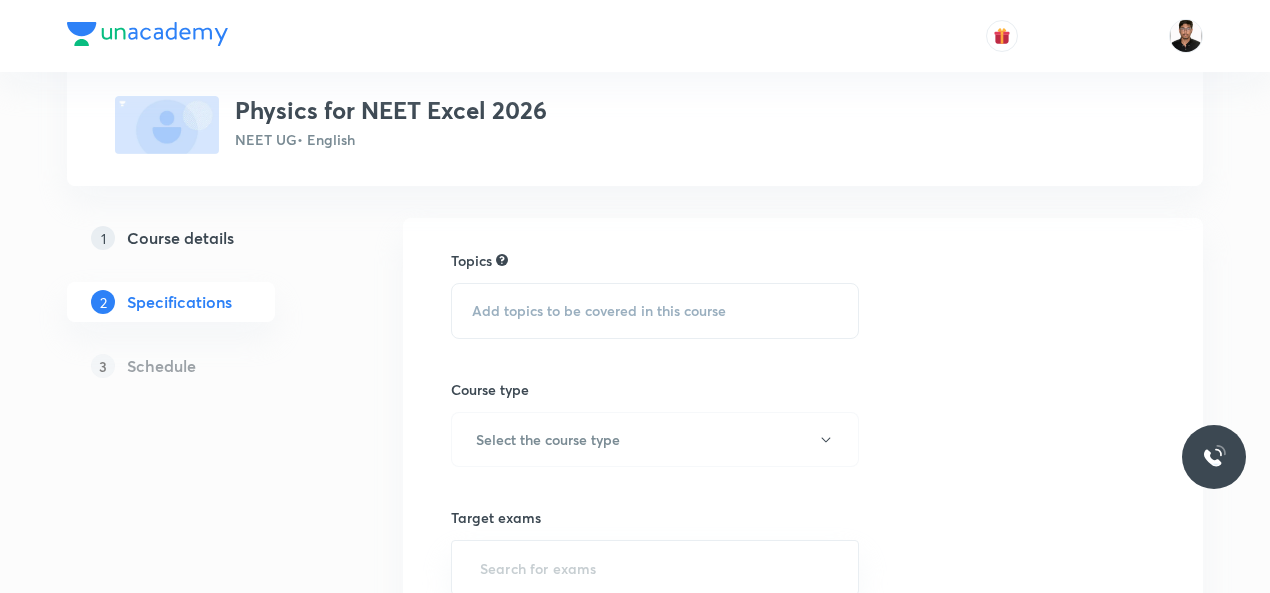 click on "Add topics to be covered in this course" at bounding box center [655, 311] 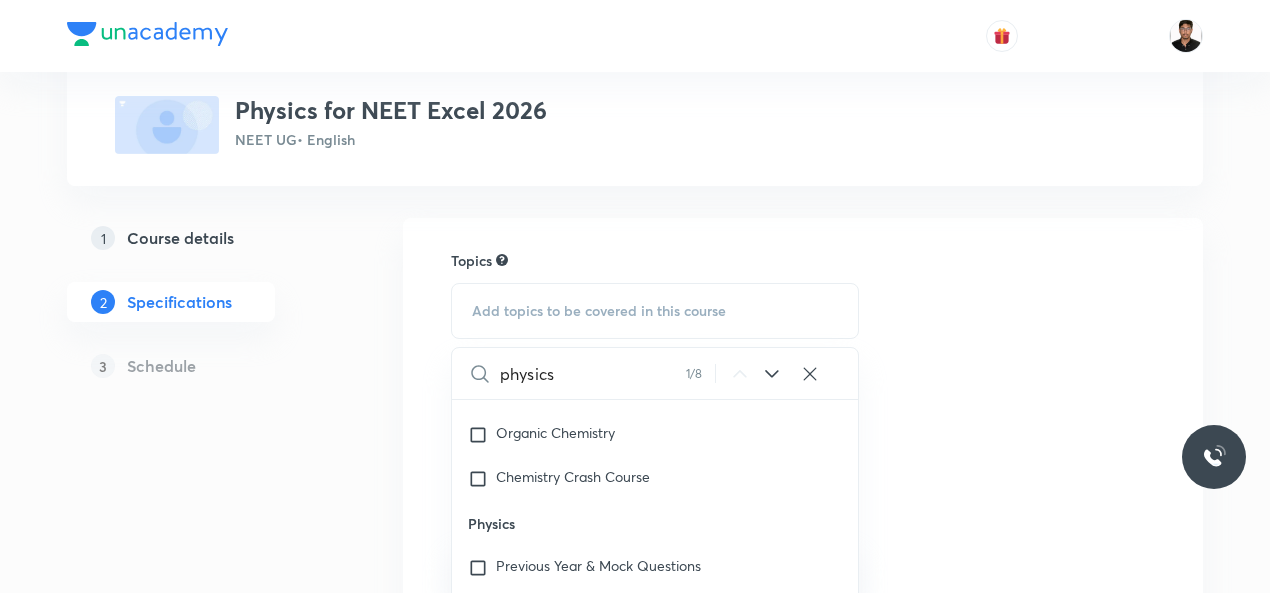 scroll, scrollTop: 3199, scrollLeft: 0, axis: vertical 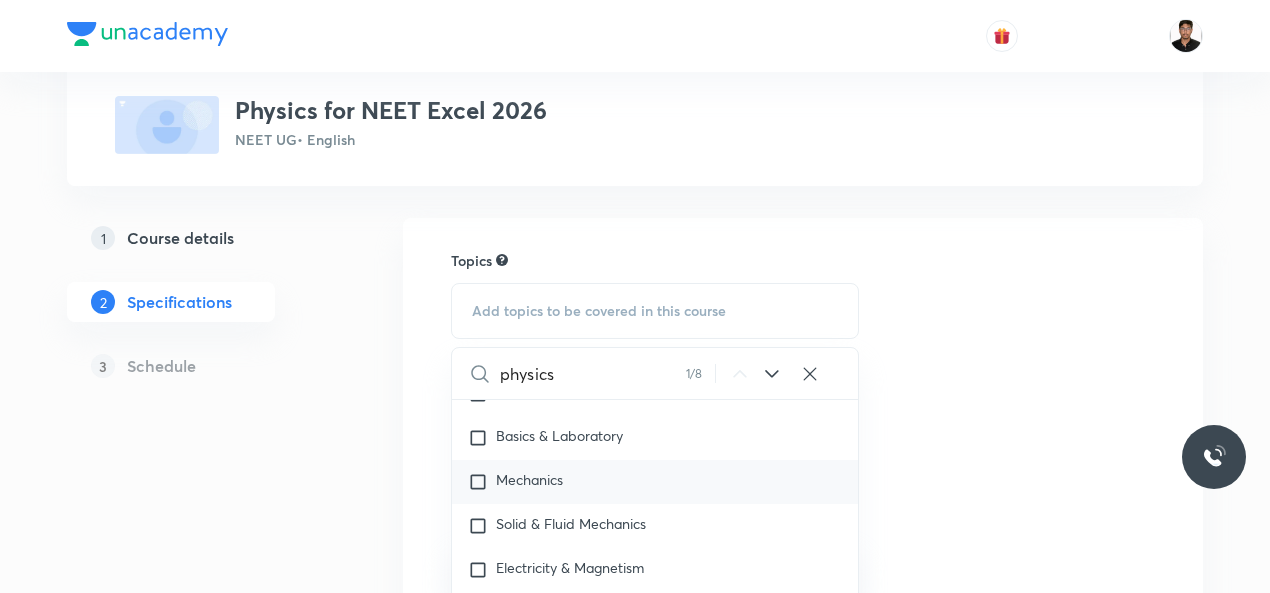 type on "physics" 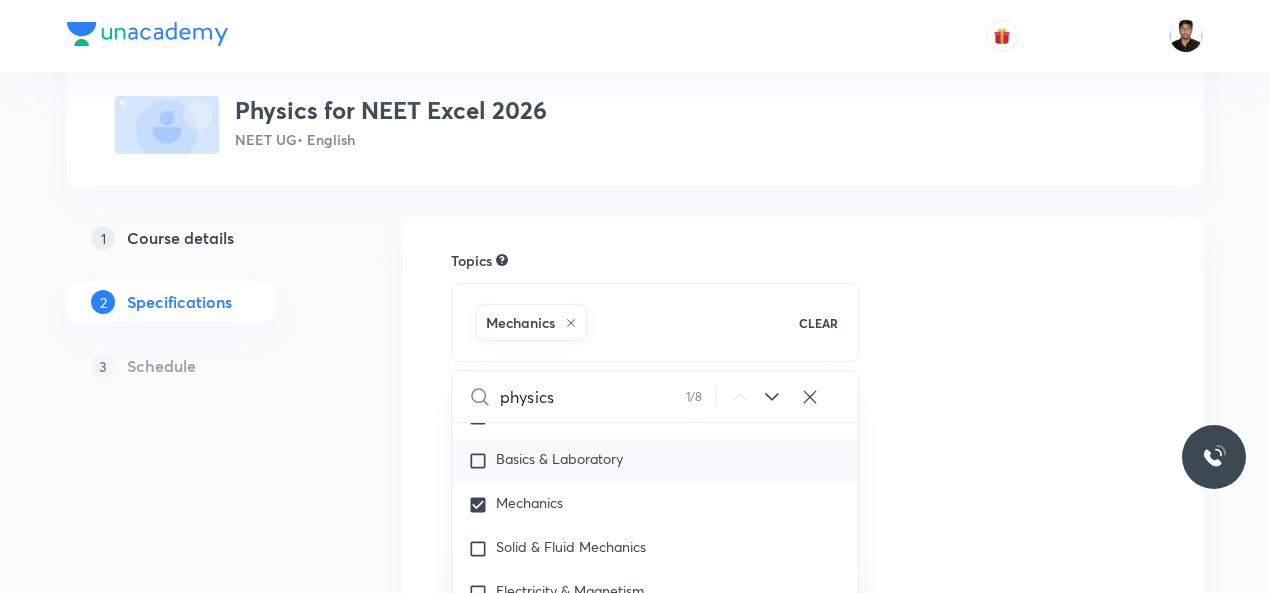 click at bounding box center [482, 461] 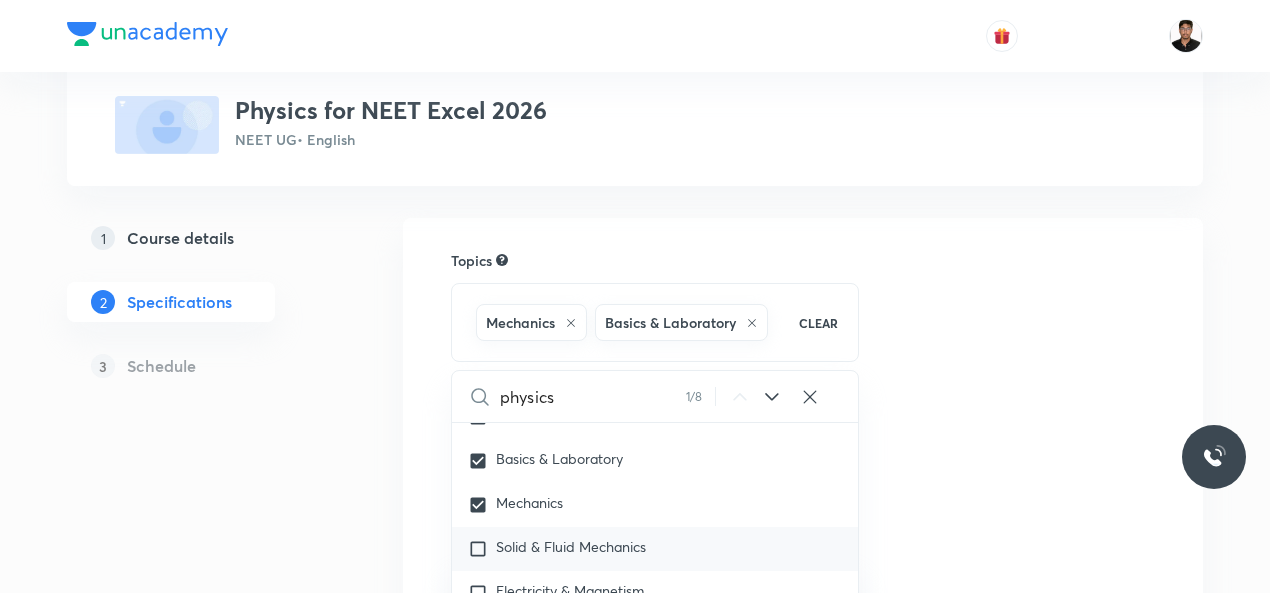 click on "Solid & Fluid Mechanics" at bounding box center (655, 549) 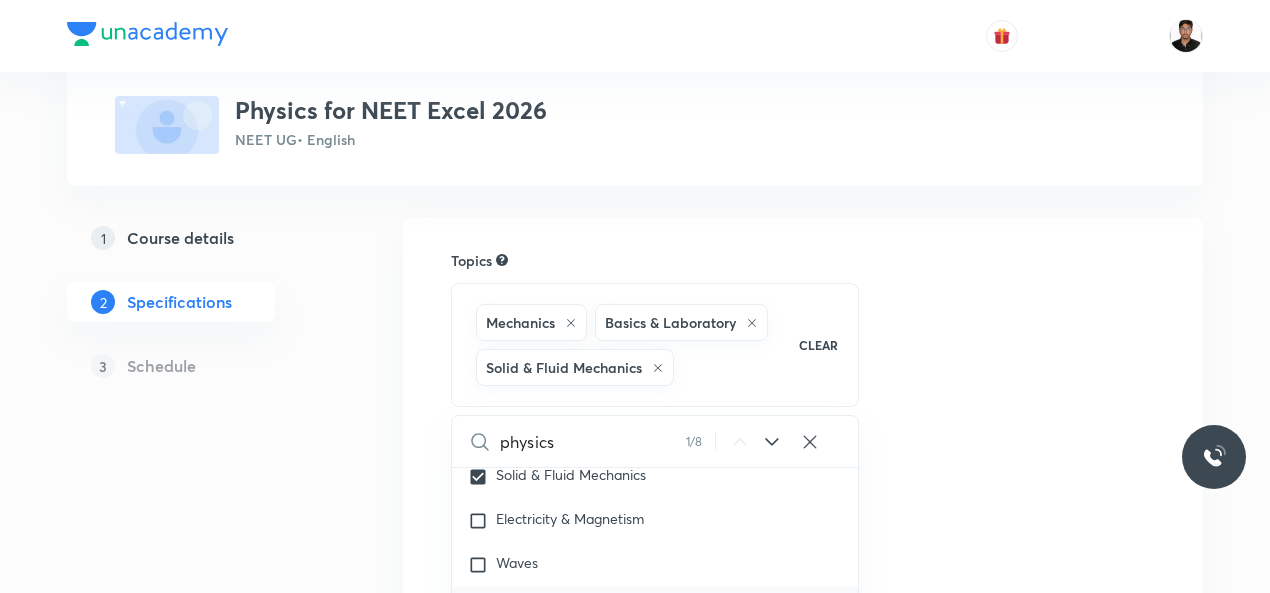 scroll, scrollTop: 3319, scrollLeft: 0, axis: vertical 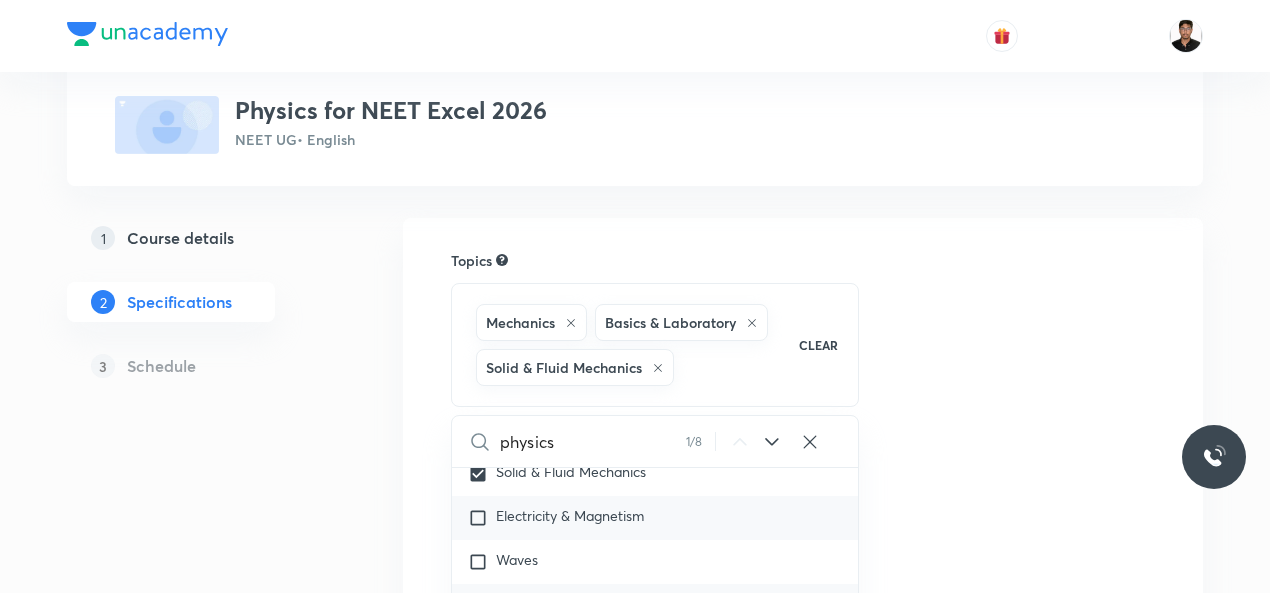 click at bounding box center (482, 518) 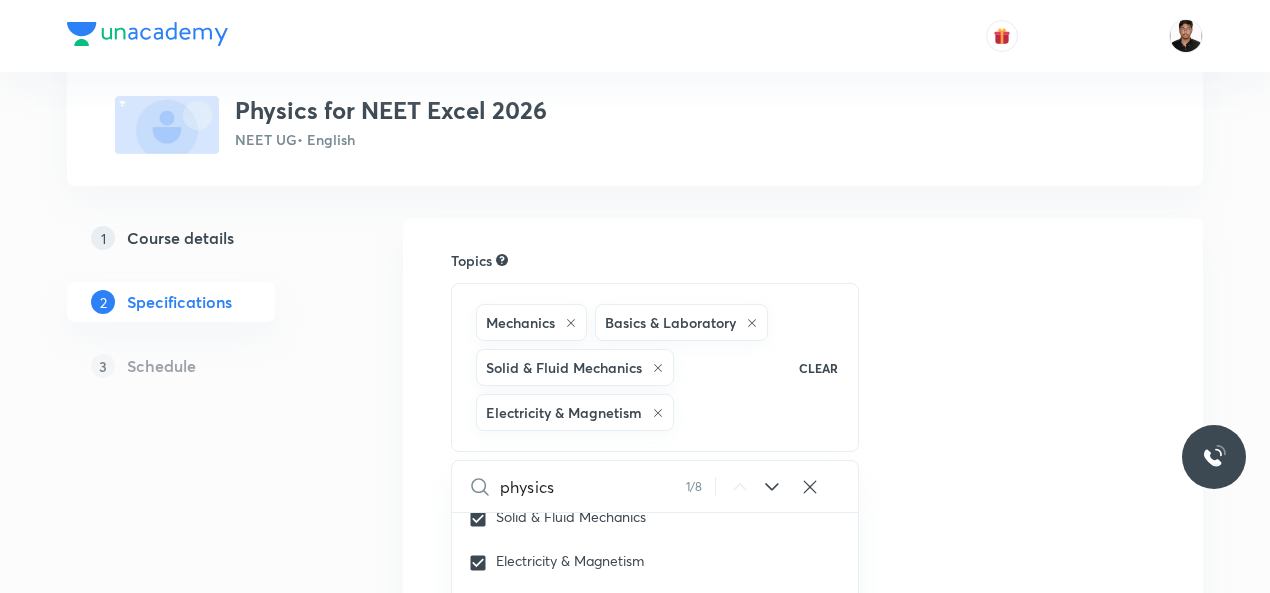 scroll, scrollTop: 3013, scrollLeft: 0, axis: vertical 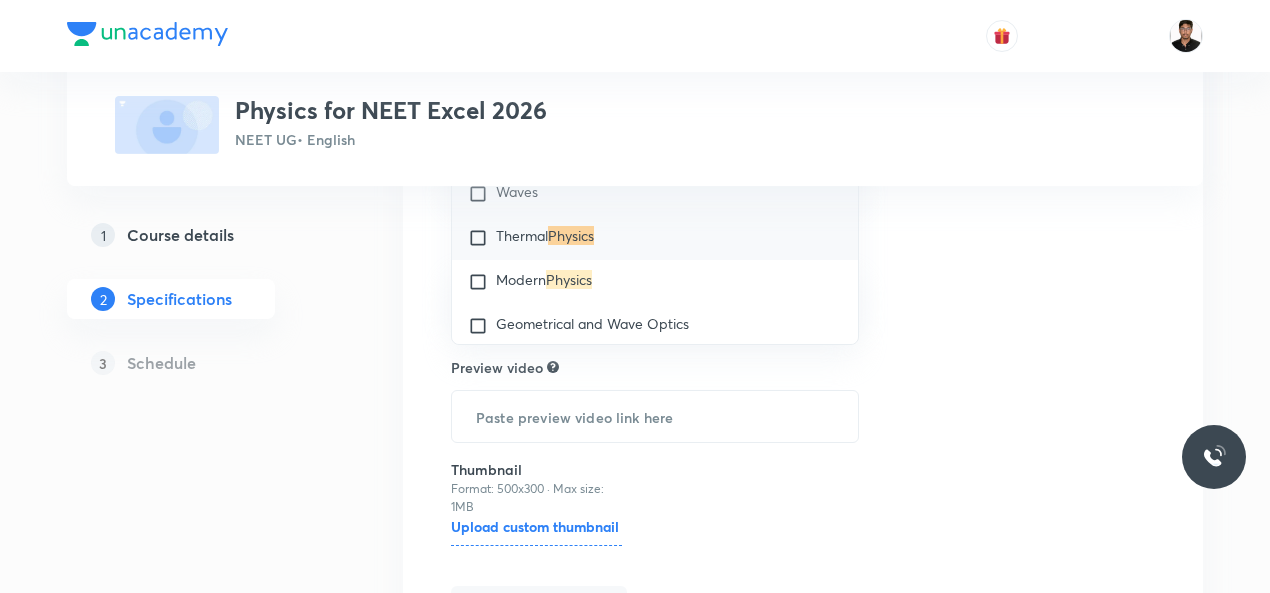 click at bounding box center [482, 194] 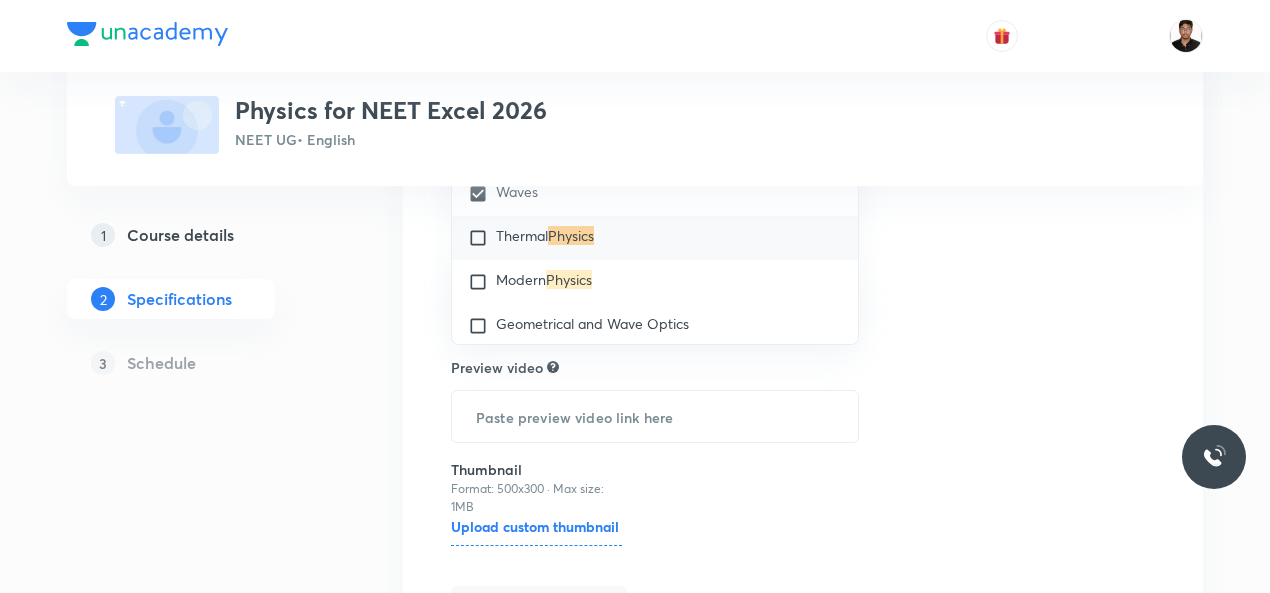click at bounding box center [482, 238] 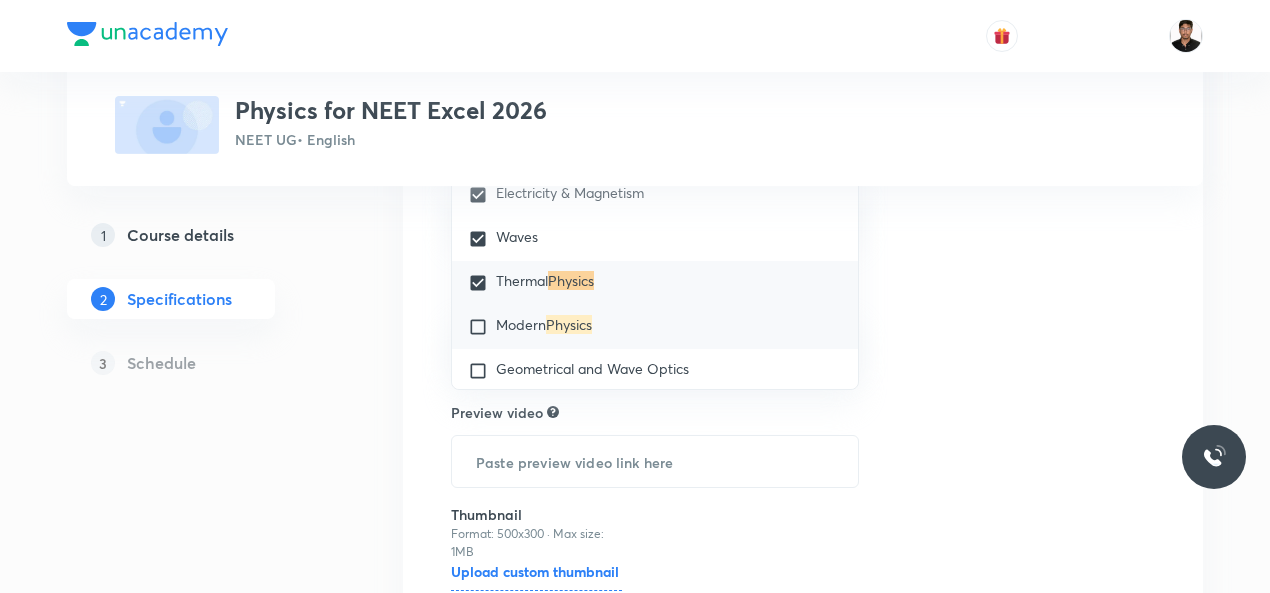 click at bounding box center [482, 327] 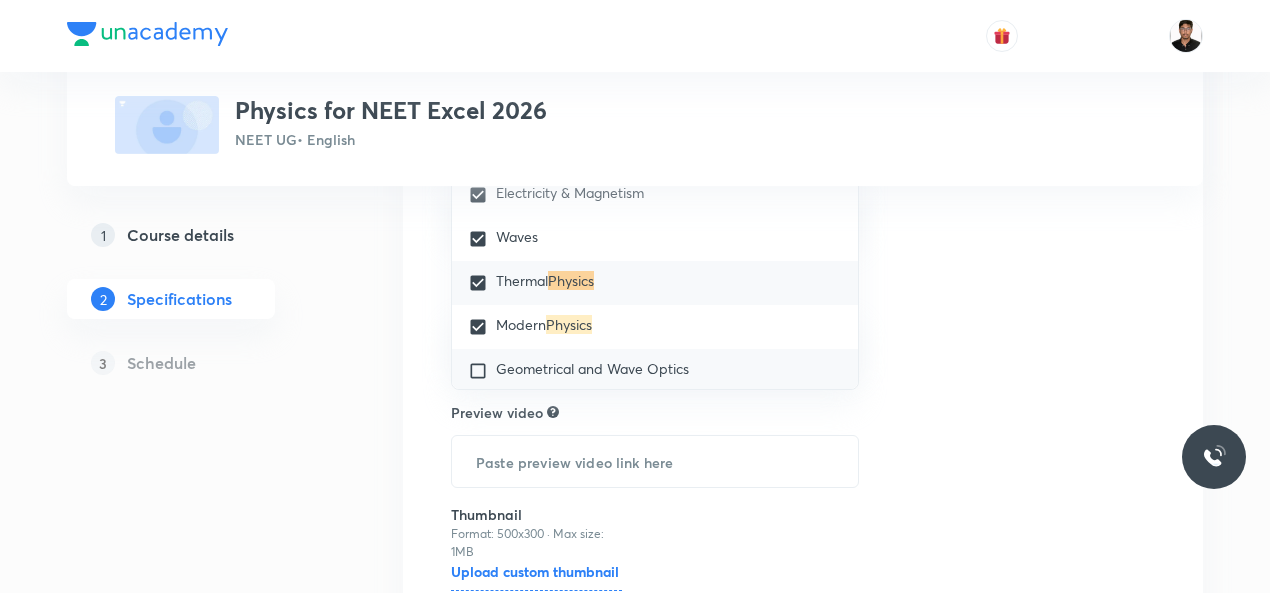 click at bounding box center [482, 371] 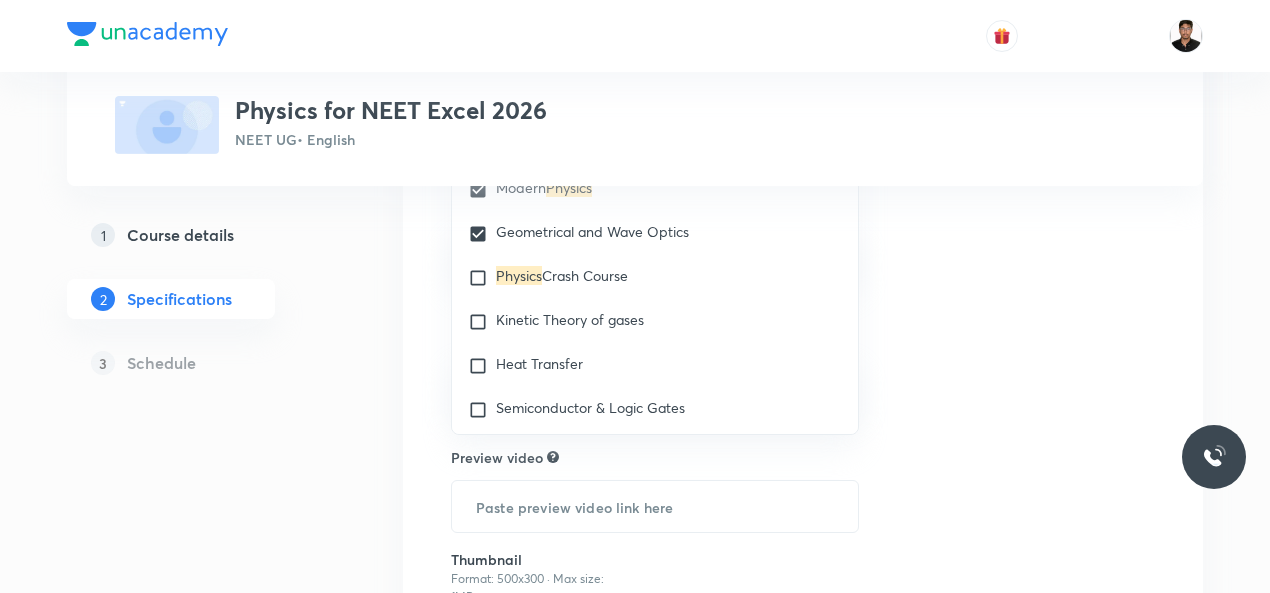 scroll, scrollTop: 3413, scrollLeft: 0, axis: vertical 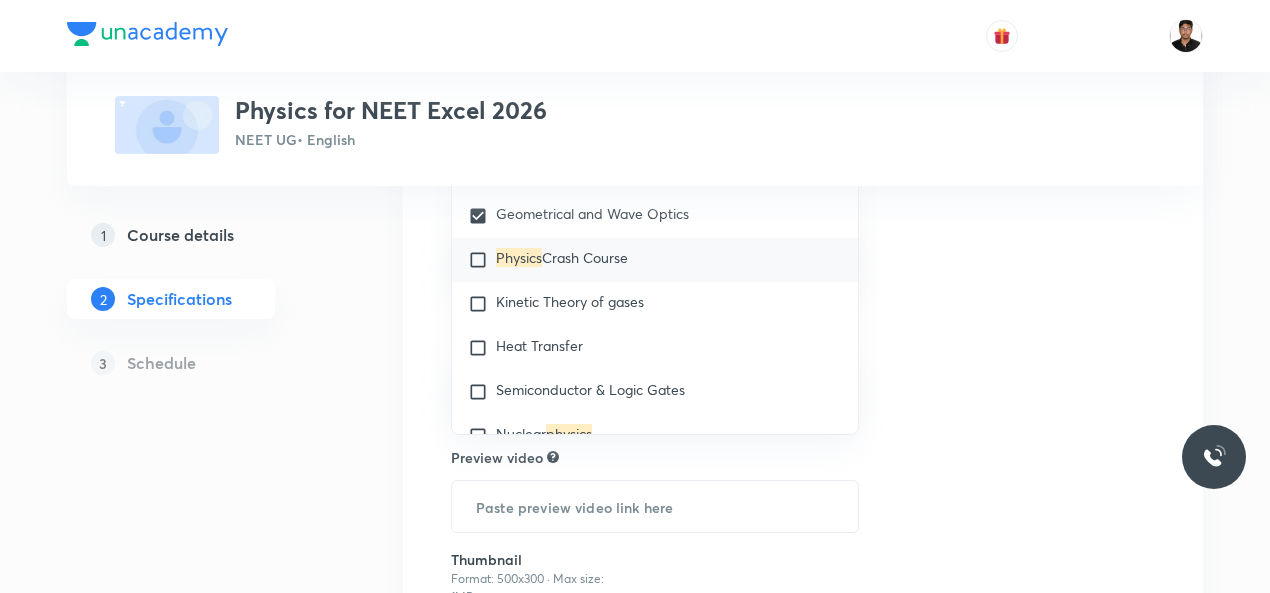 click at bounding box center (482, 260) 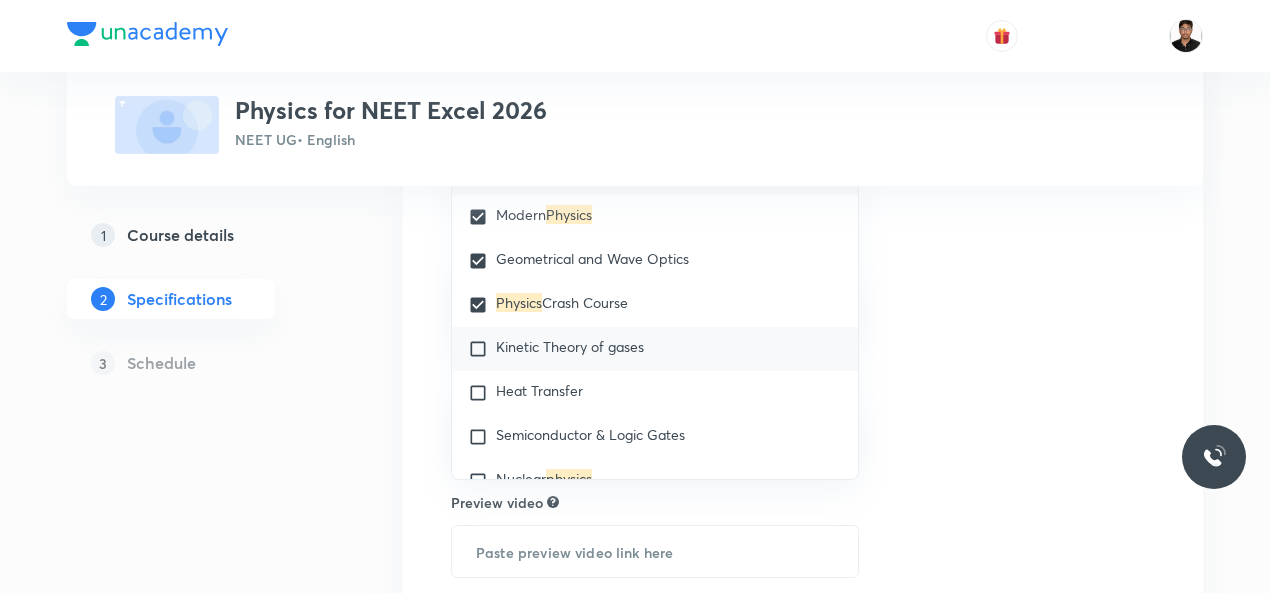 click at bounding box center [482, 349] 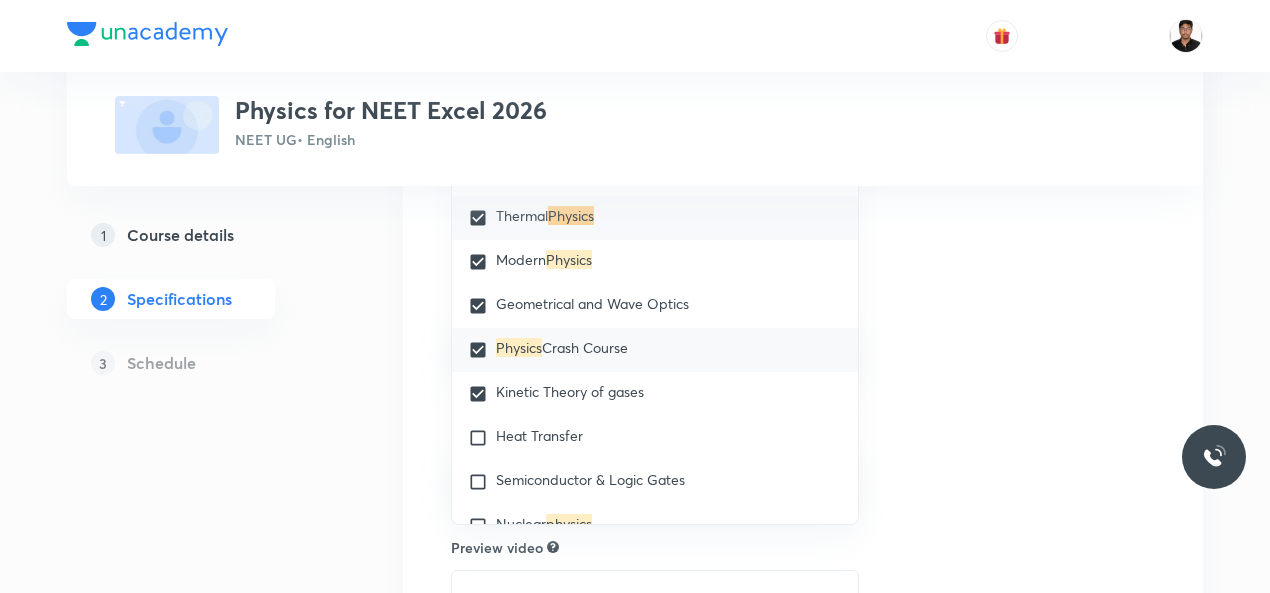 click at bounding box center [482, 350] 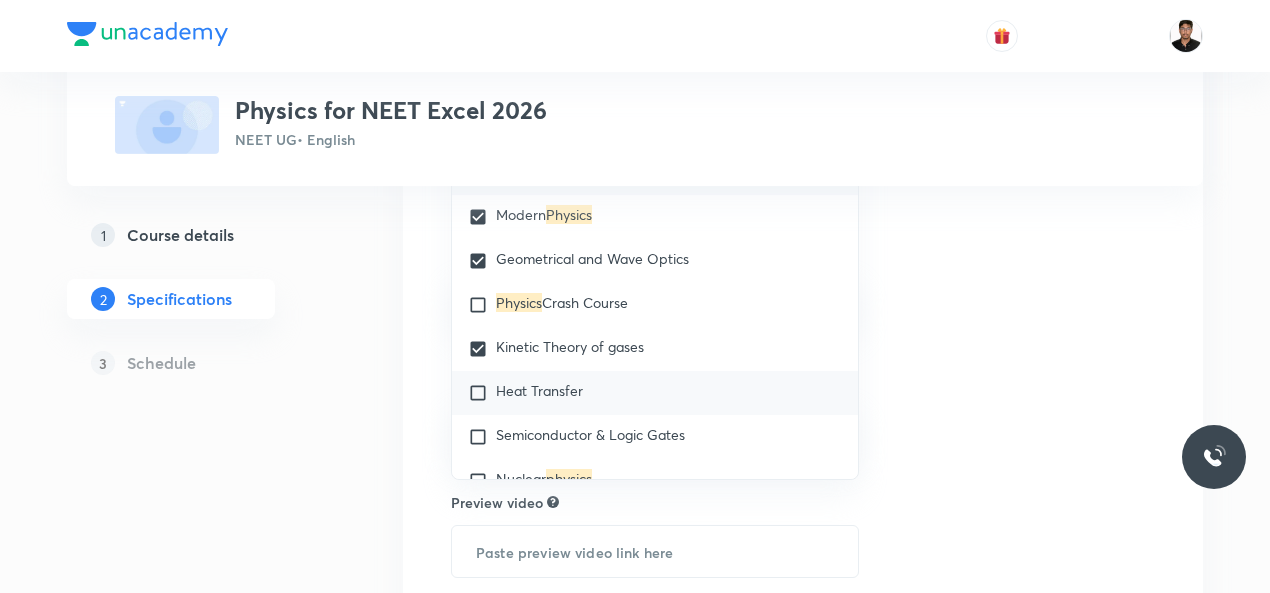 click at bounding box center (482, 393) 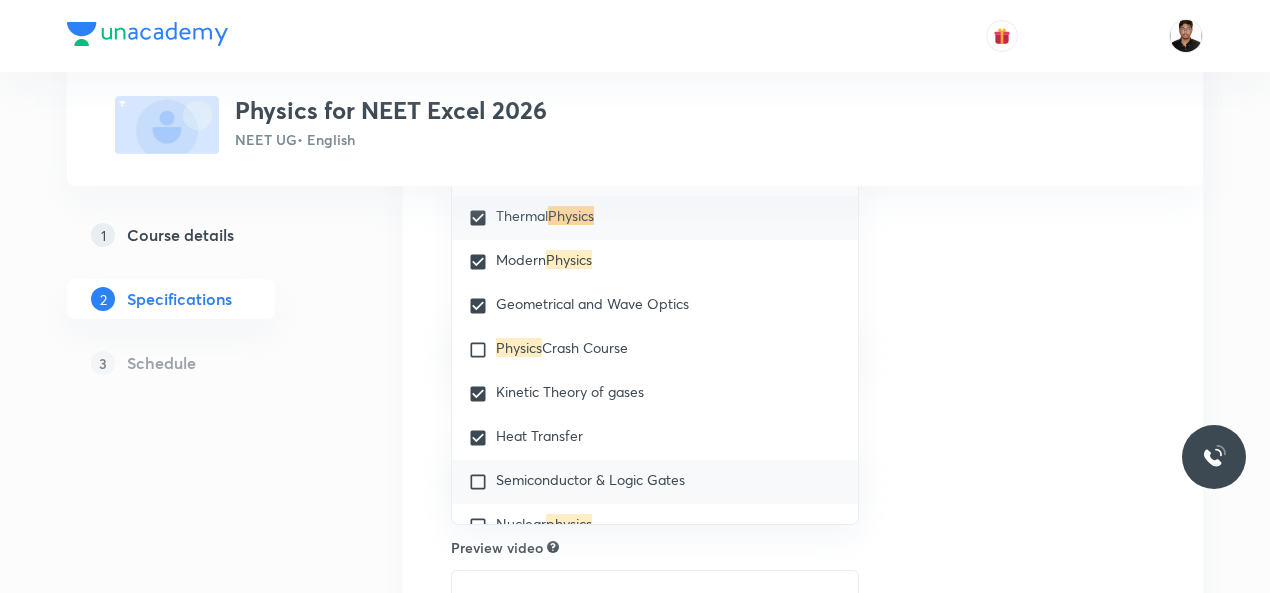 click at bounding box center (482, 482) 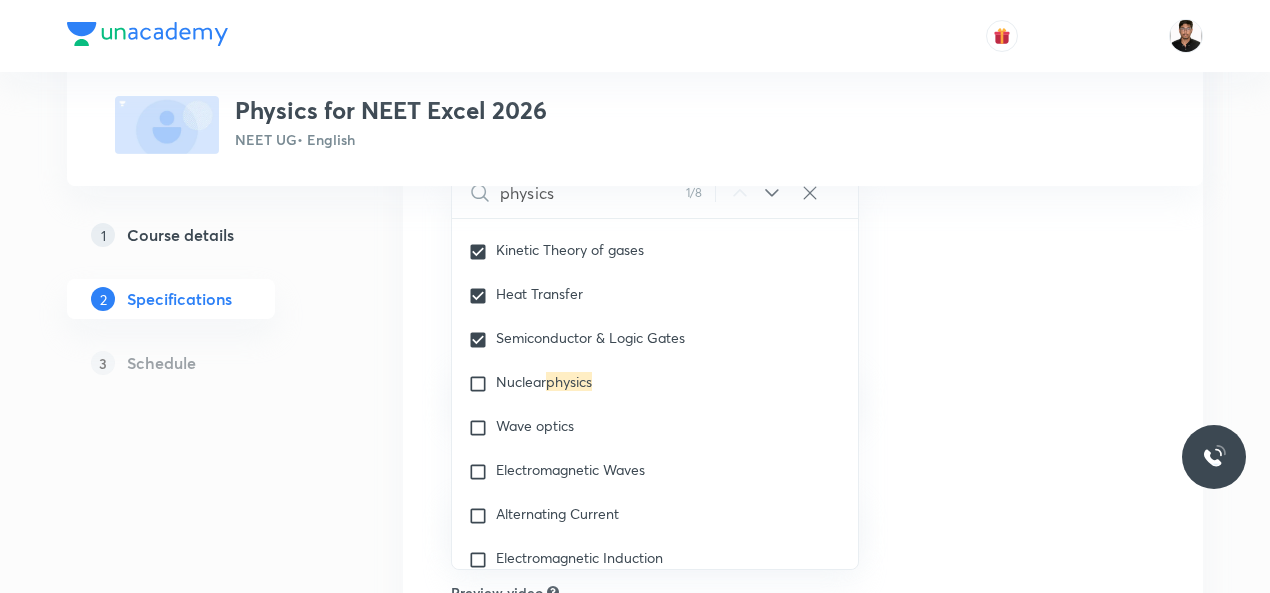 scroll, scrollTop: 3613, scrollLeft: 0, axis: vertical 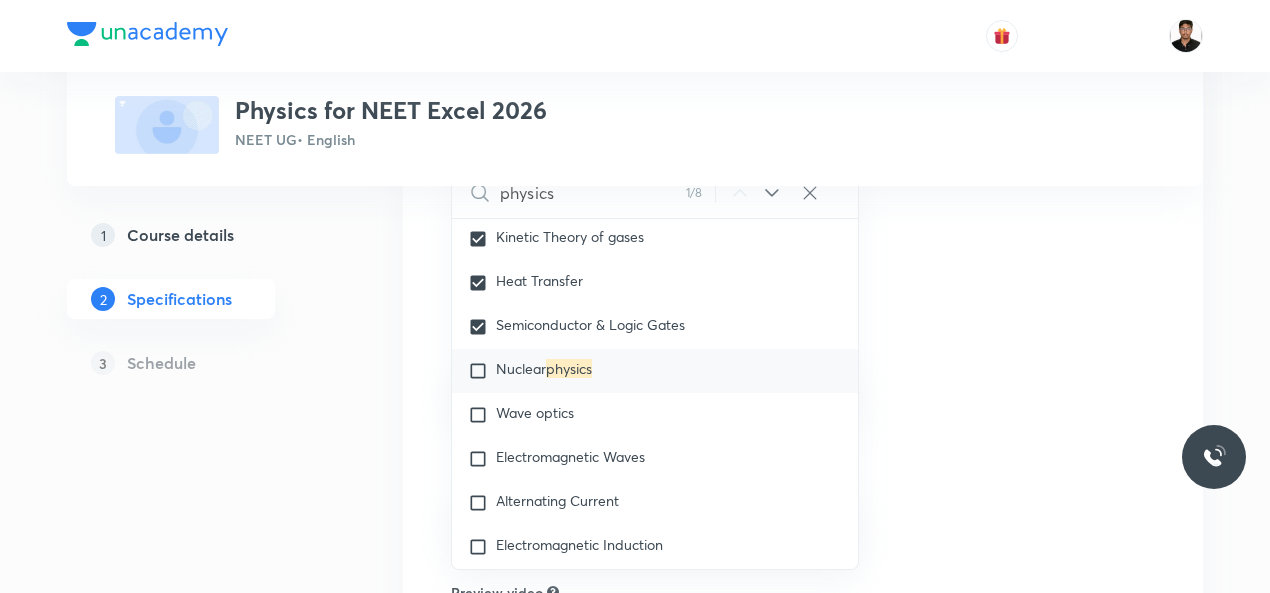 click at bounding box center [482, 371] 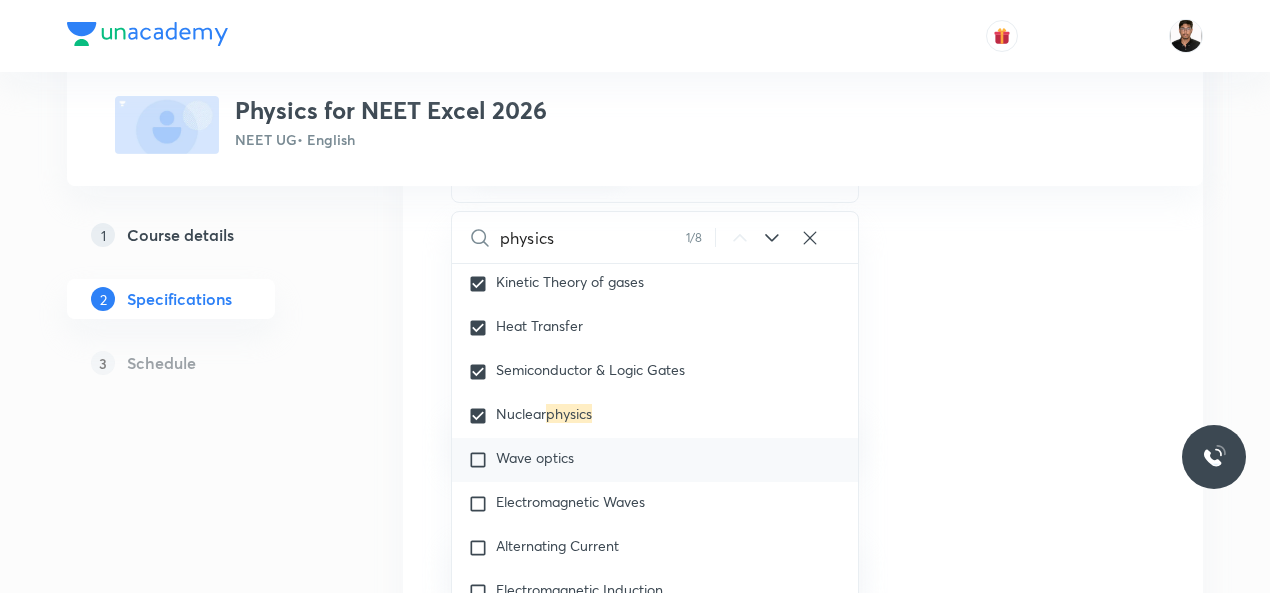 click at bounding box center [482, 460] 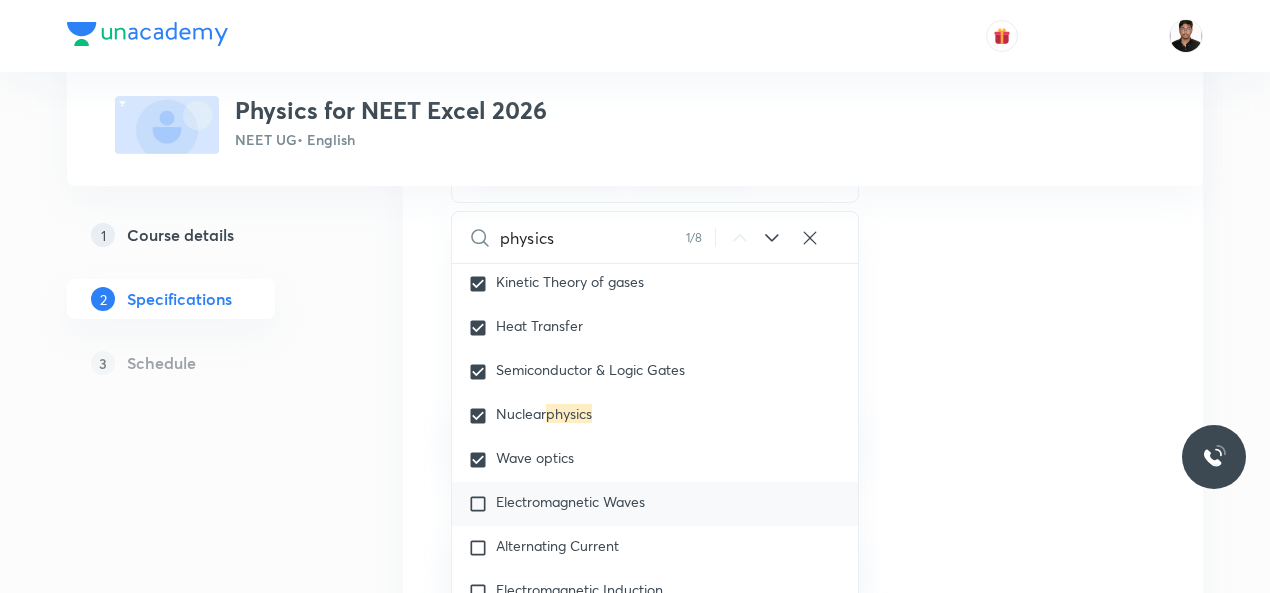 click at bounding box center (482, 504) 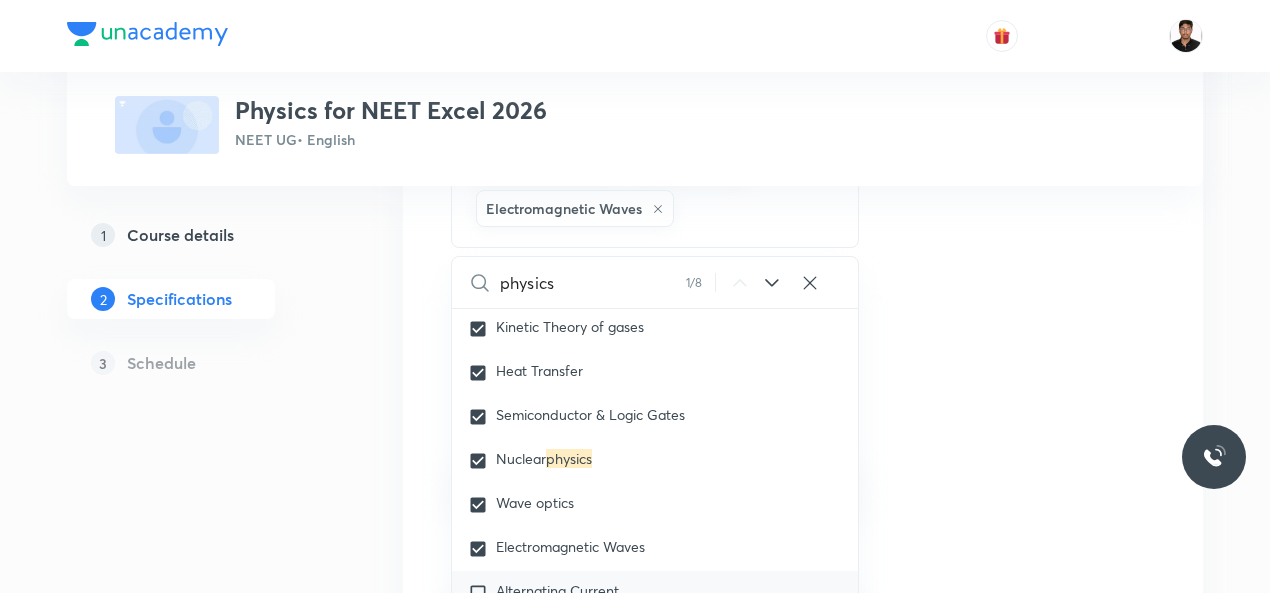 click at bounding box center [482, 593] 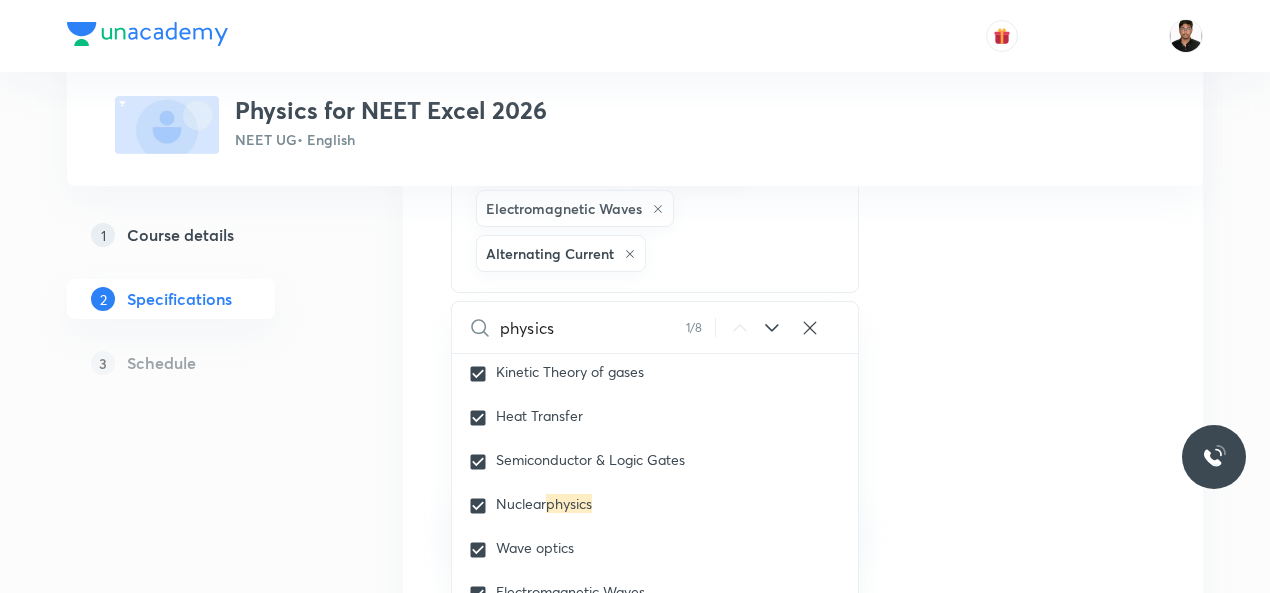 scroll, scrollTop: 3919, scrollLeft: 0, axis: vertical 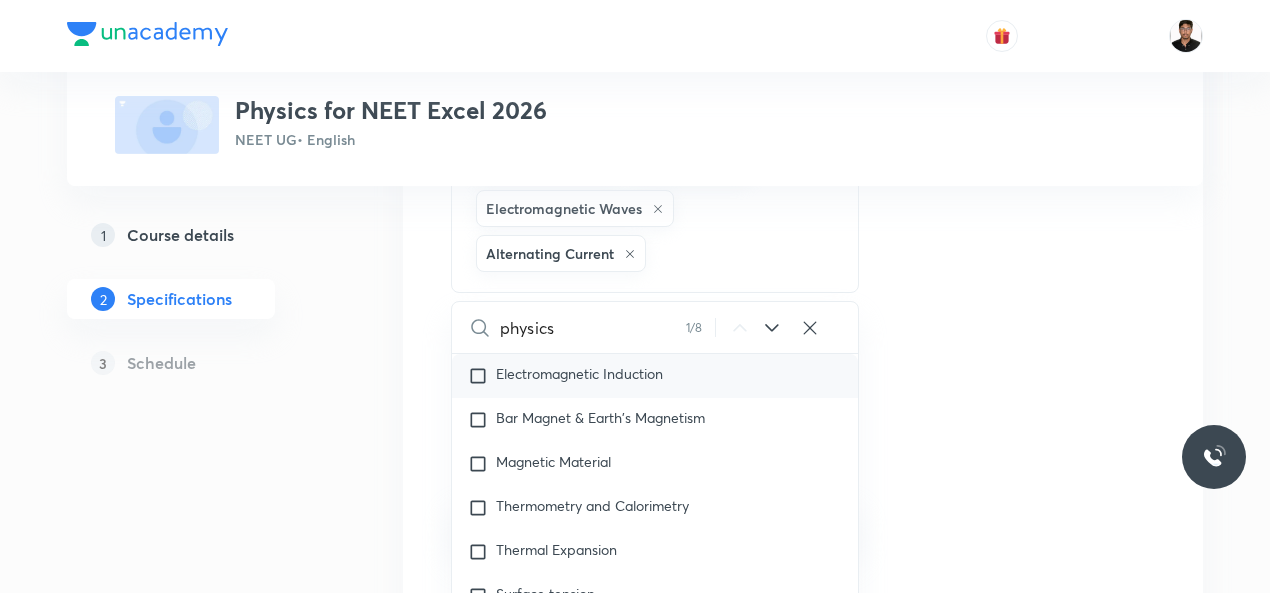 click at bounding box center (482, 376) 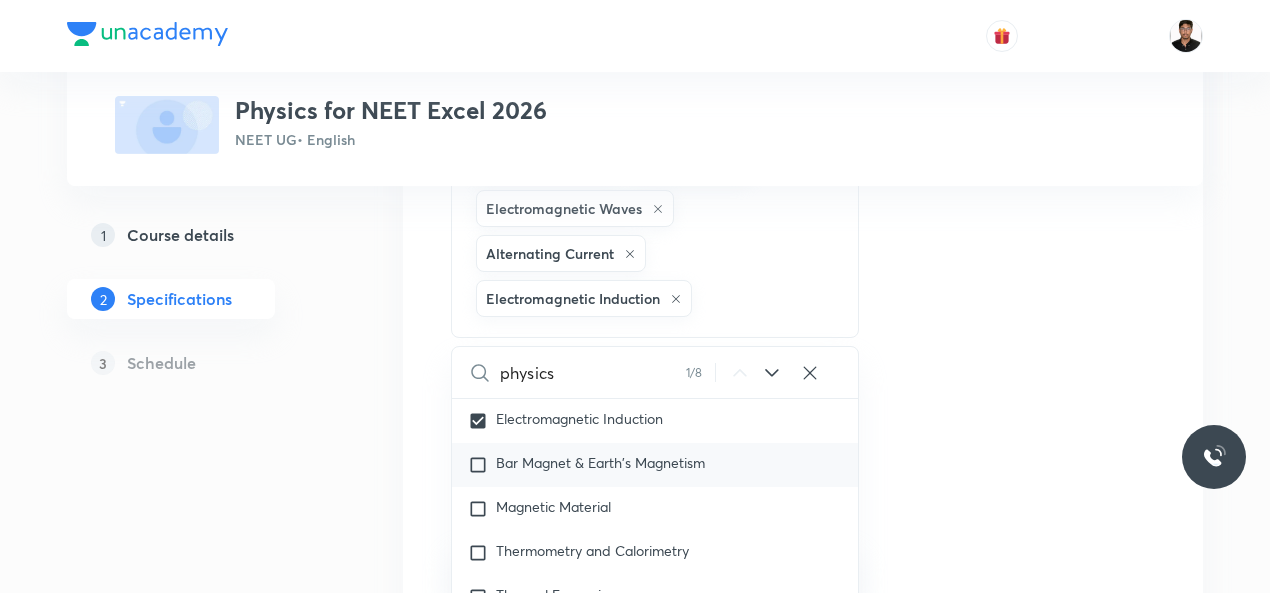 click at bounding box center (482, 465) 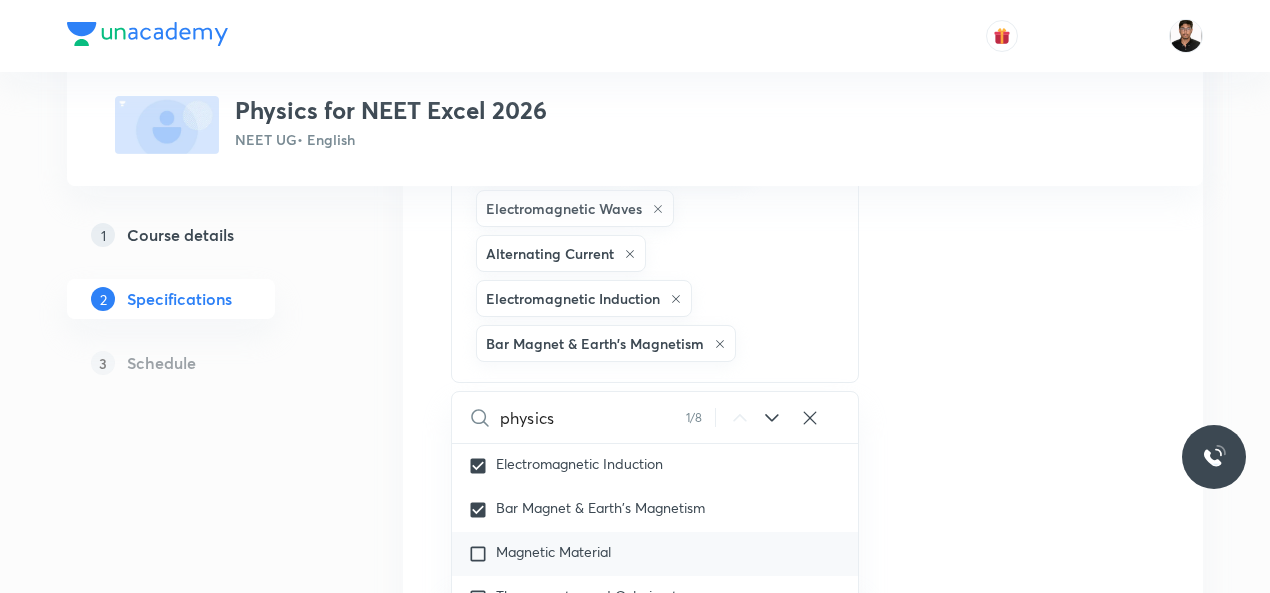 click at bounding box center (482, 554) 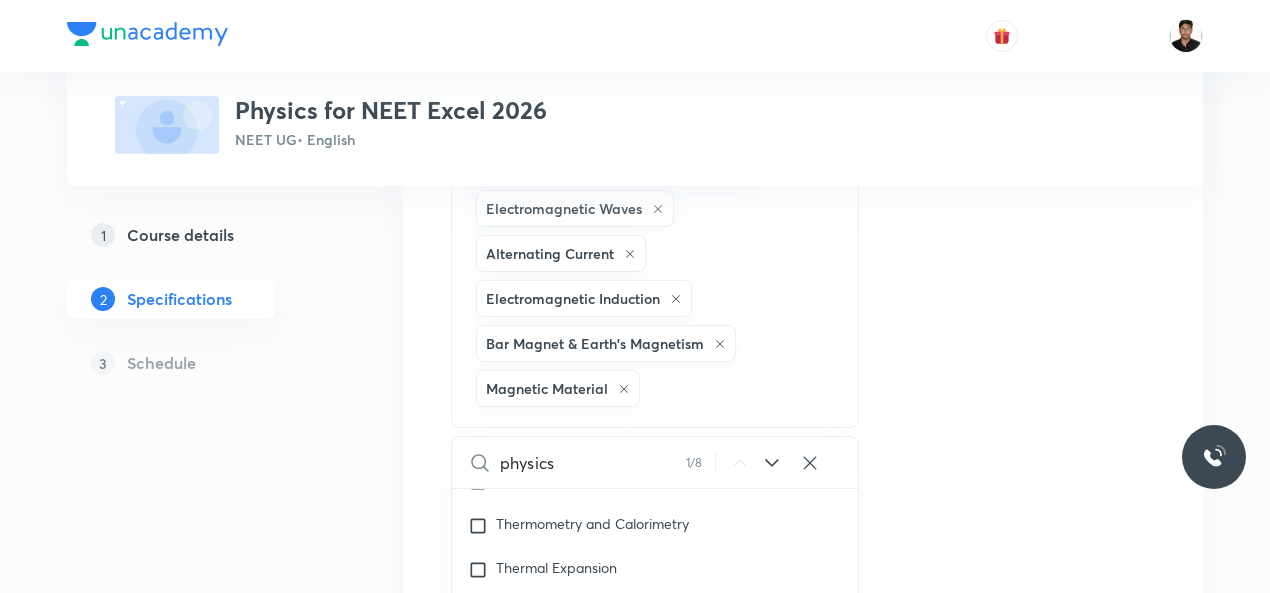 scroll, scrollTop: 4039, scrollLeft: 0, axis: vertical 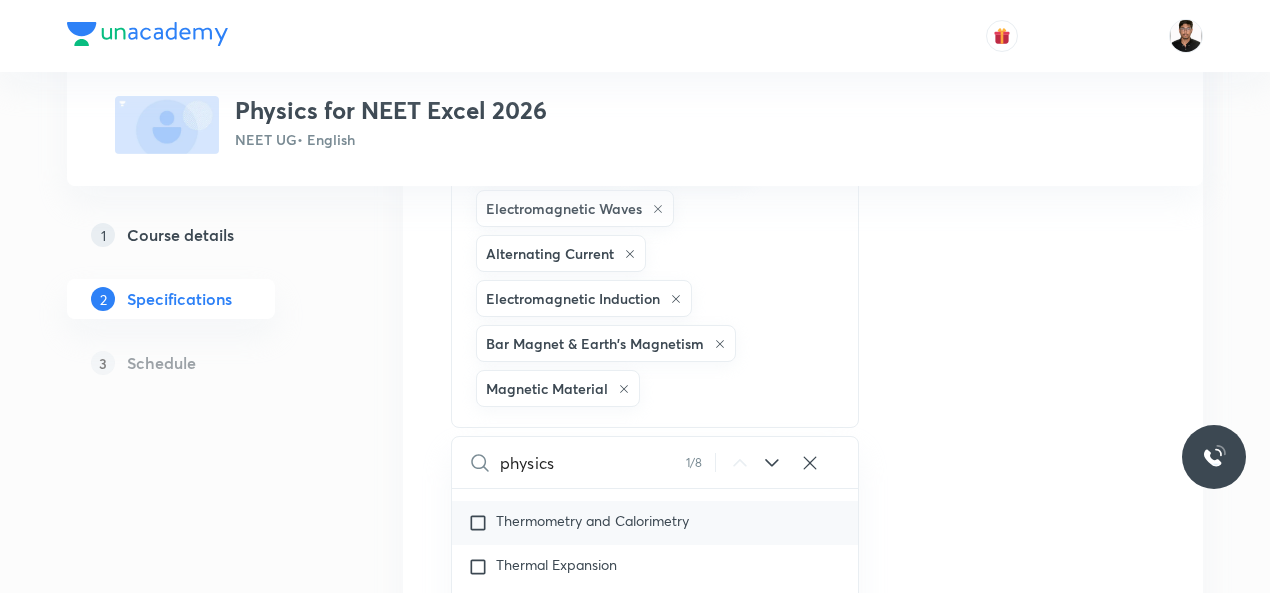 click at bounding box center (482, 523) 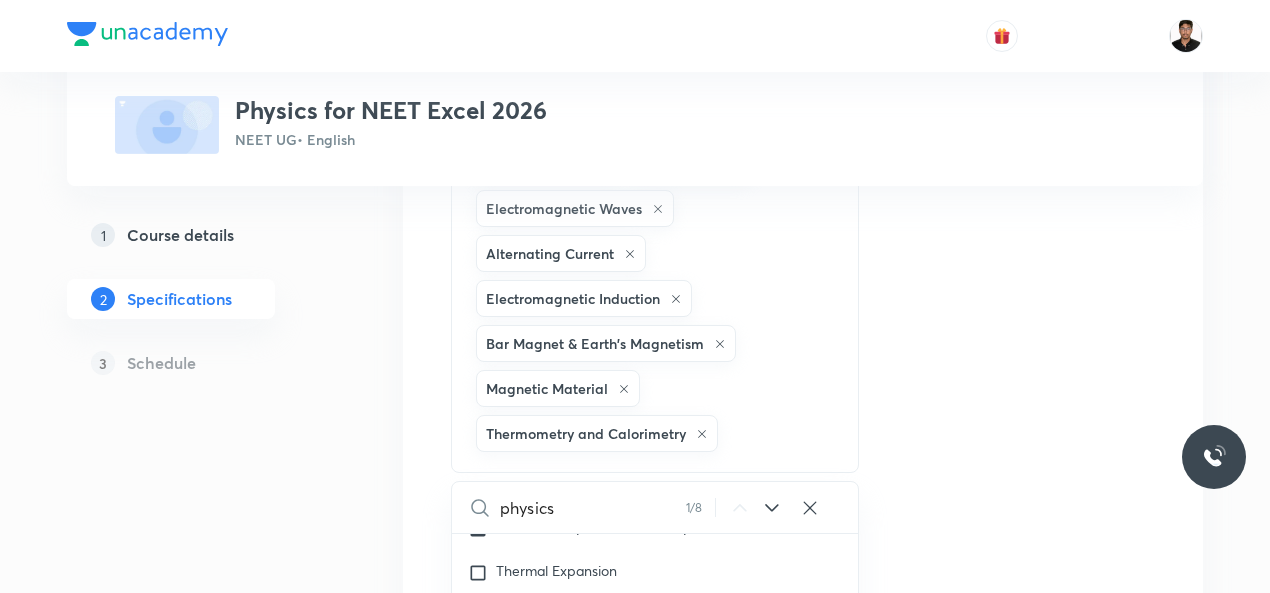scroll, scrollTop: 4079, scrollLeft: 0, axis: vertical 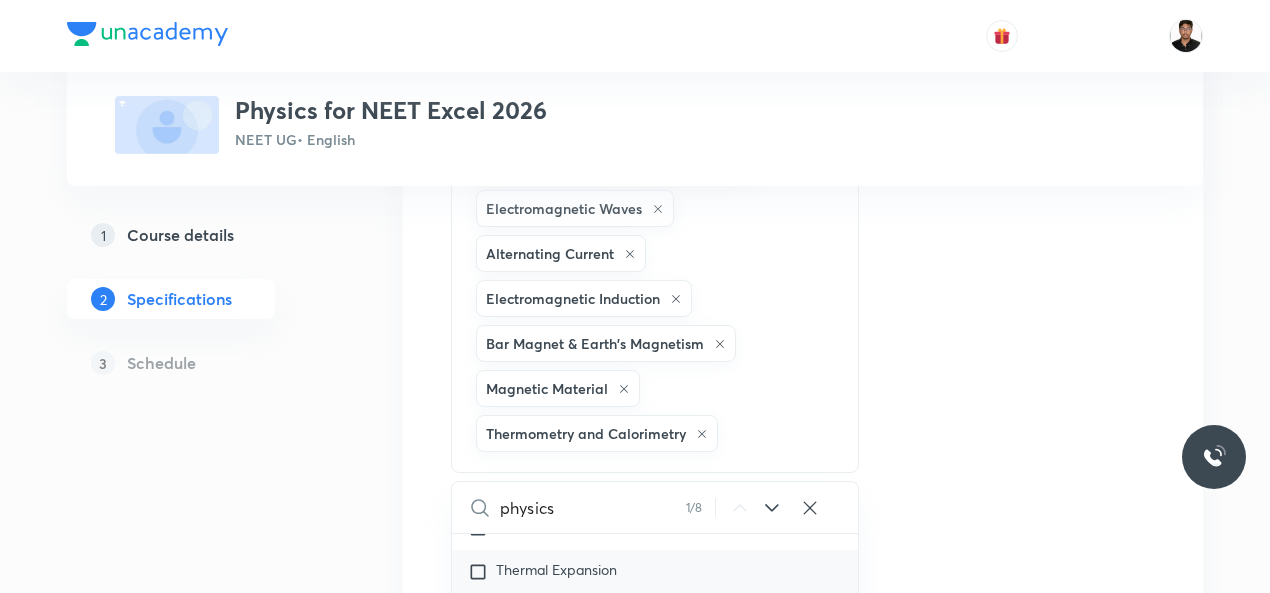 click at bounding box center [482, 572] 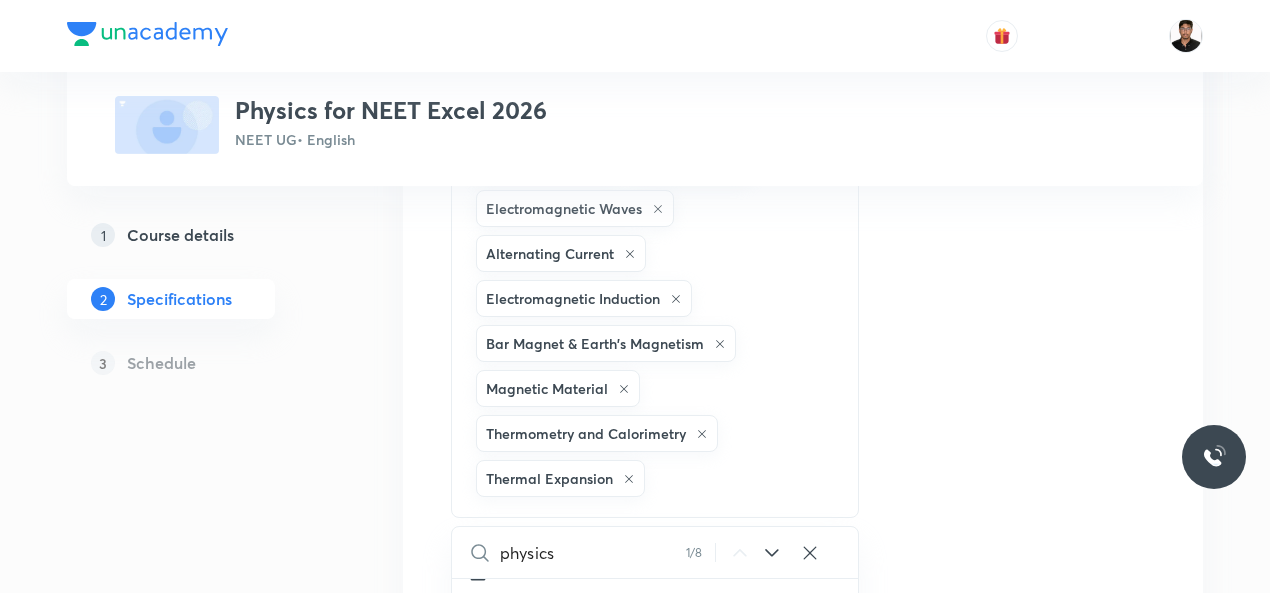 scroll, scrollTop: 1158, scrollLeft: 0, axis: vertical 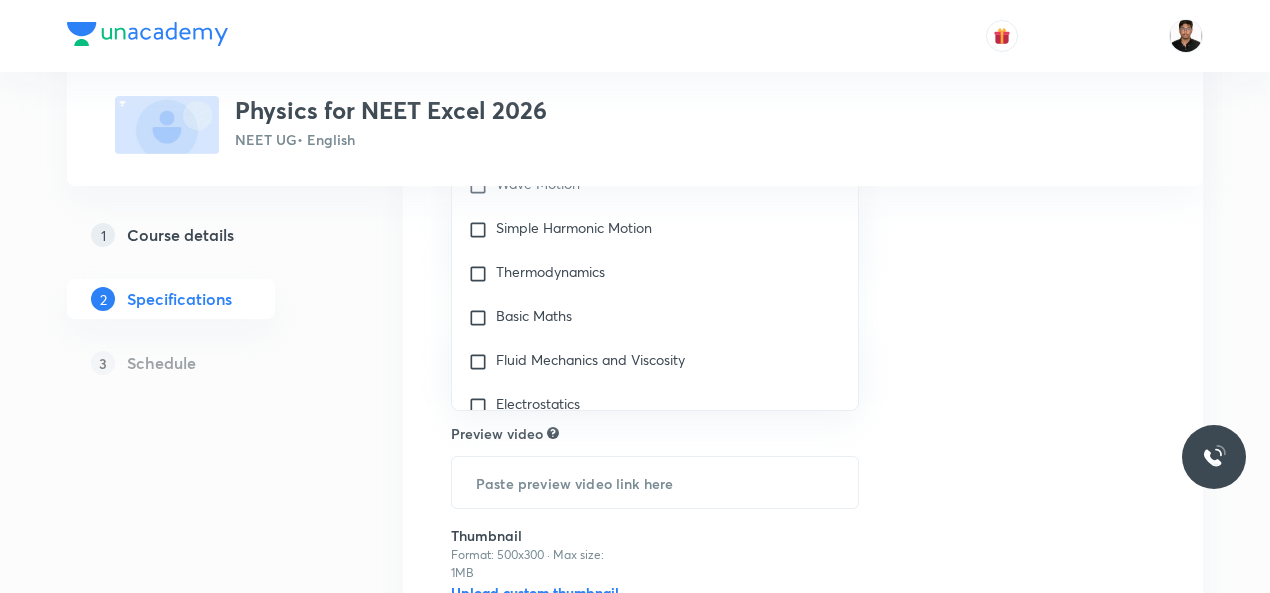 click on "Topics Mechanics Basics & Laboratory Solid & Fluid Mechanics Electricity & Magnetism Waves Thermal Physics Modern Physics Geometrical and Wave Optics Kinetic Theory of gases Heat Transfer Semiconductor & Logic Gates Nuclear physics Wave optics Electromagnetic Waves Alternating Current Electromagnetic Induction Bar Magnet & Earth's Magnetism Magnetic Material Thermometry and Calorimetry Thermal Expansion CLEAR physics 1 / 8 ​ Biology Previous Year & Mock Questions Diversity of Living Organisms Structural Organisation Cell Structure & Function Plant Physiology Human Physiology Reproduction Genetics & Evolution Biology & Human Welfare Biotechnology & Applications Environment & Ecology Cell - The Unit of Life Crash Course Reproduction in Organisms Biological Classification The Living World Cell Cycle and Cell Division Plant Kingdom Principles of Inheritance and Variation (Genetics) Sexual Reproduction in Flowering plants Reproductive Health Human Reproduction Morphology of Flowering Plants Respiration in Plants" at bounding box center (803, -44) 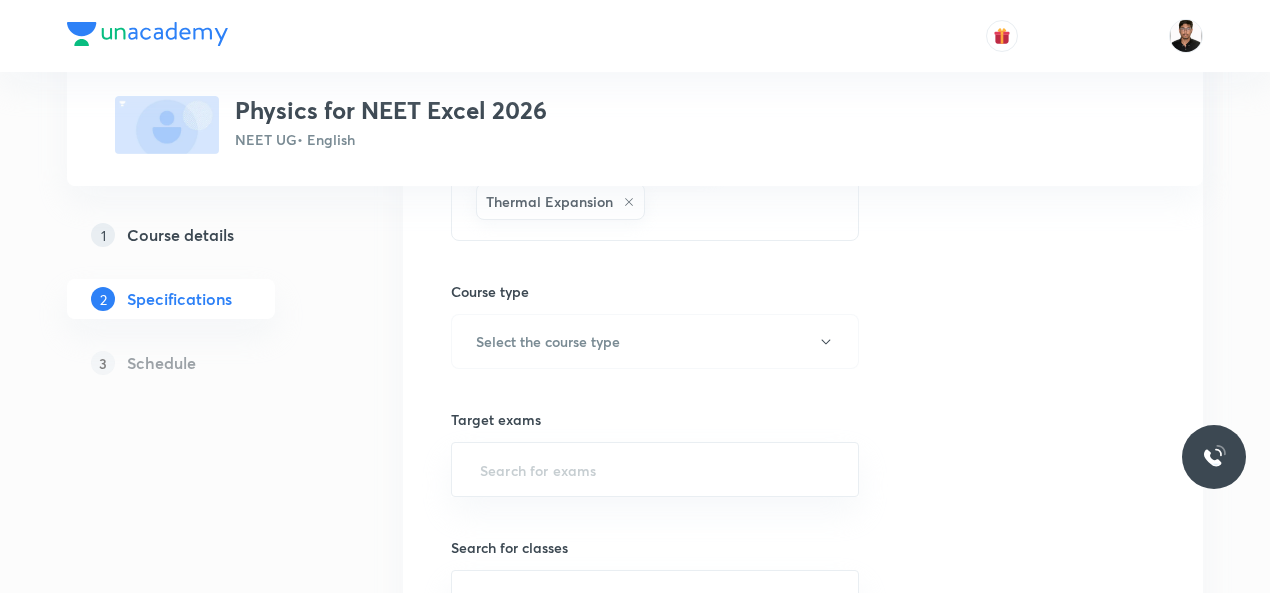 scroll, scrollTop: 918, scrollLeft: 0, axis: vertical 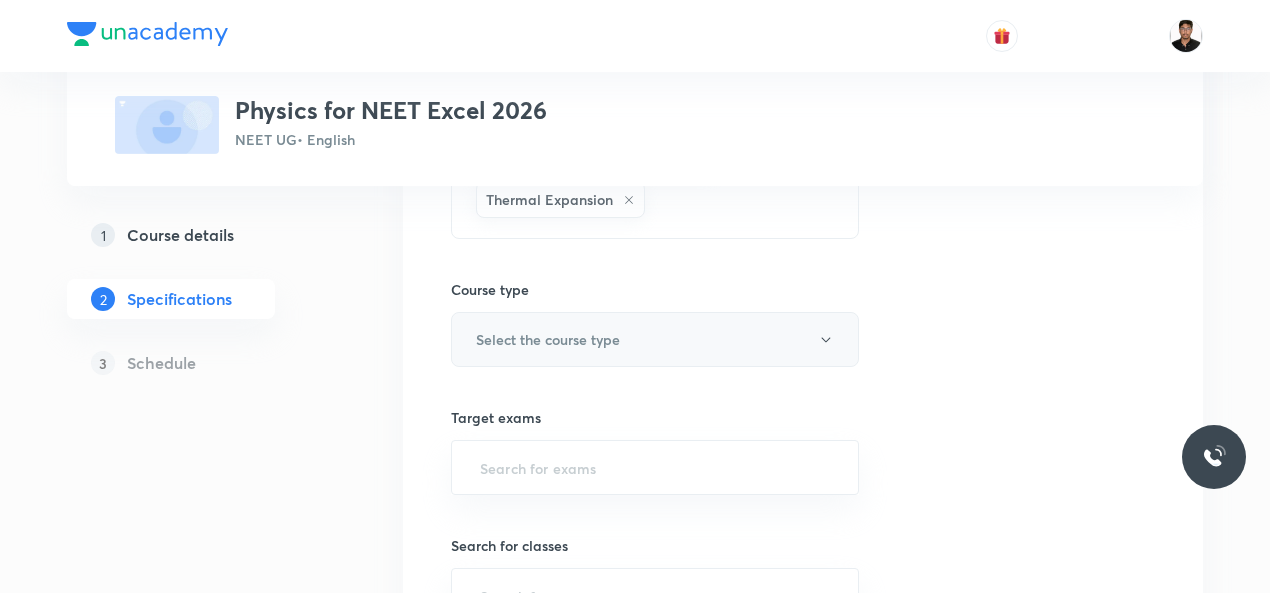 click on "Select the course type" at bounding box center (655, 339) 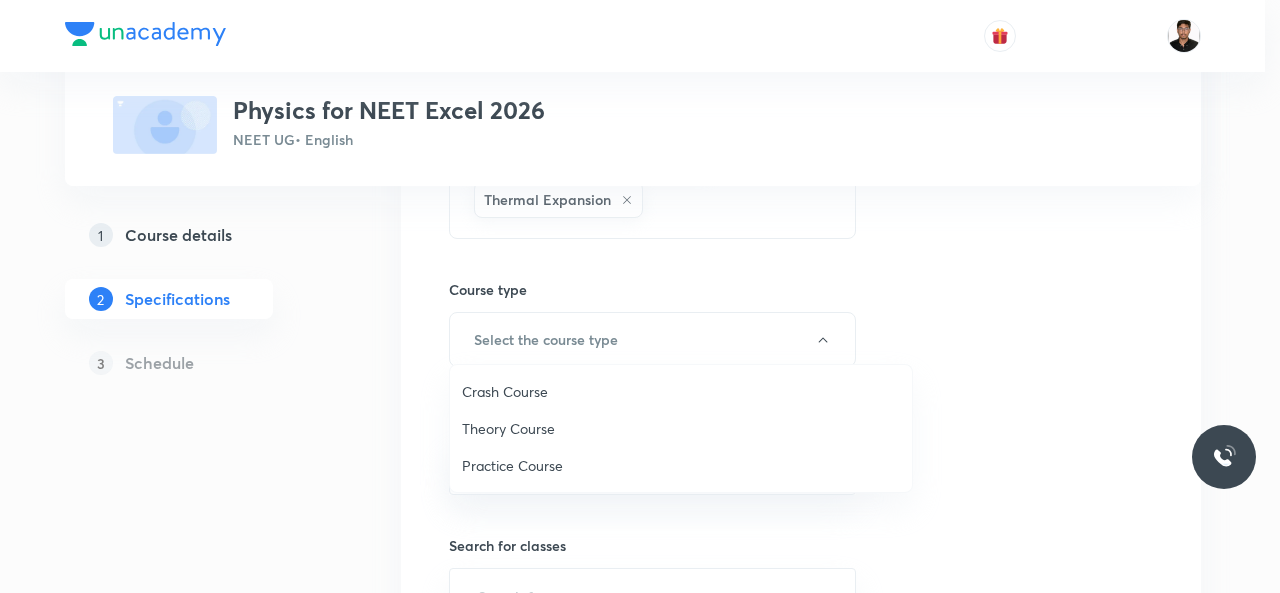 click on "Theory Course" at bounding box center [681, 428] 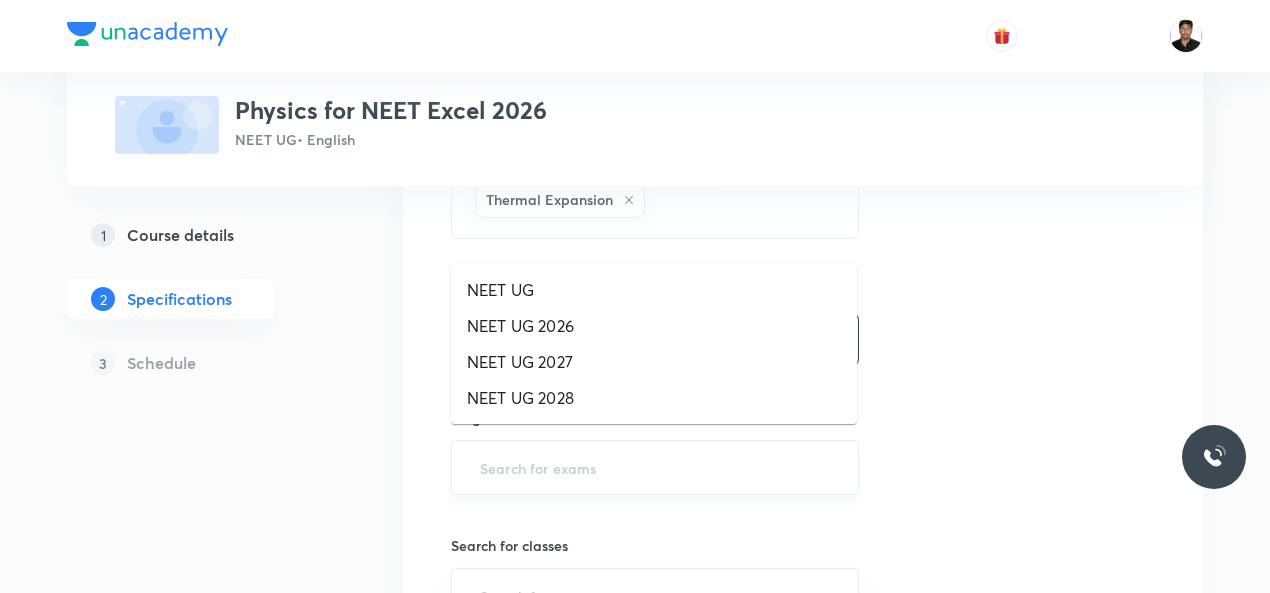 click at bounding box center [655, 467] 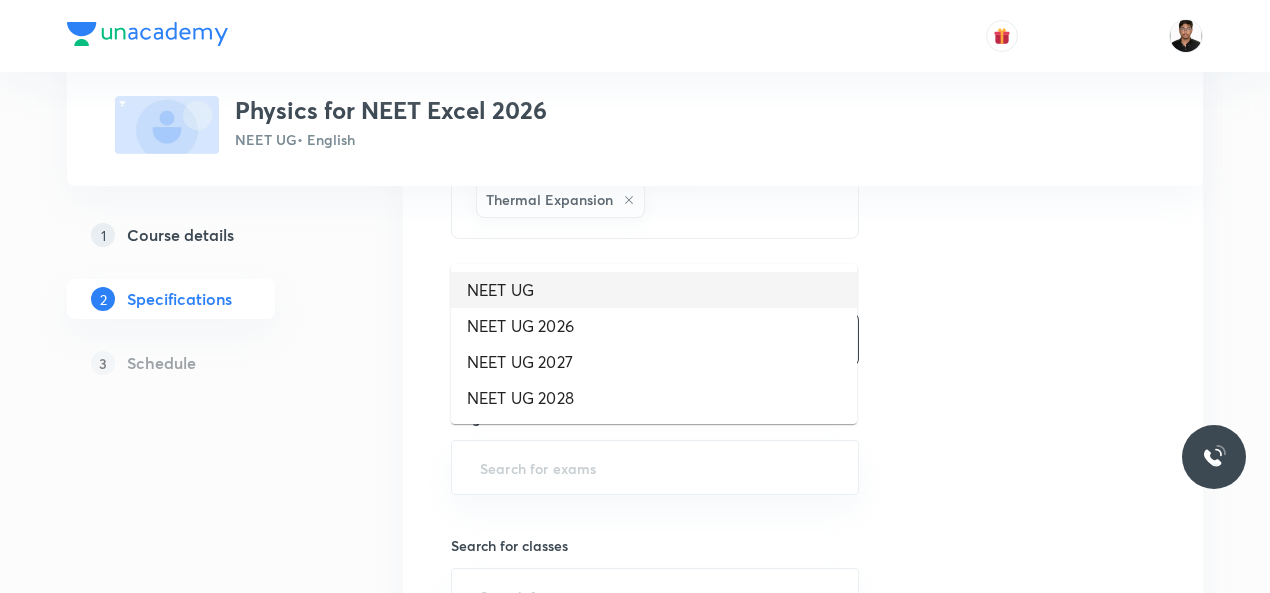 click on "NEET UG" at bounding box center (654, 290) 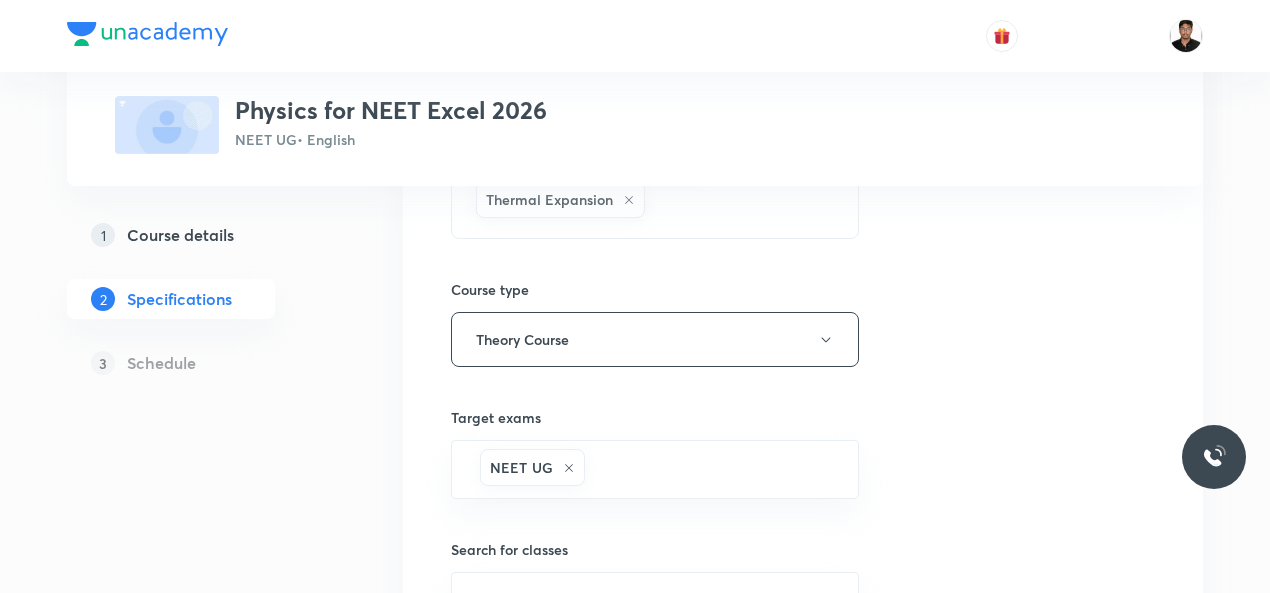 click on "Topics Mechanics Basics & Laboratory Solid & Fluid Mechanics Electricity & Magnetism Waves Thermal Physics Modern Physics Geometrical and Wave Optics Kinetic Theory of gases Heat Transfer Semiconductor & Logic Gates Nuclear physics Wave optics Electromagnetic Waves Alternating Current Electromagnetic Induction Bar Magnet & Earth's Magnetism Magnetic Material Thermometry and Calorimetry Thermal Expansion CLEAR Course type Theory Course Target exams NEET UG ​ Search for classes ​ Preview video ​ Thumbnail Format: 500x300 · Max size: 1MB Upload custom thumbnail Save & continue" at bounding box center [803, 198] 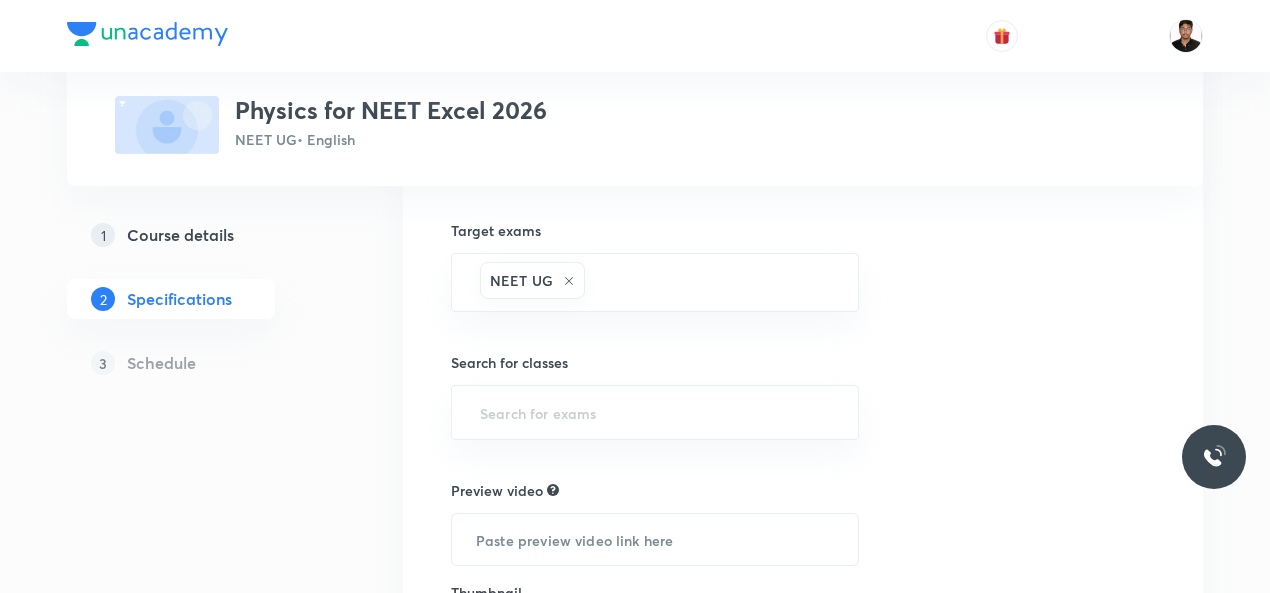 scroll, scrollTop: 1118, scrollLeft: 0, axis: vertical 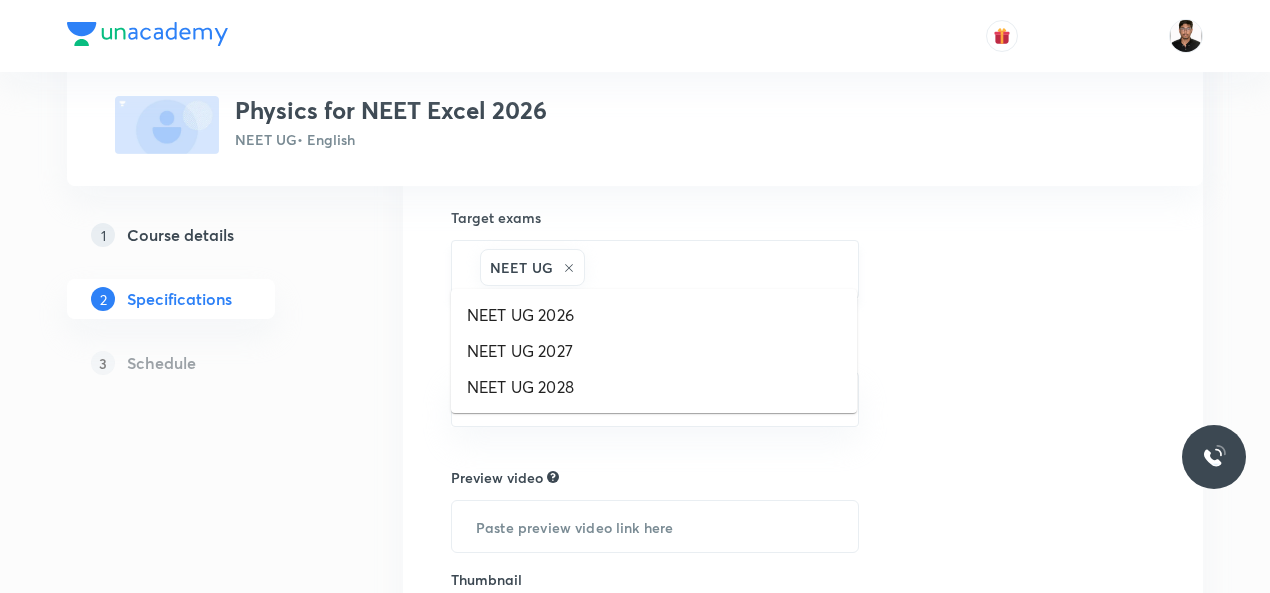 click at bounding box center [711, 269] 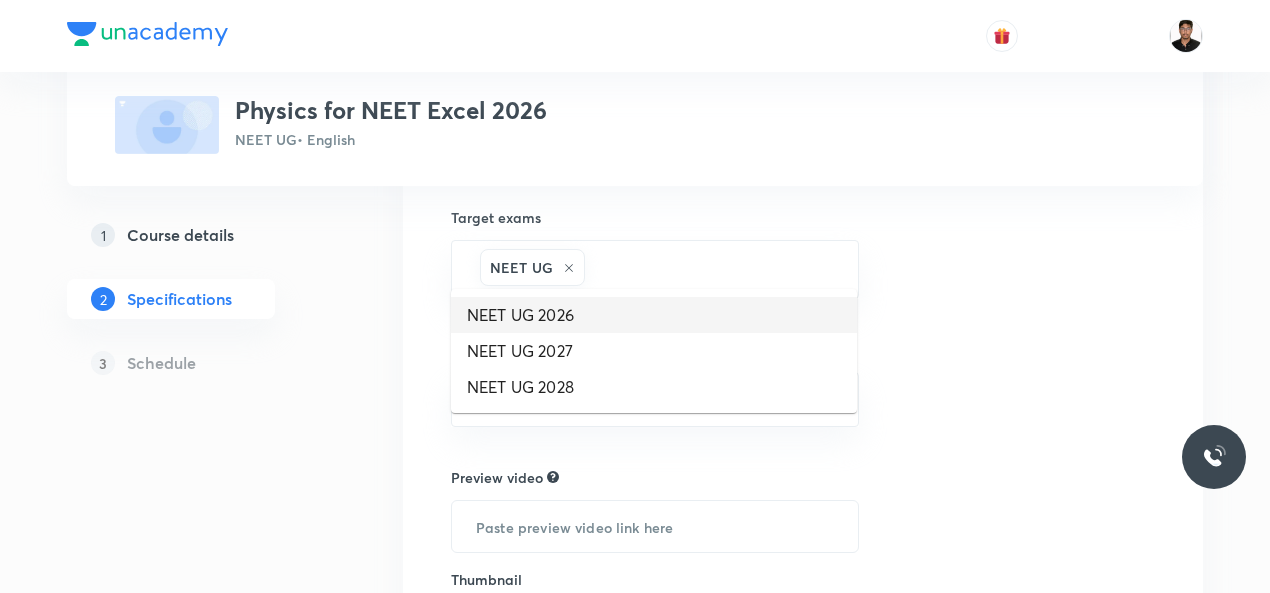 click on "NEET UG 2026" at bounding box center (654, 315) 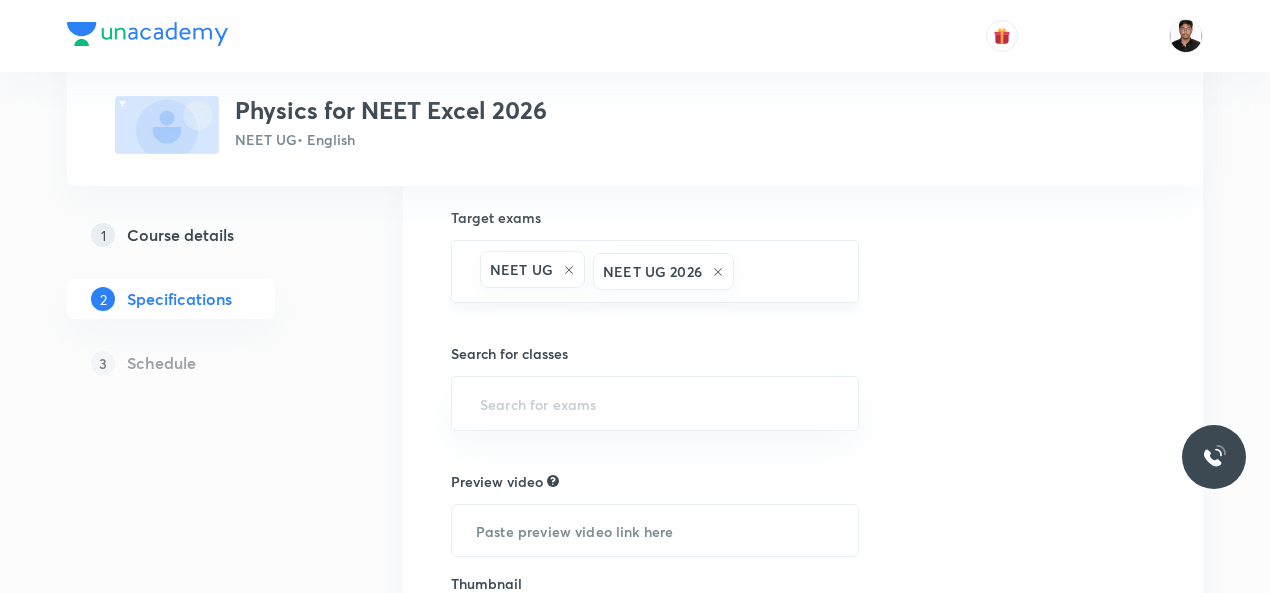 click 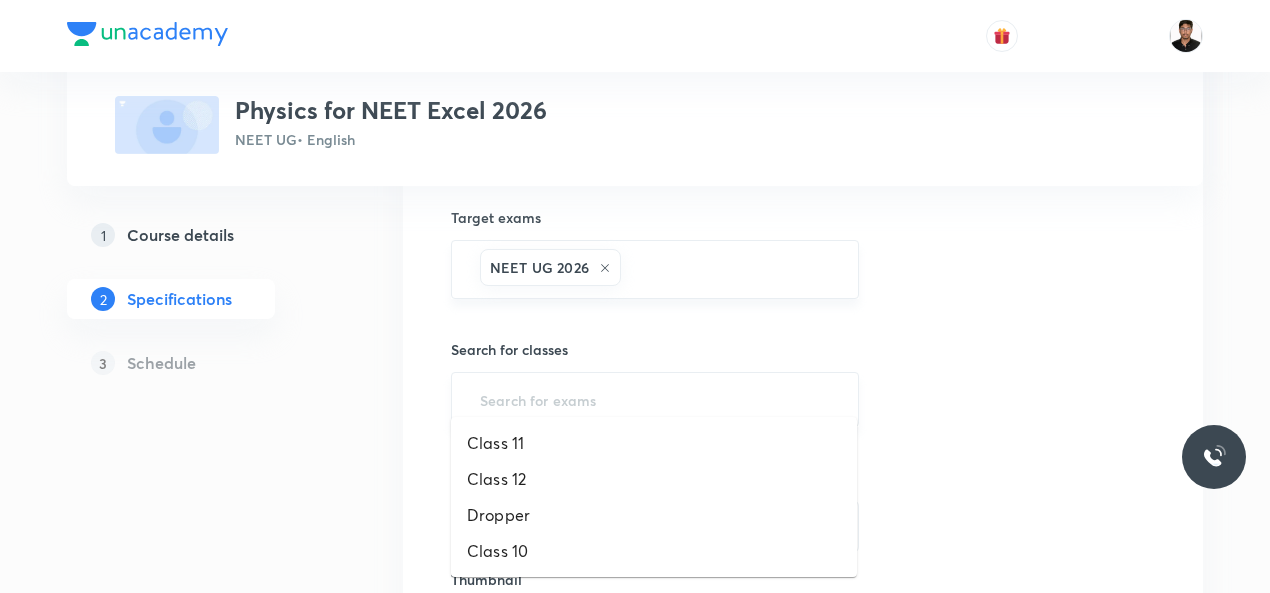 click at bounding box center [655, 399] 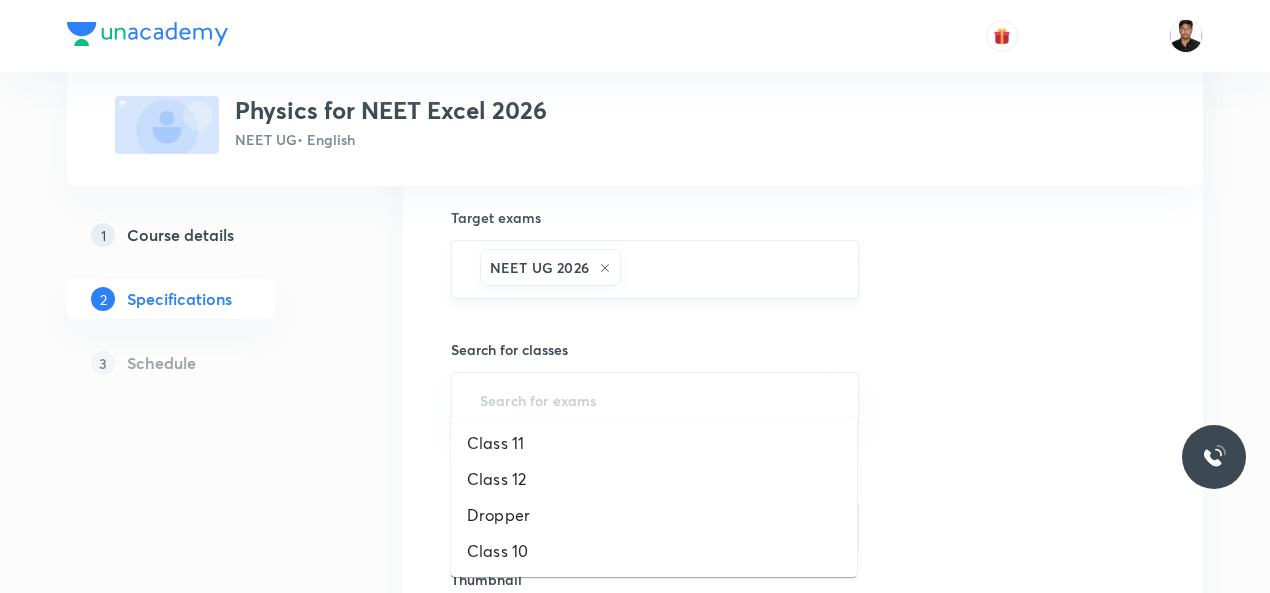 click at bounding box center (729, 269) 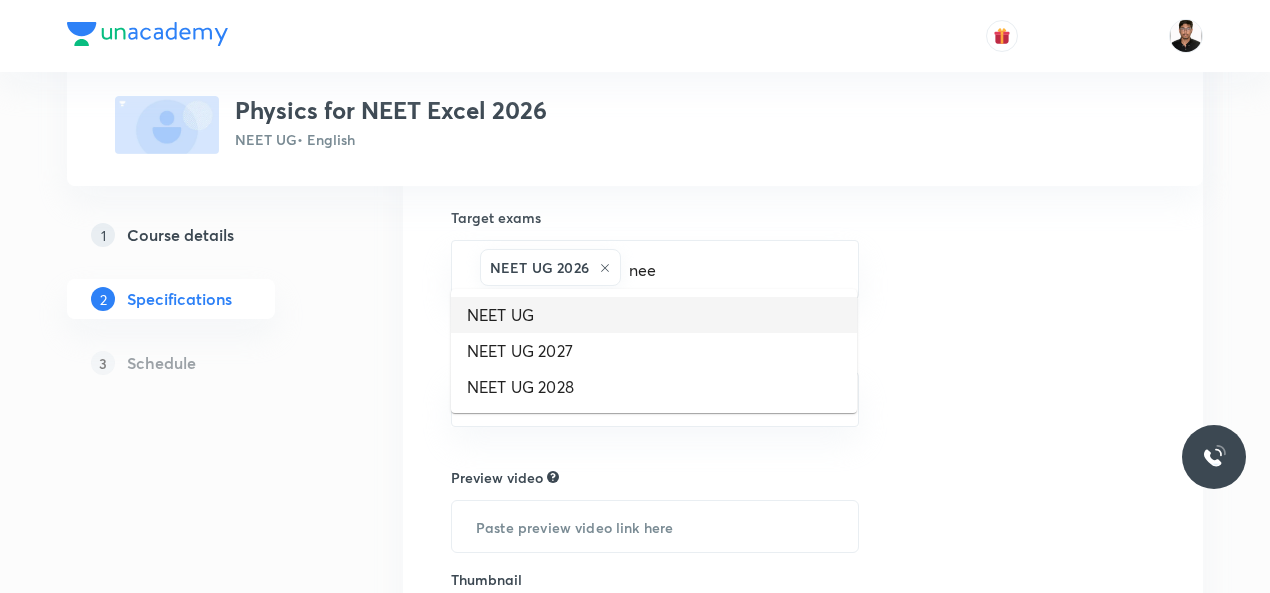 click on "NEET UG" at bounding box center (654, 315) 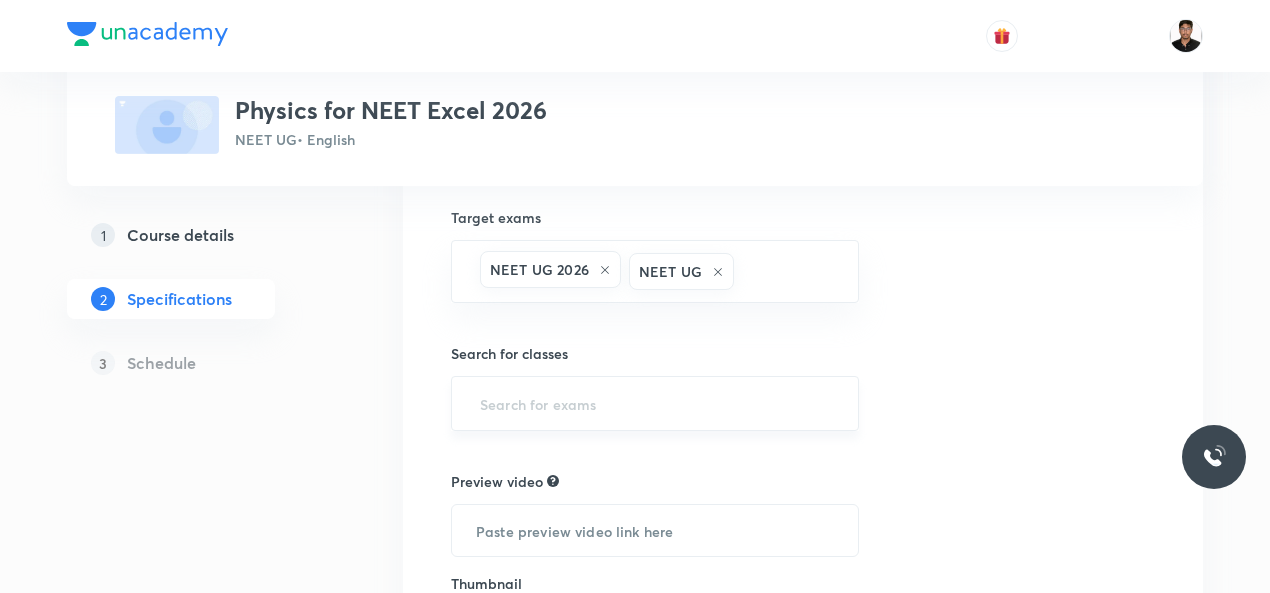 click at bounding box center [655, 403] 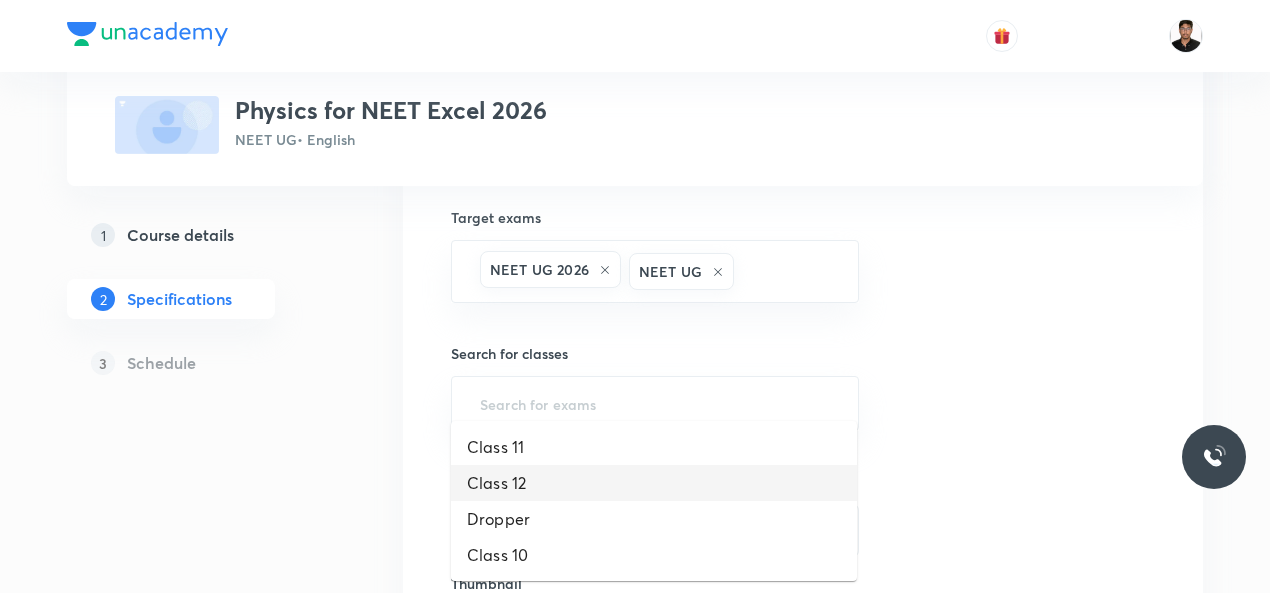 click on "Class 12" at bounding box center (654, 483) 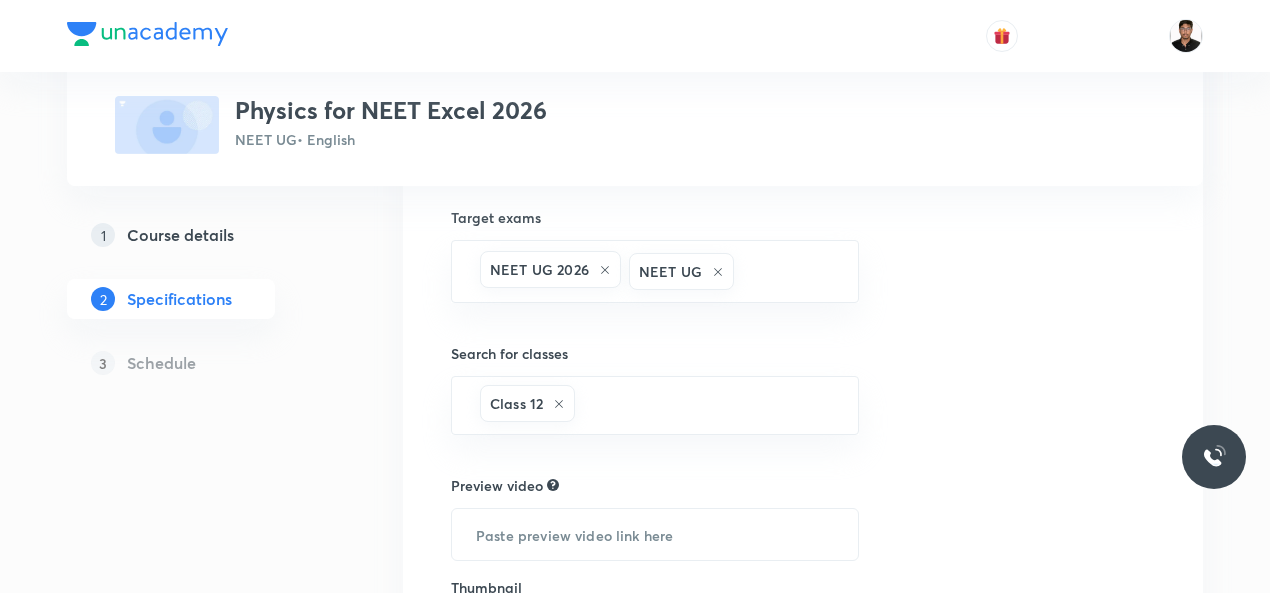 click on "Topics Mechanics Basics & Laboratory Solid & Fluid Mechanics Electricity & Magnetism Waves Thermal Physics Modern Physics Geometrical and Wave Optics Kinetic Theory of gases Heat Transfer Semiconductor & Logic Gates Nuclear physics Wave optics Electromagnetic Waves Alternating Current Electromagnetic Induction Bar Magnet & Earth's Magnetism Magnetic Material Thermometry and Calorimetry Thermal Expansion CLEAR Course type Theory Course Target exams NEET UG 2026 NEET UG ​ Search for classes Class 12 ​ Preview video ​ Thumbnail Format: 500x300 · Max size: 1MB Upload custom thumbnail Save & continue" at bounding box center (803, 2) 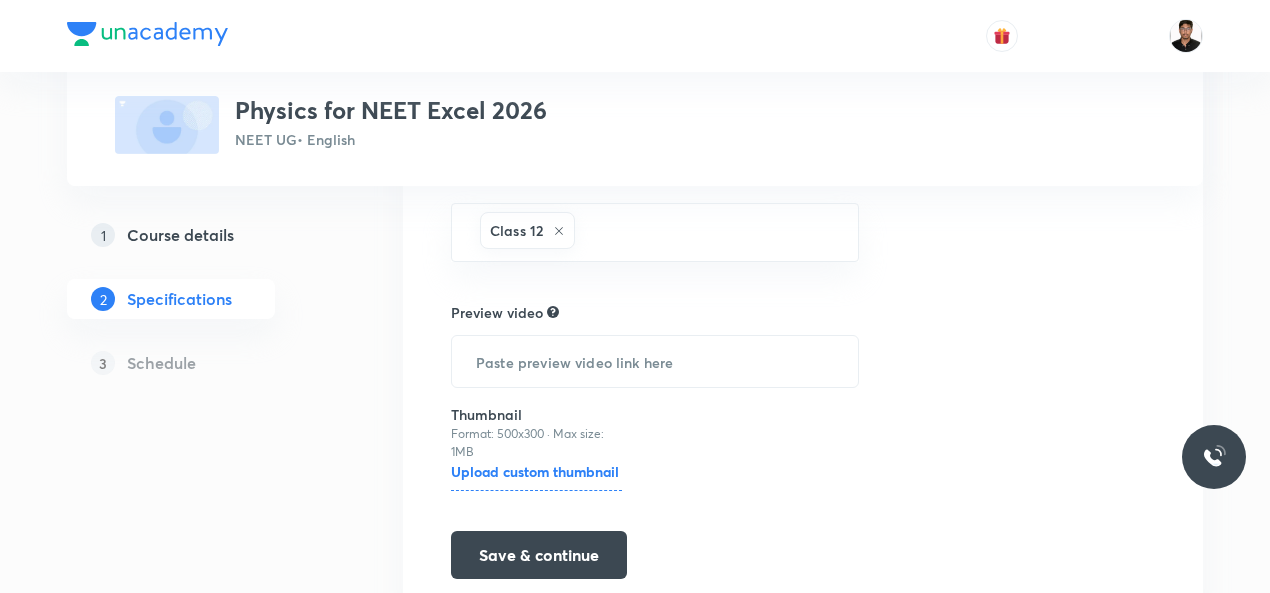 scroll, scrollTop: 1318, scrollLeft: 0, axis: vertical 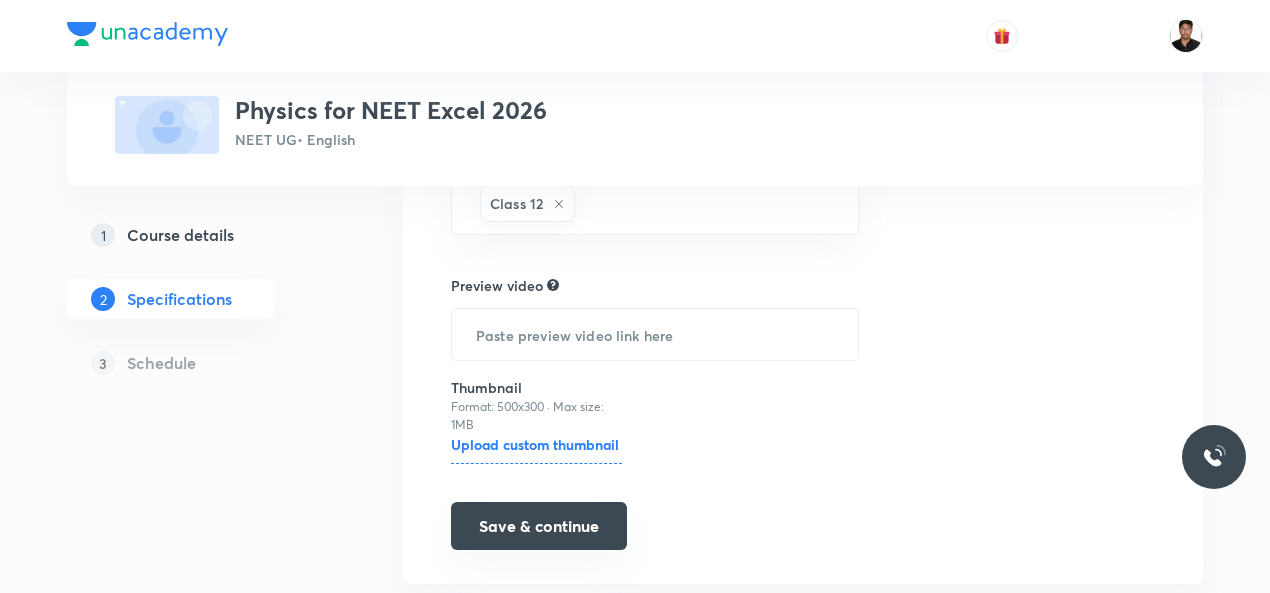 click on "Save & continue" at bounding box center [539, 526] 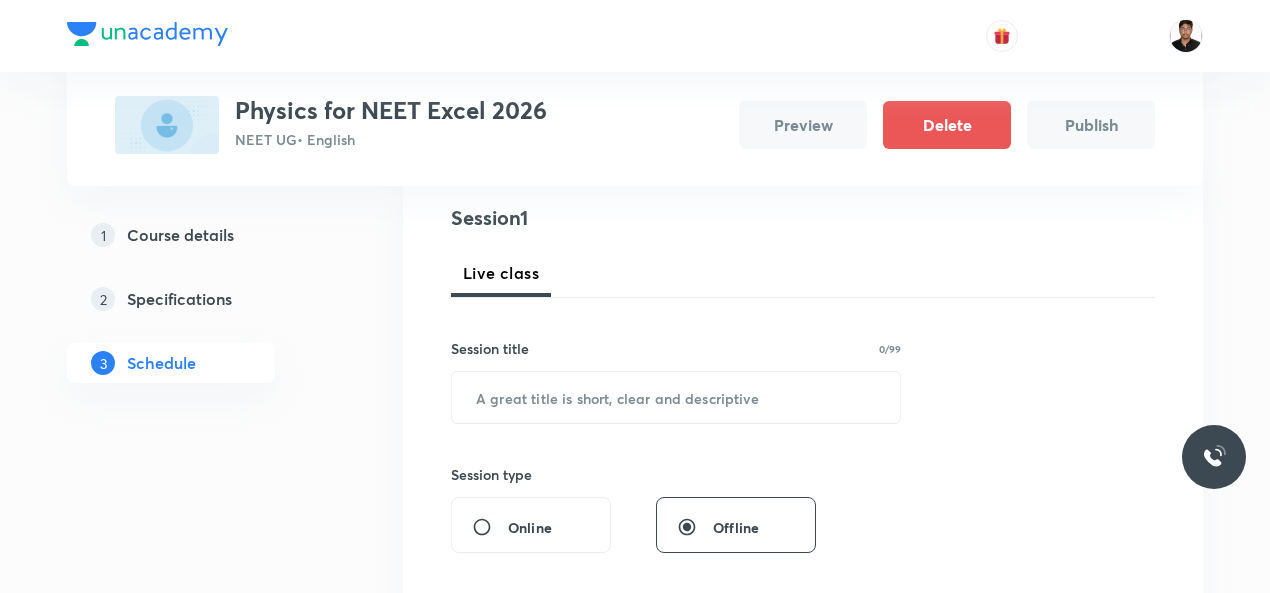 scroll, scrollTop: 199, scrollLeft: 0, axis: vertical 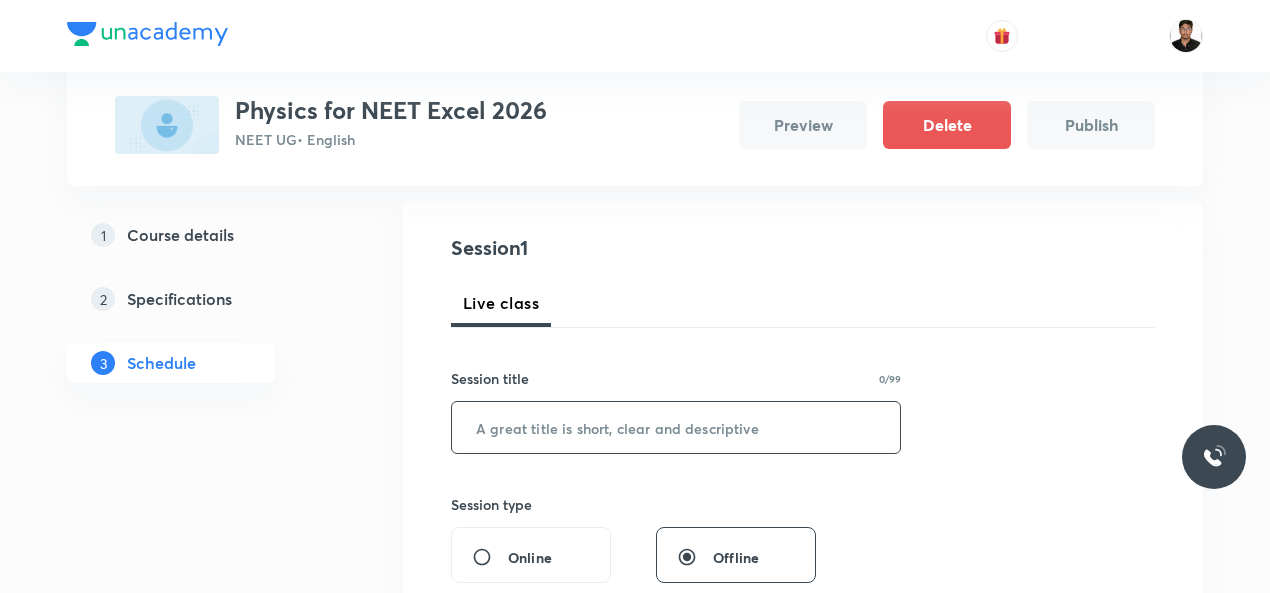 click at bounding box center [676, 427] 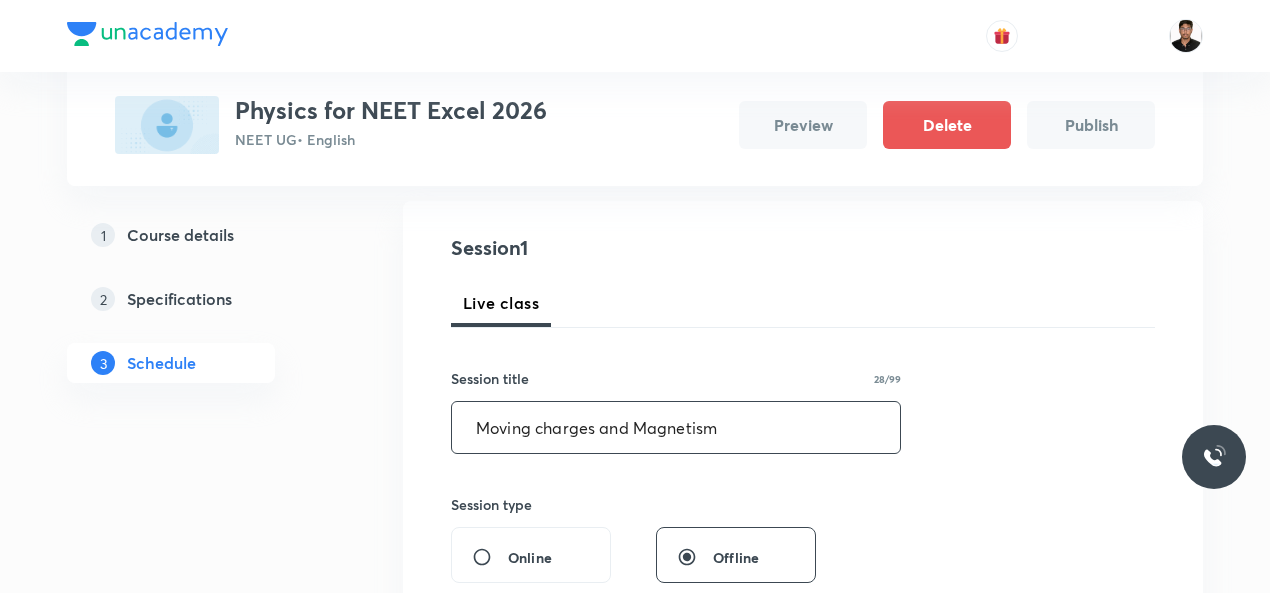 scroll, scrollTop: 718, scrollLeft: 0, axis: vertical 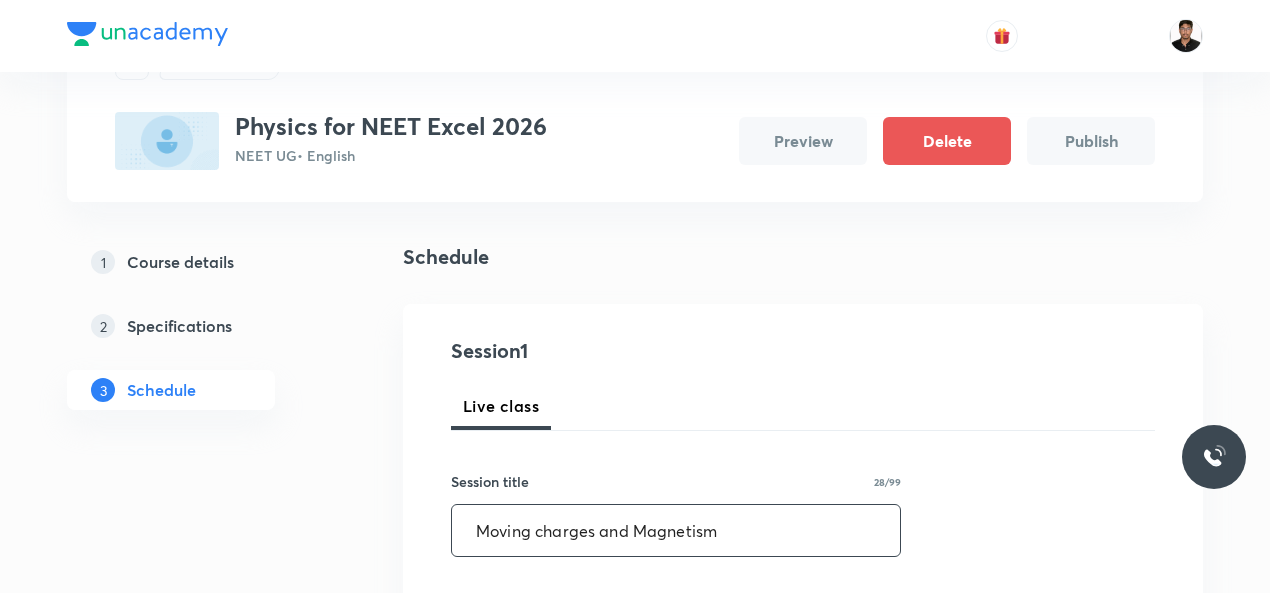 click on "Moving charges and Magnetism" at bounding box center [676, 530] 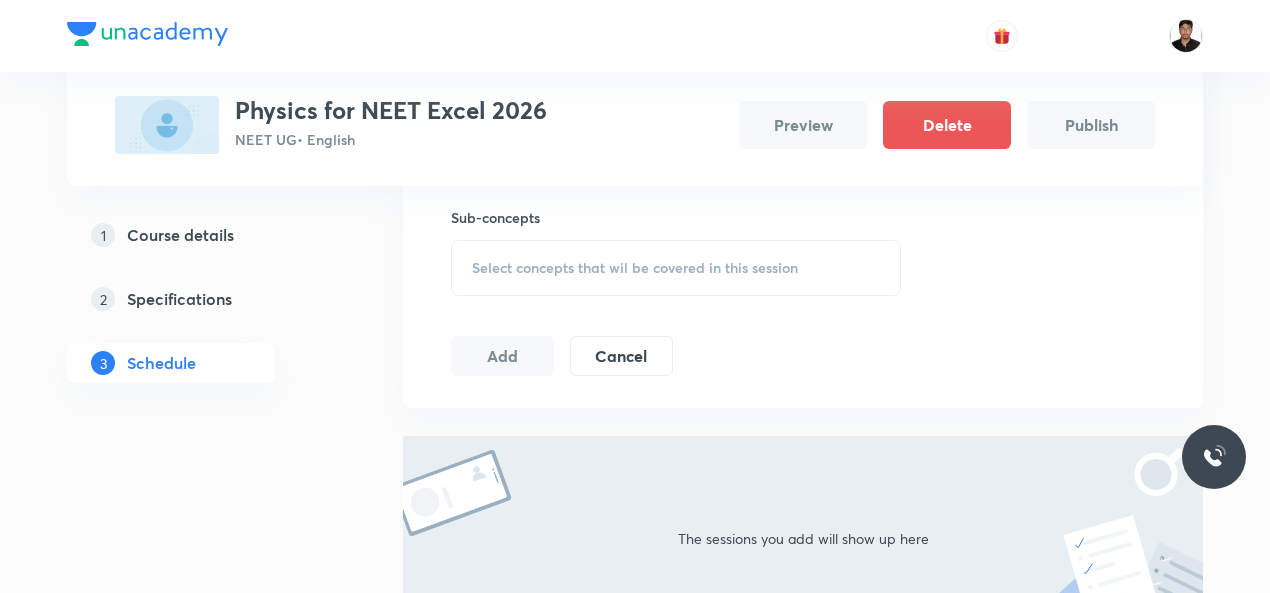 click on "Session  1 Live class Session title 28/99 Moving charges and Magnetism ​   Session type Online Offline Sub-concepts Select concepts that wil be covered in this session Add Cancel" at bounding box center [803, 96] 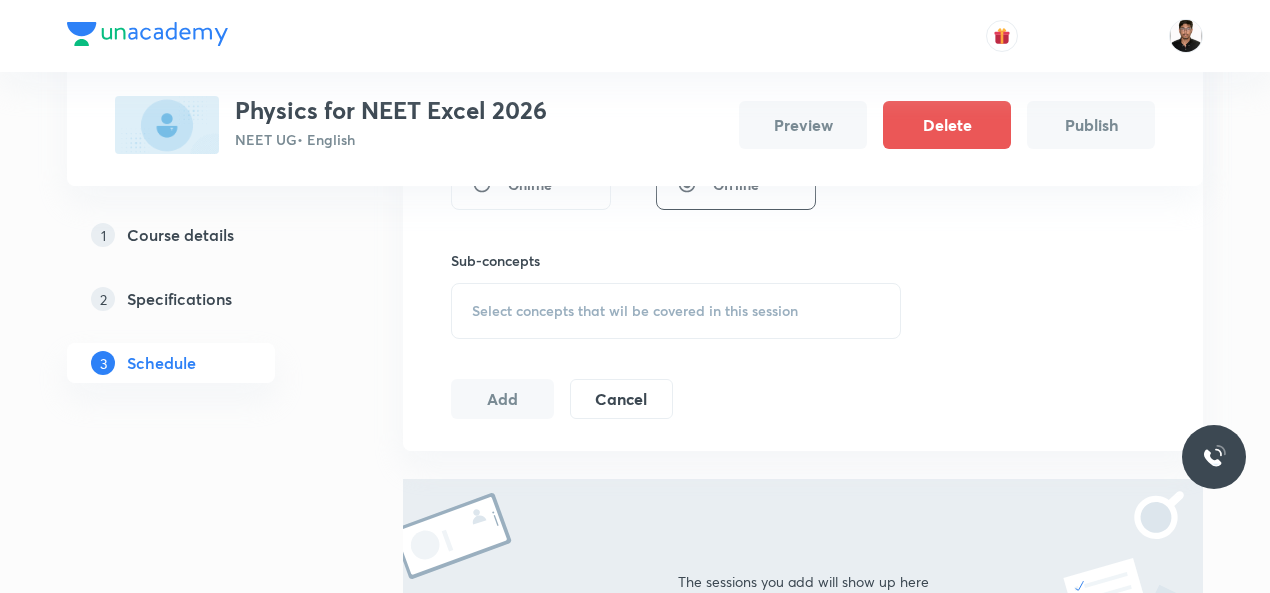 scroll, scrollTop: 575, scrollLeft: 0, axis: vertical 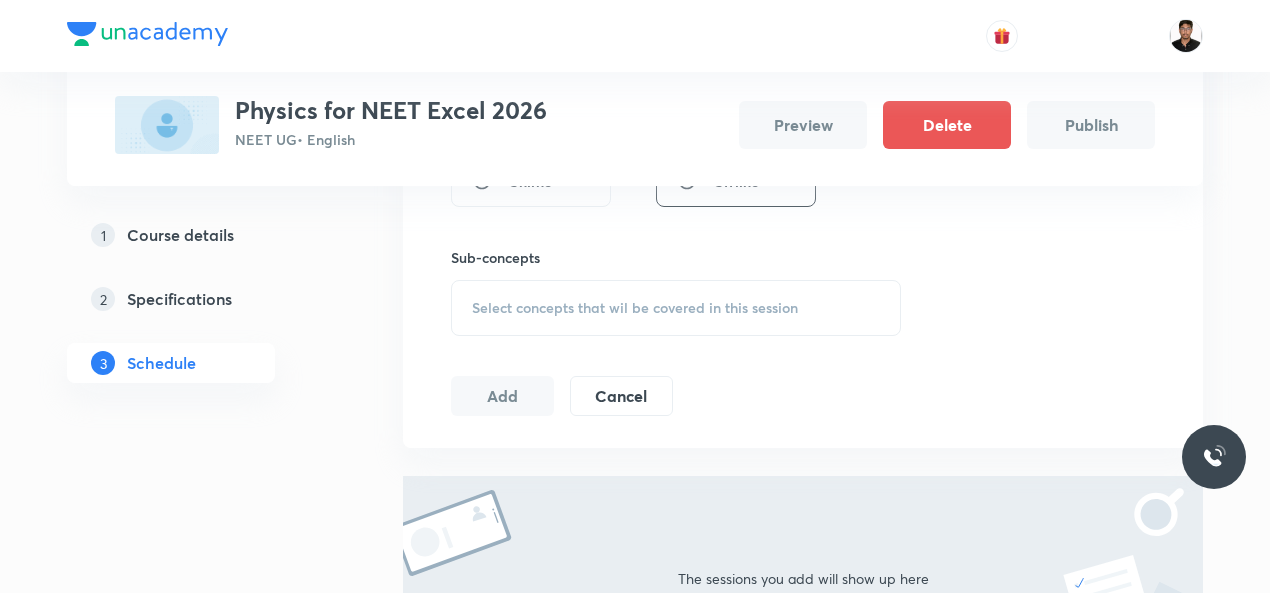 click on "Select concepts that wil be covered in this session" at bounding box center [635, 308] 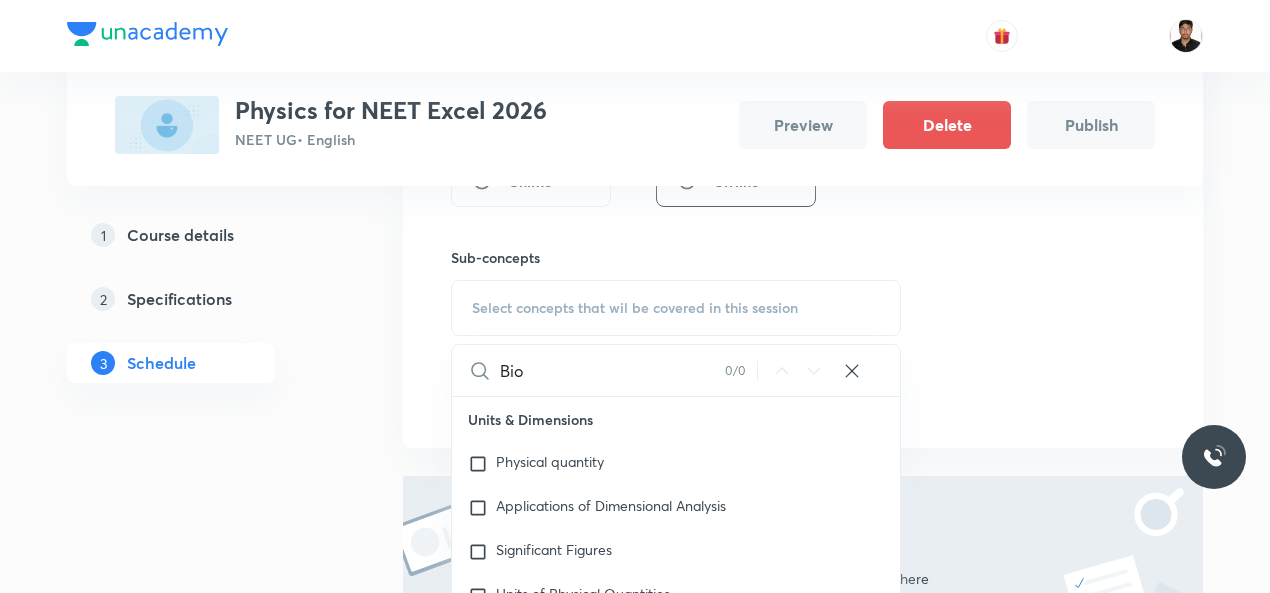 scroll, scrollTop: 161, scrollLeft: 0, axis: vertical 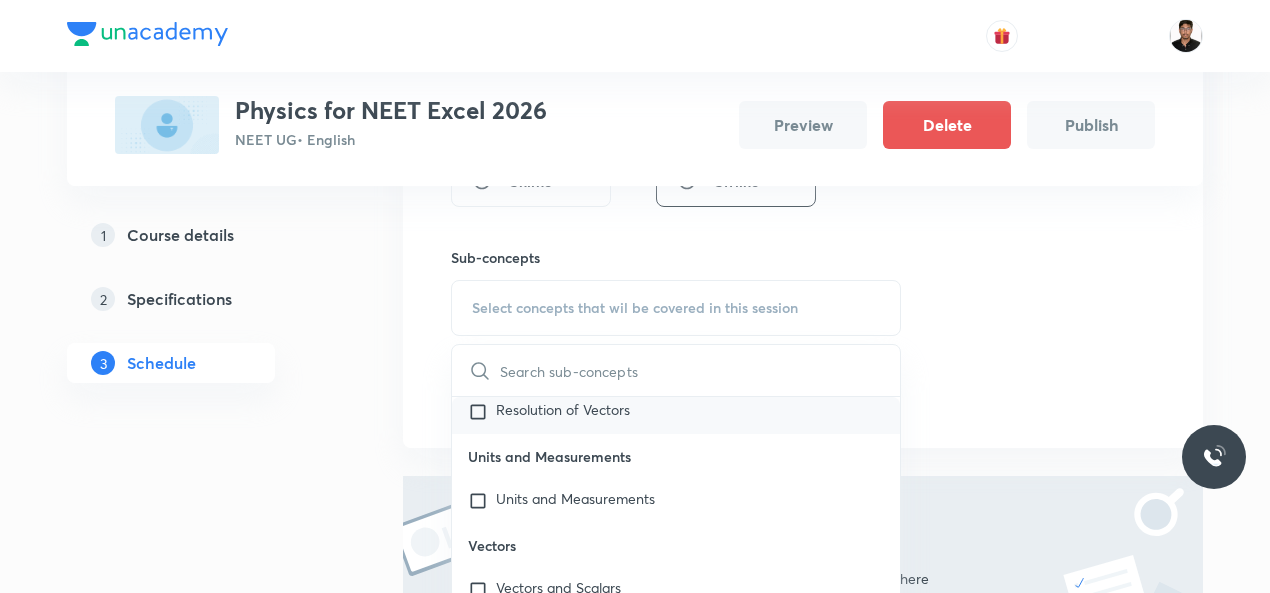 click at bounding box center [482, 412] 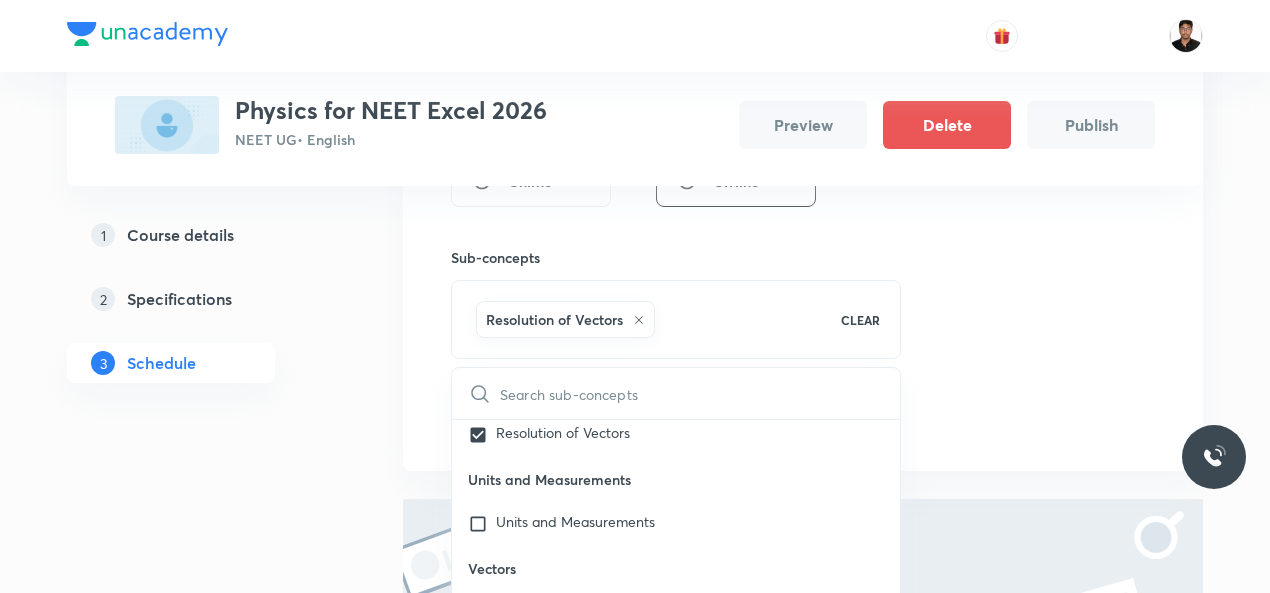 click on "Session  1 Live class Session title 28/99 Moving charges and Magnetism ​   Session type Online Offline Sub-concepts Resolution of Vectors CLEAR ​ Units & Dimensions Physical quantity Applications of Dimensional Analysis Significant Figures Units of Physical Quantities System of Units Dimensions of Some Mathematical Functions Unit and Dimension Product of Two Vectors Subtraction of Vectors Cross Product Least Count Analysis Errors of Measurement Vernier Callipers Screw Gauge Zero Error Basic Mathematics Elementary Algebra Elementary Trigonometry Basic Coordinate Geometry Functions Differentiation Integral of a Function Use of Differentiation & Integration in One Dimensional Motion Derivatives of Equations of Motion by Calculus Basic Mathematics Laboratory Experiments Laboratory Experiments Basics & Laboratory Representation of Vector Addition of Vectors Components of a Vector Unit Vectors Rectangular Components of a Vector in Three Dimensions Displacement Vector Addition of More than Two Vectors Error Heat" at bounding box center (803, 148) 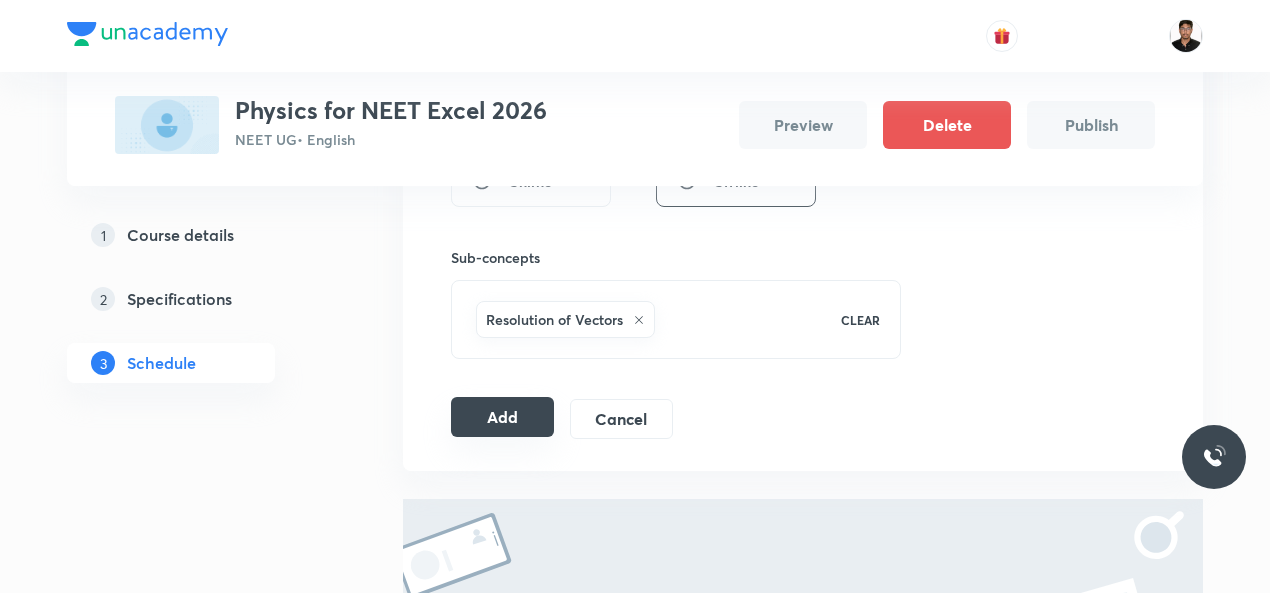 click on "Add" at bounding box center [502, 417] 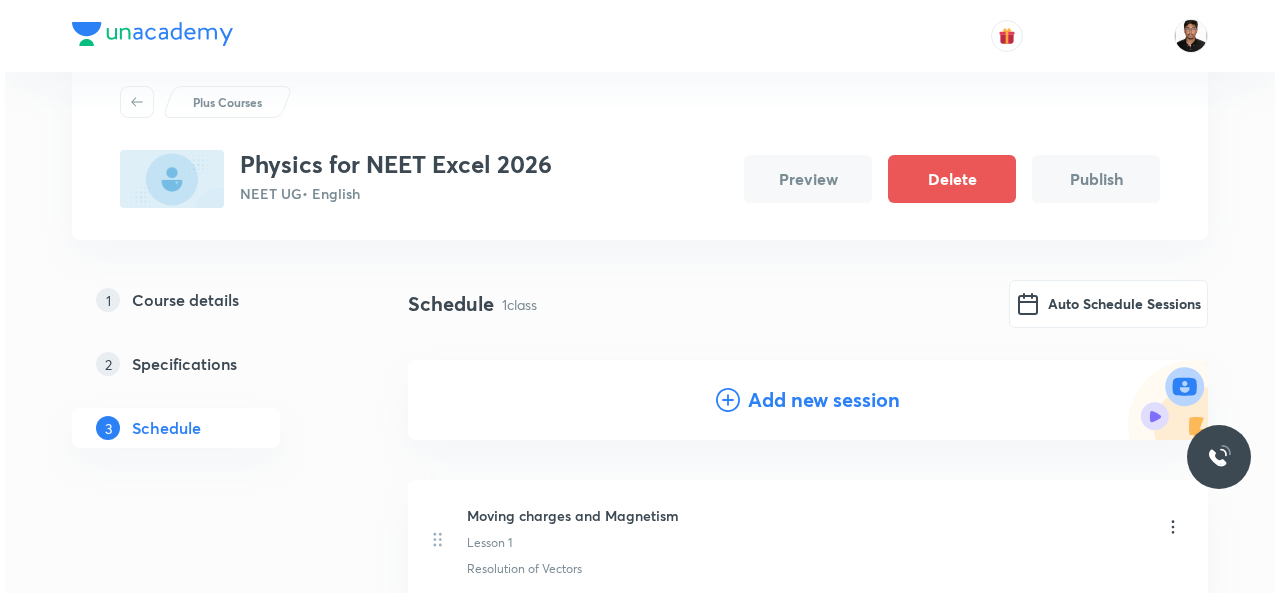 scroll, scrollTop: 40, scrollLeft: 0, axis: vertical 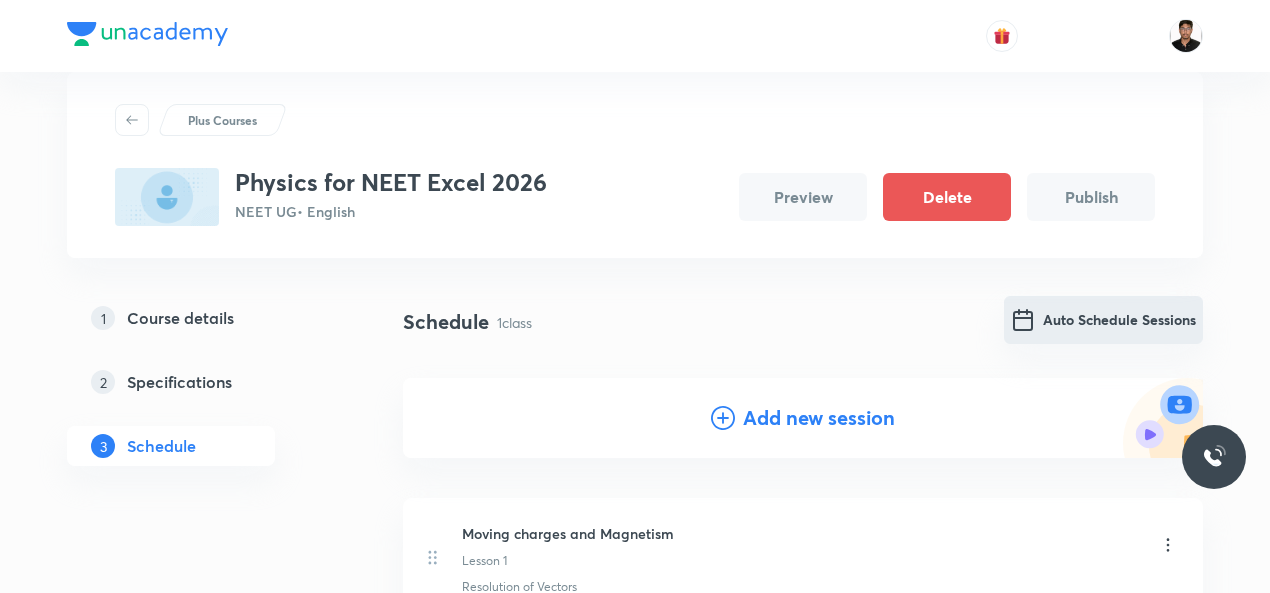 click on "Auto Schedule Sessions" at bounding box center [1103, 320] 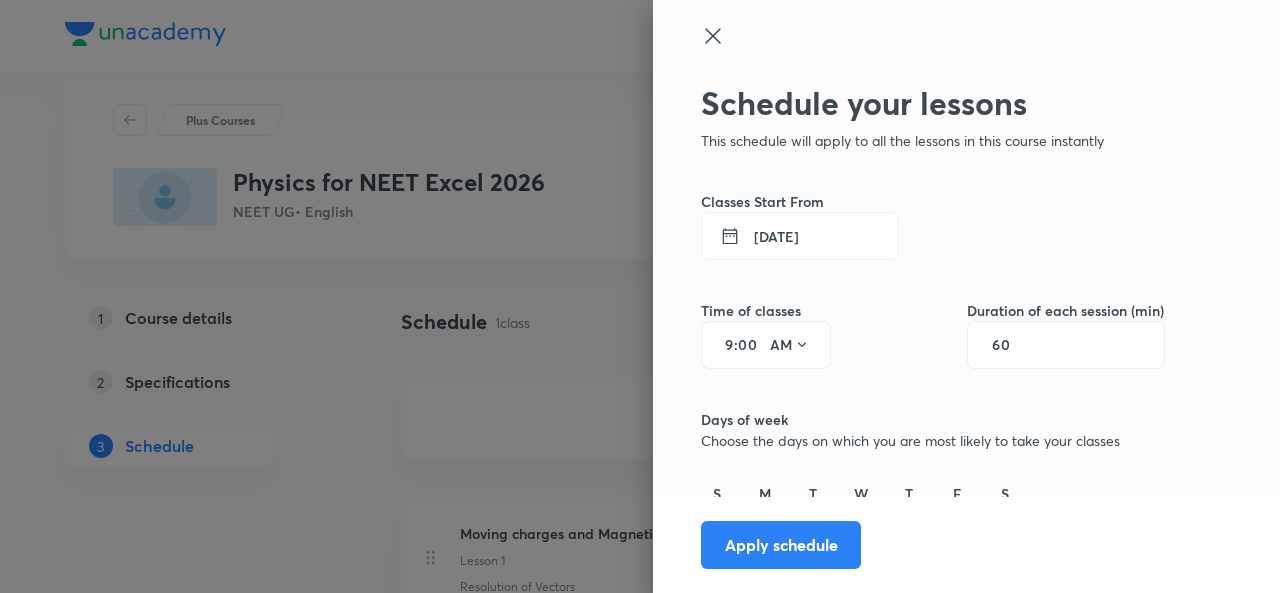 click on "Schedule your lessons  This schedule will apply to all the lessons in this course instantly Classes Start From [DATE] Time of classes 9   : 00 AM   Duration of each session (min) 60 Days of week Choose the days on which you are most likely to take your classes S M T W T F S Rooms Select room Apply schedule" at bounding box center [933, 412] 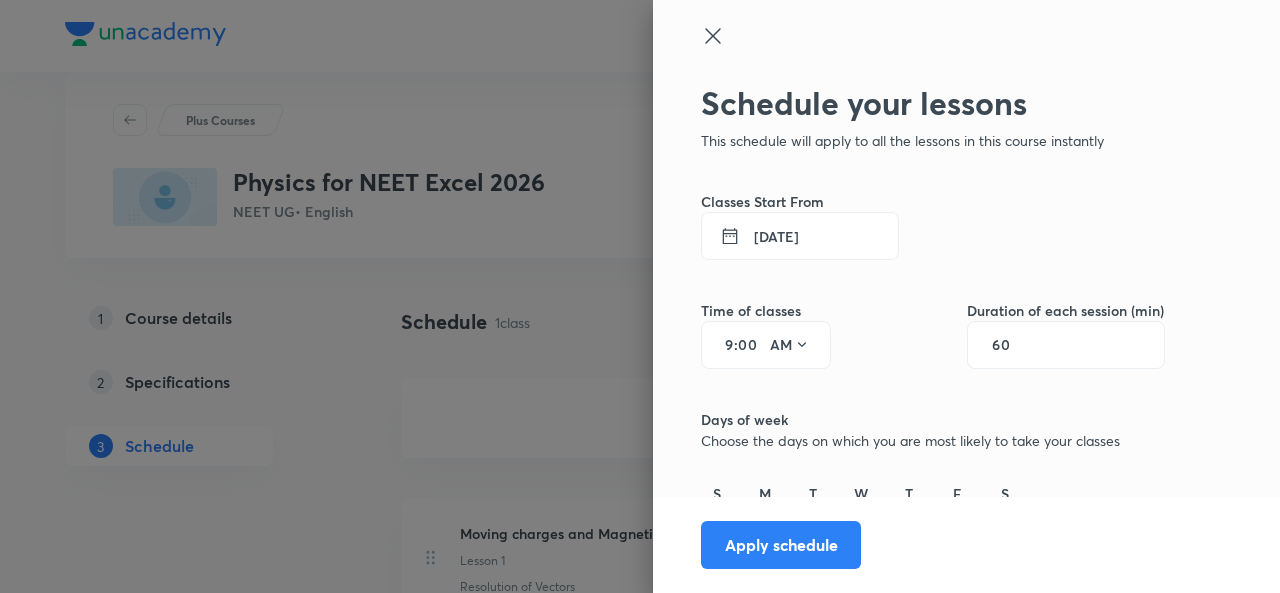click on "[DATE]" at bounding box center (800, 236) 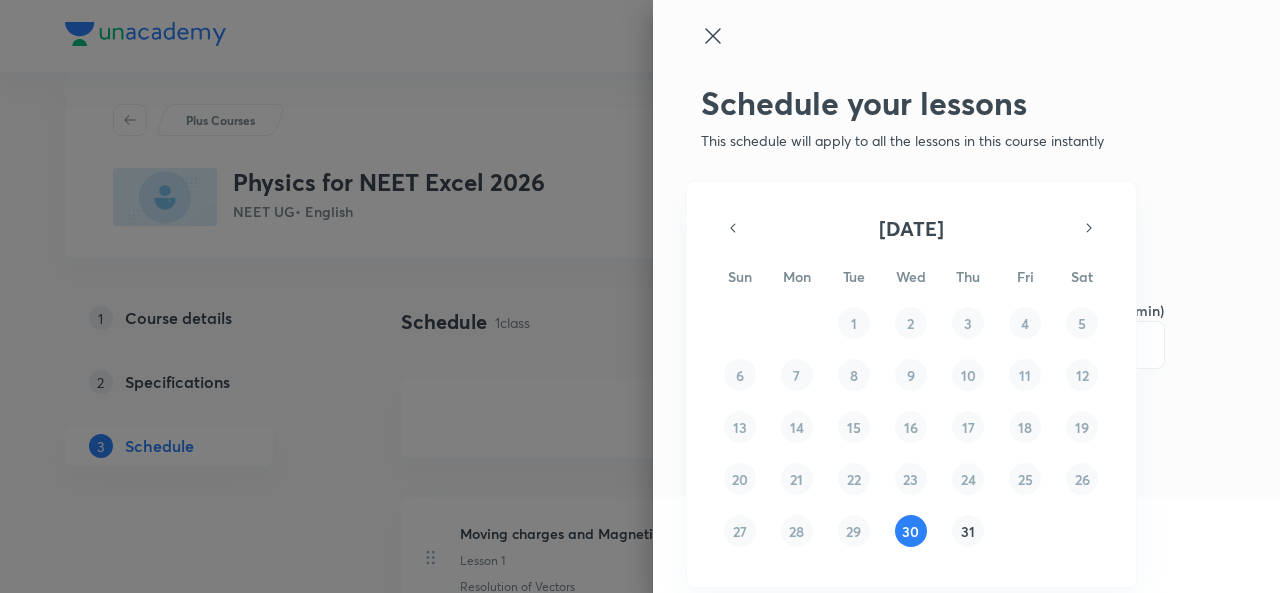 click on "31" at bounding box center (968, 531) 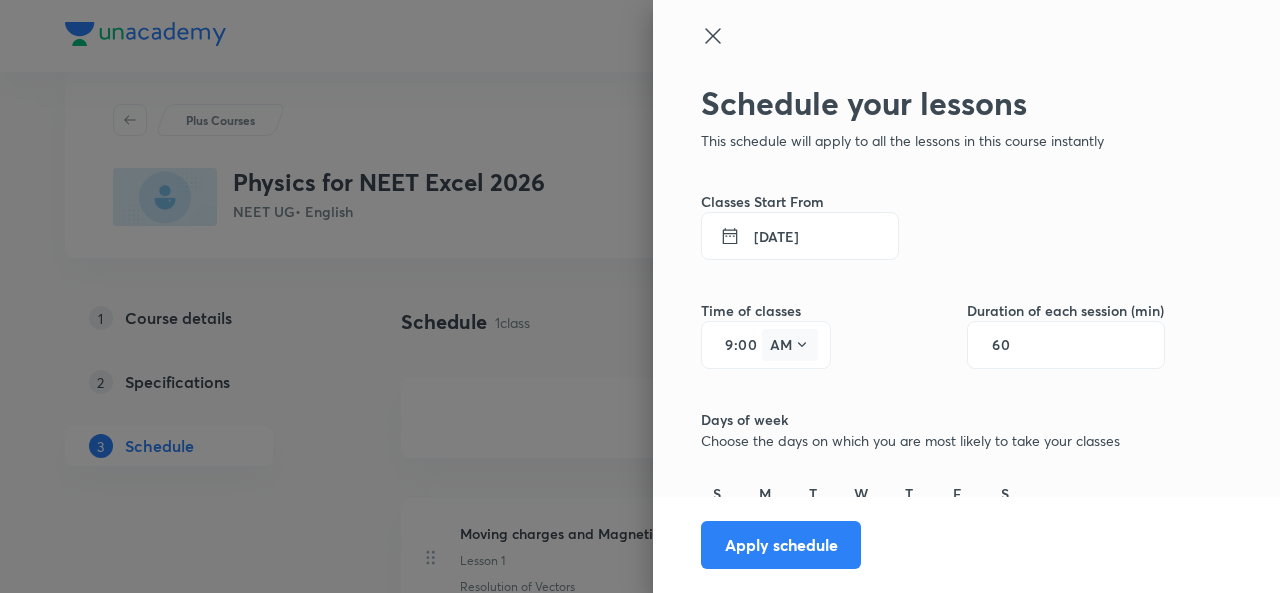 click on "AM" at bounding box center [790, 345] 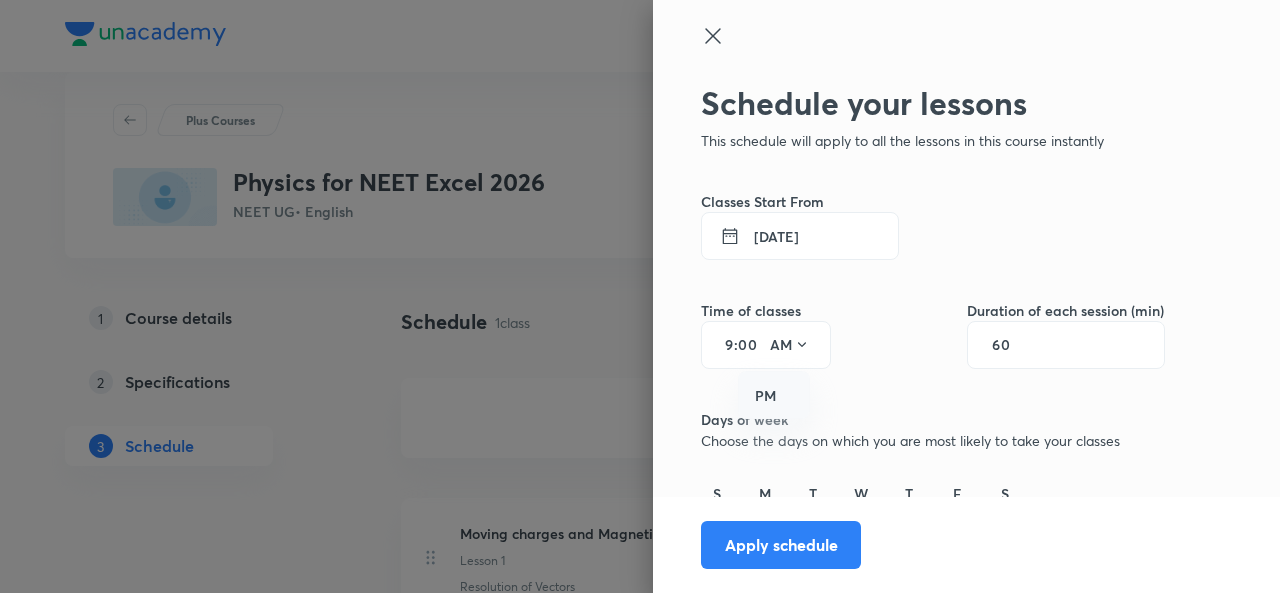 click on "PM" at bounding box center (775, 396) 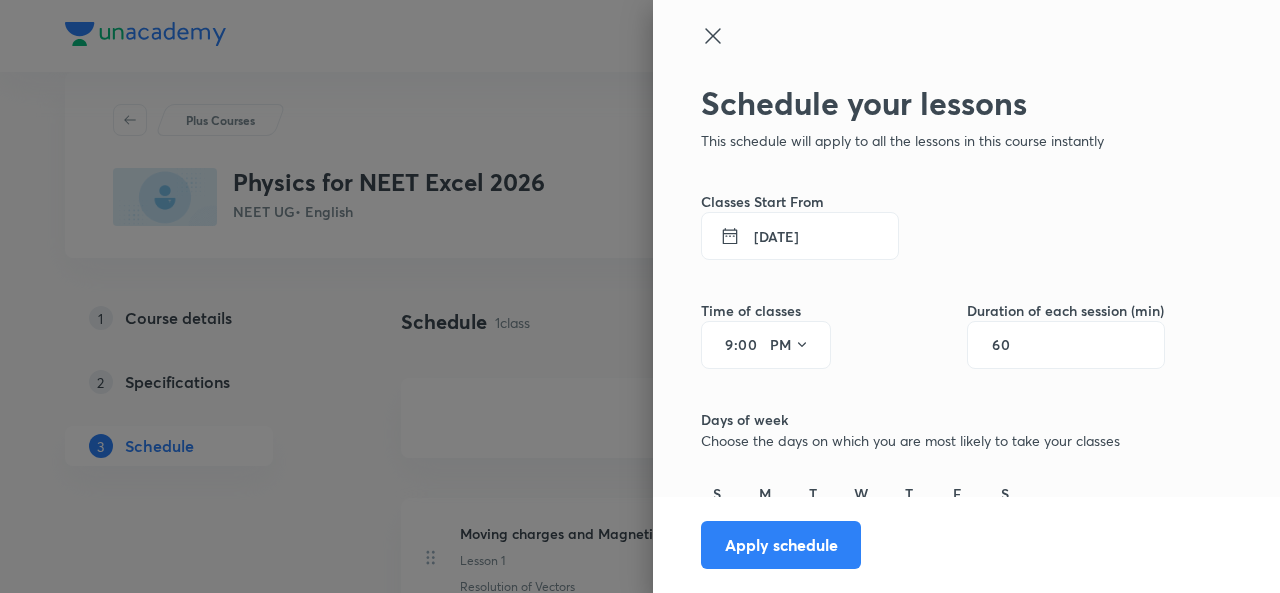 click on "9" at bounding box center [722, 345] 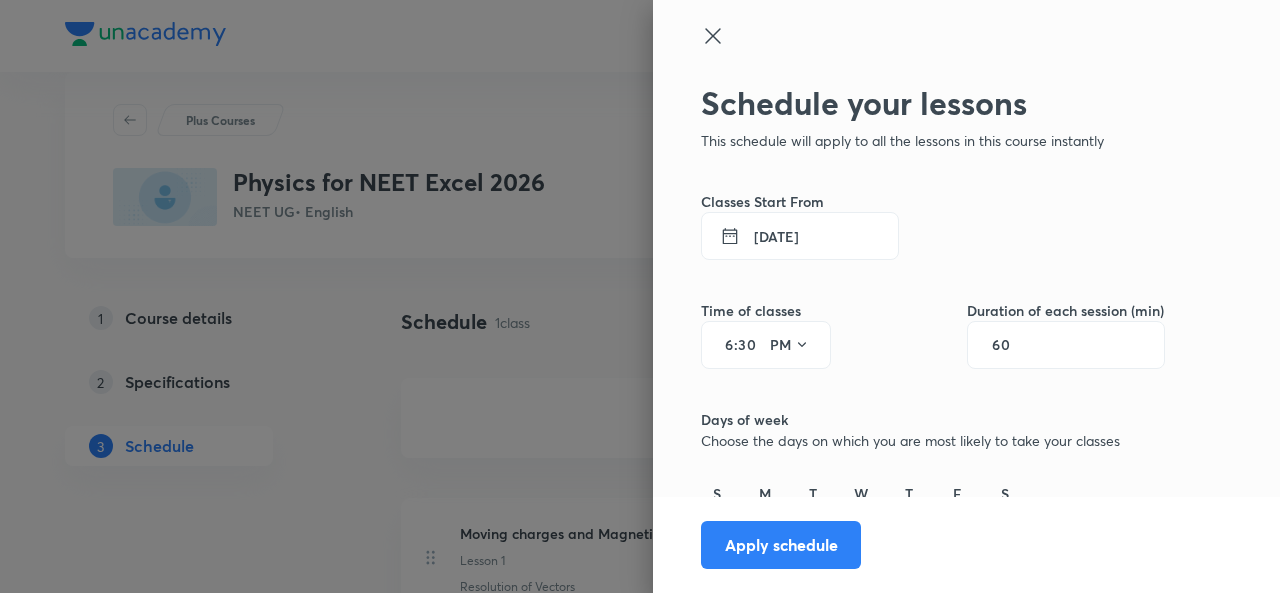 click on "60" at bounding box center [1066, 345] 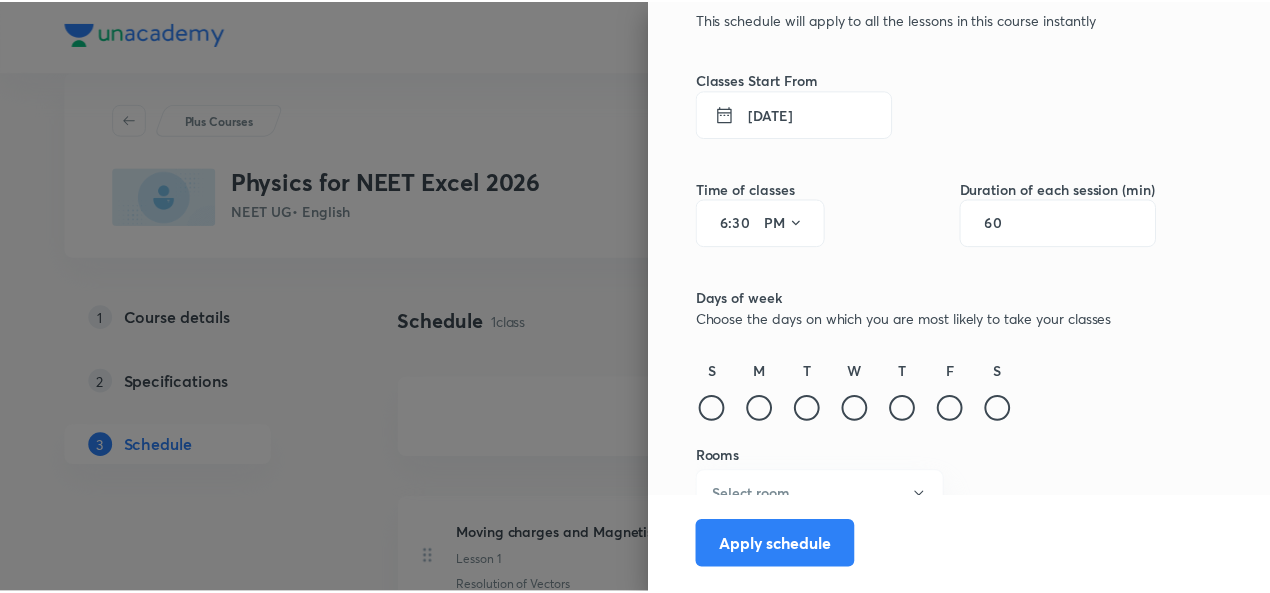 scroll, scrollTop: 146, scrollLeft: 0, axis: vertical 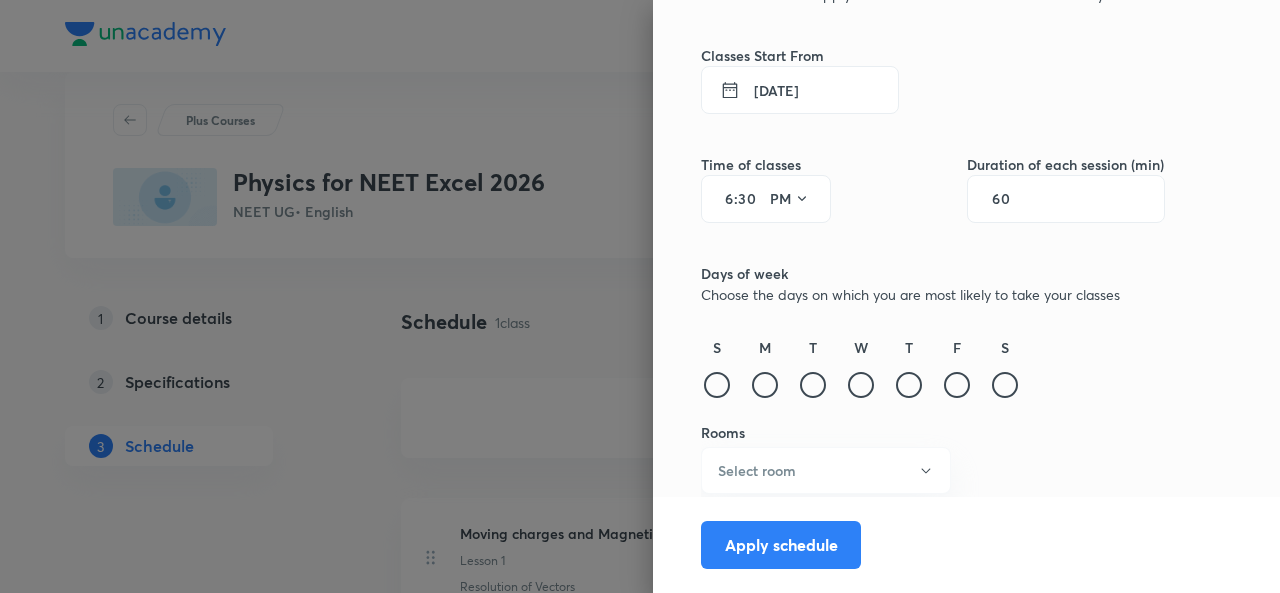 click on "60" at bounding box center (1011, 199) 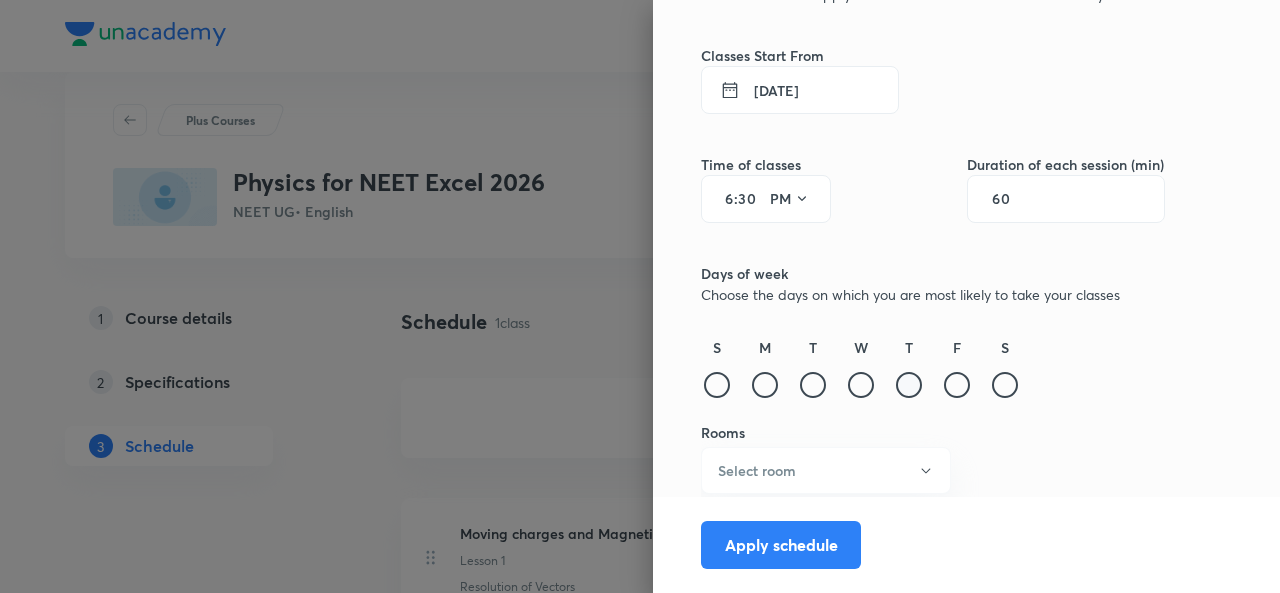 click at bounding box center [909, 385] 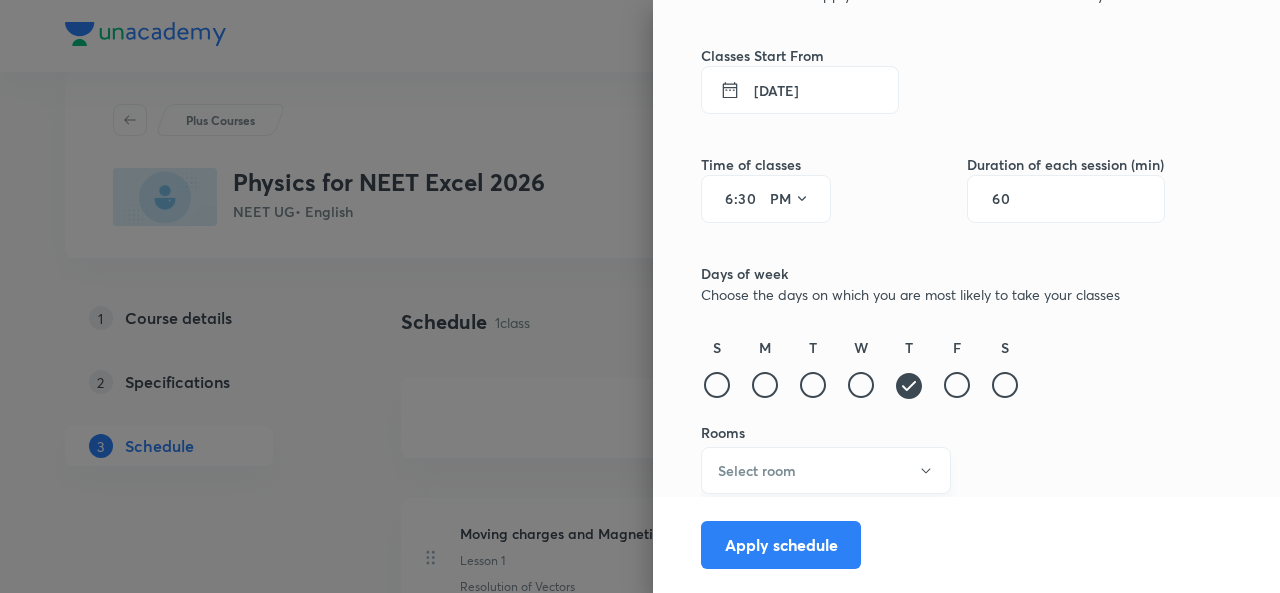 click on "Select room" at bounding box center [826, 470] 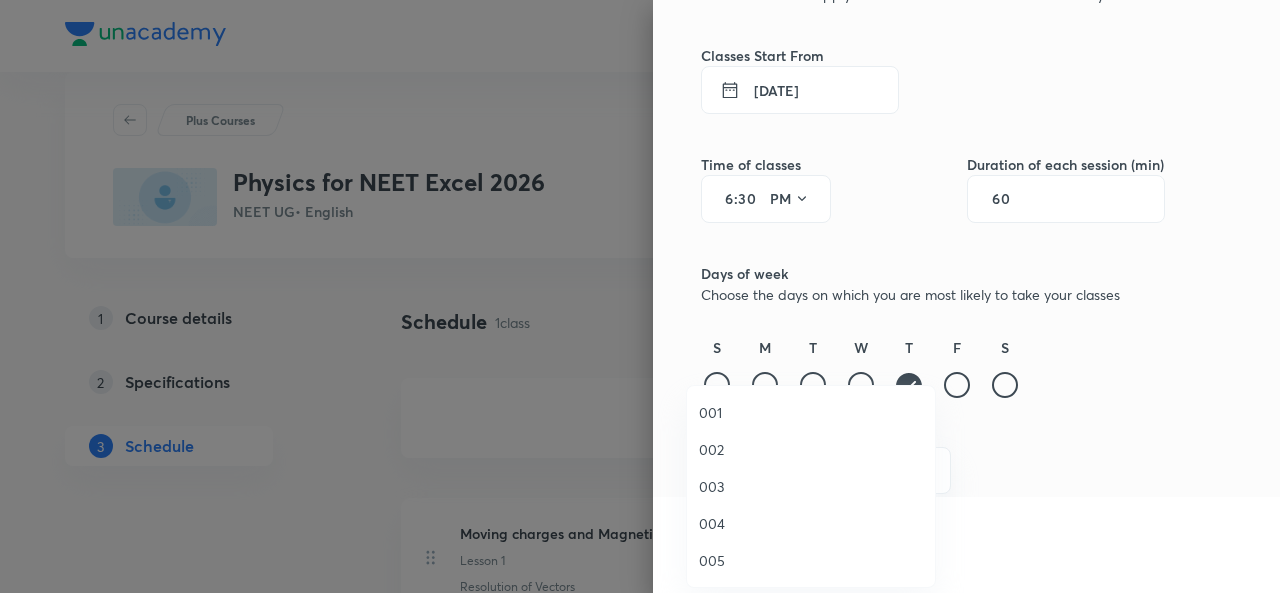 click on "001" at bounding box center [811, 412] 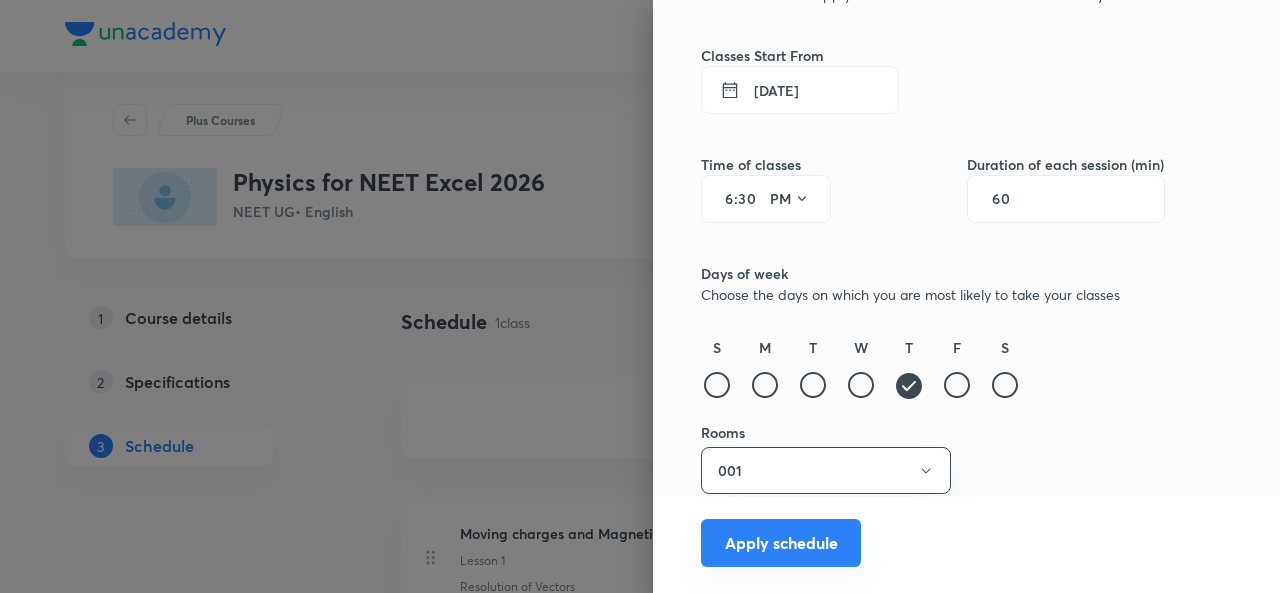 click on "Apply schedule" at bounding box center (781, 543) 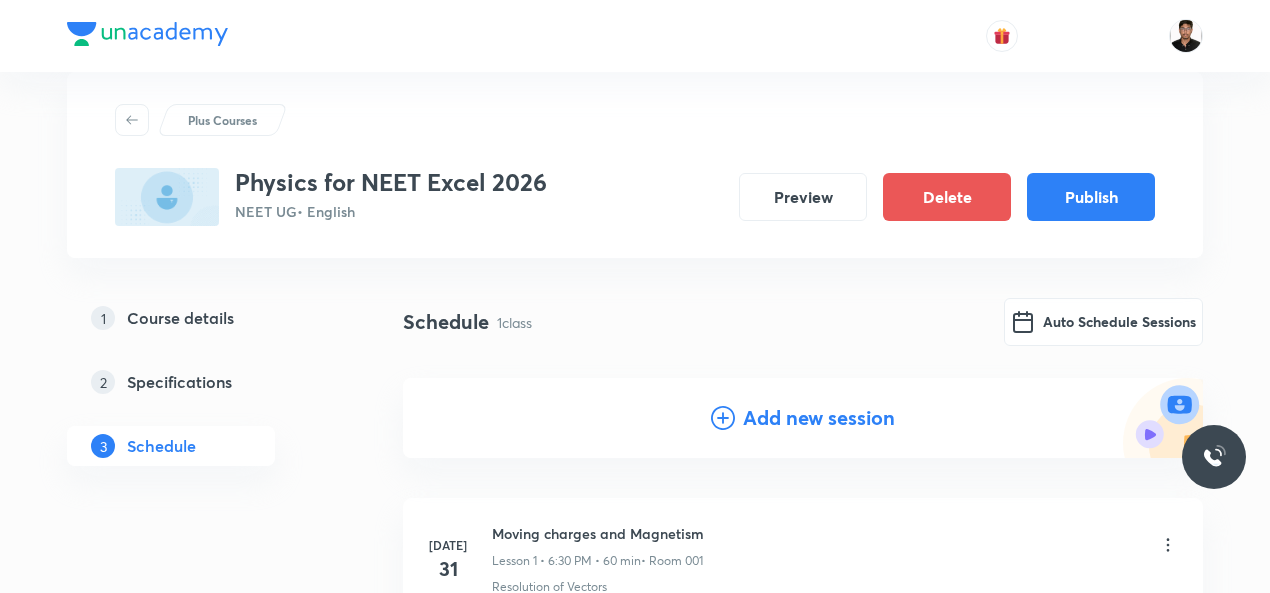 scroll, scrollTop: 263, scrollLeft: 0, axis: vertical 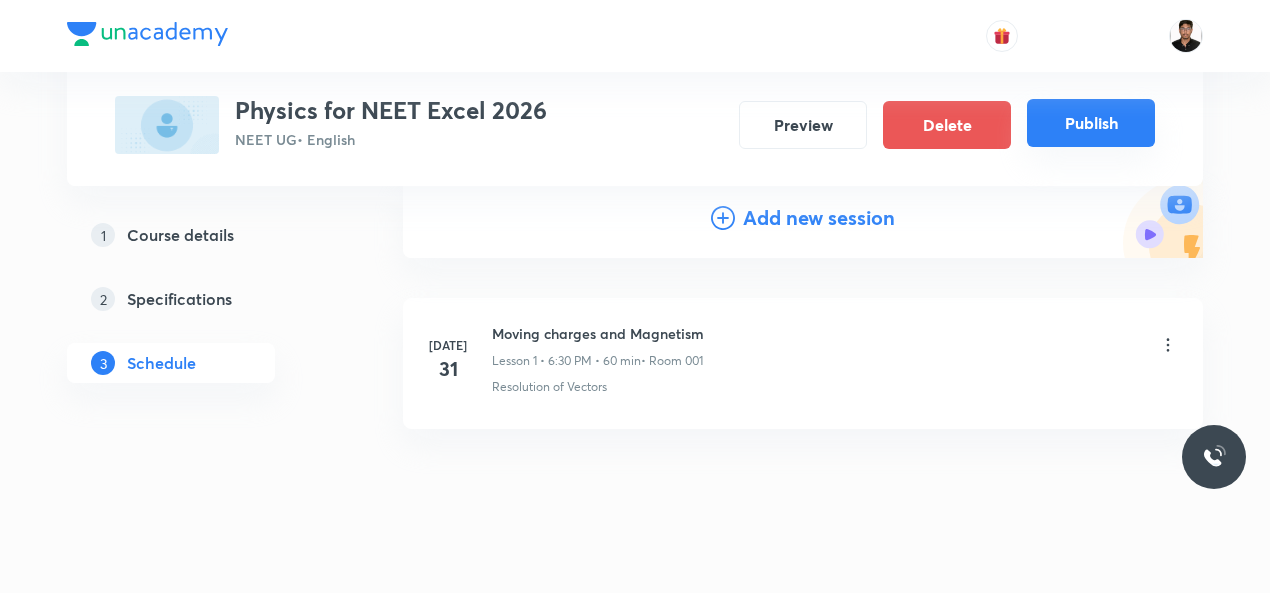click on "Publish" at bounding box center [1091, 123] 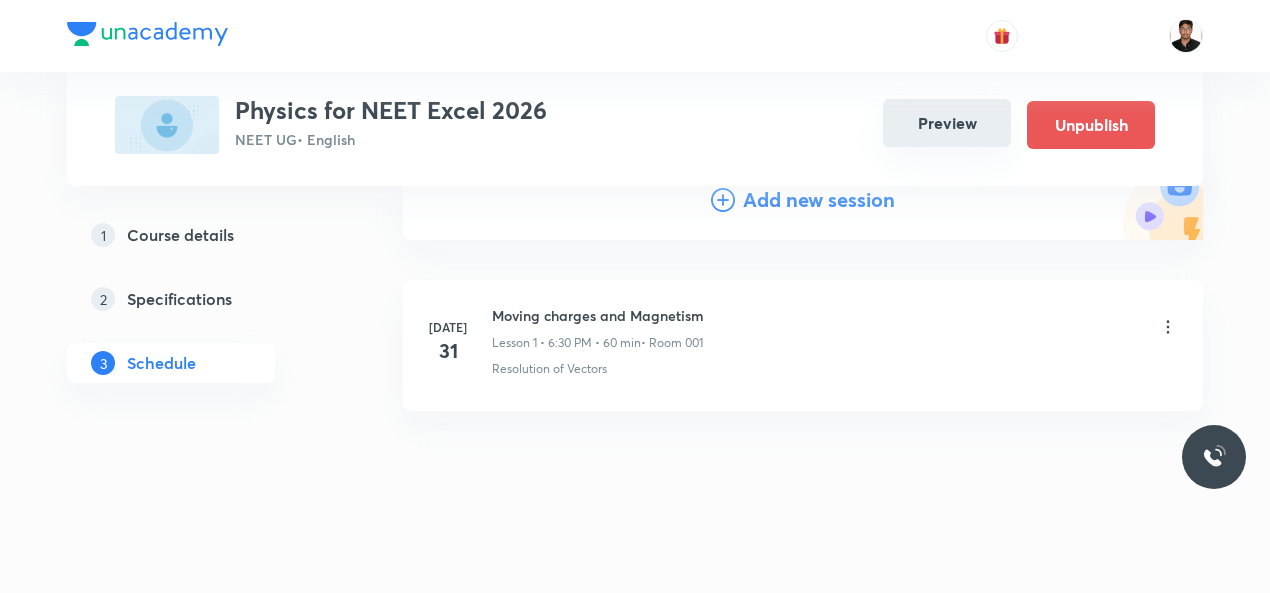 click on "Preview" at bounding box center [947, 123] 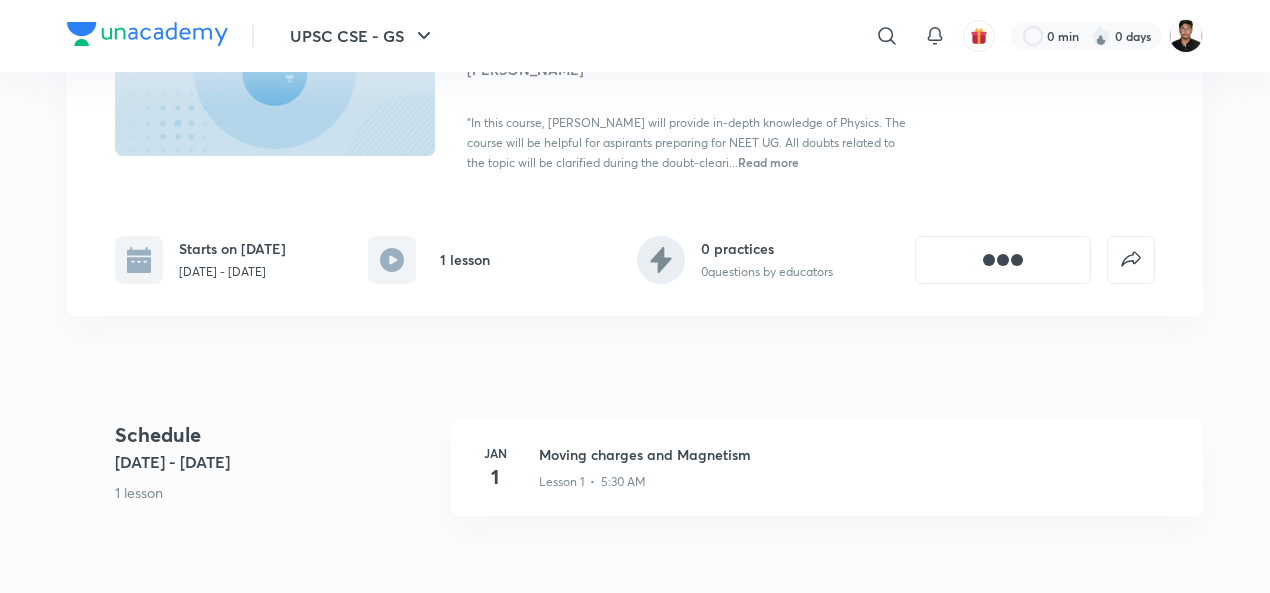 scroll, scrollTop: 0, scrollLeft: 0, axis: both 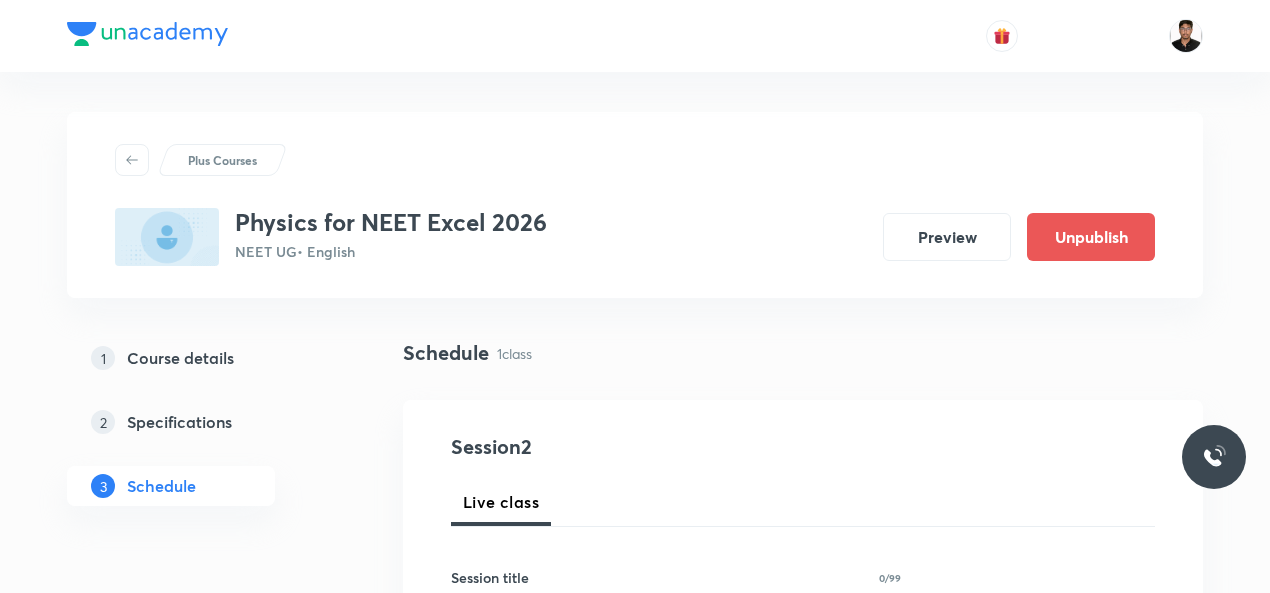 click on "Plus Courses Physics for NEET Excel 2026 NEET UG  • English Preview Unpublish 1 Course details 2 Specifications 3 Schedule Schedule 1  class Session  2 Live class Session title 0/99 ​ Schedule for [DATE] 7:54 PM ​ Duration (in minutes) ​   Session type Online Offline Room Select centre room Sub-concepts Select concepts that wil be covered in this session Add Cancel [DATE] Moving charges and Magnetism Lesson 1 • 6:30 PM • 60 min  • Room 001 Resolution of Vectors" at bounding box center [635, 897] 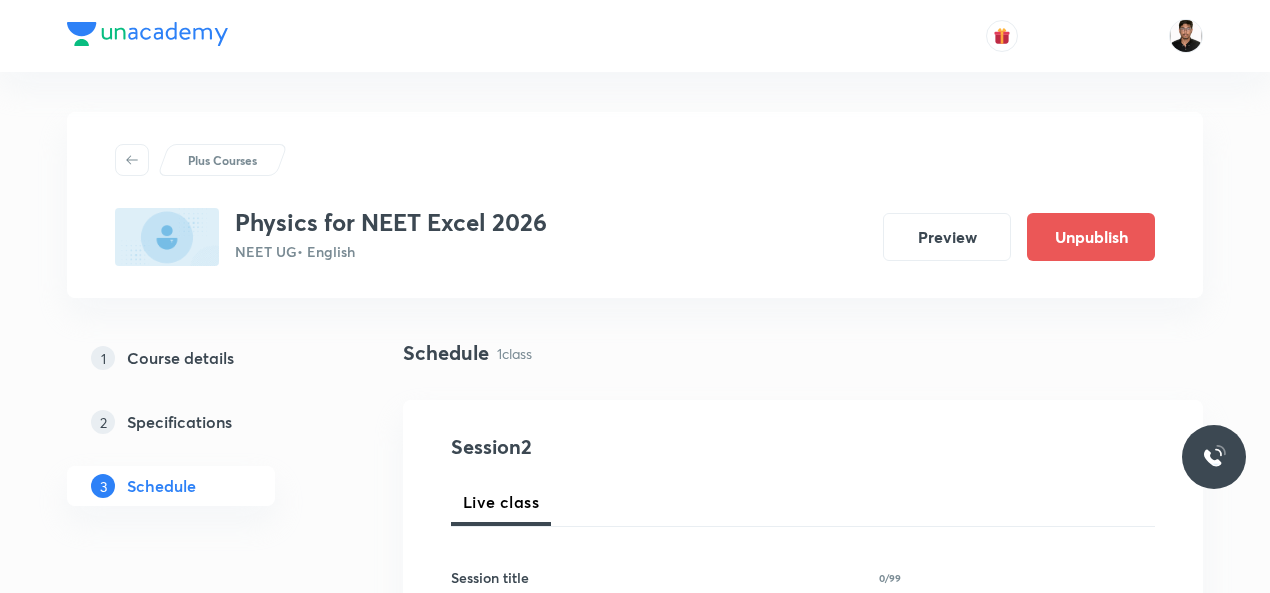 scroll, scrollTop: 519, scrollLeft: 0, axis: vertical 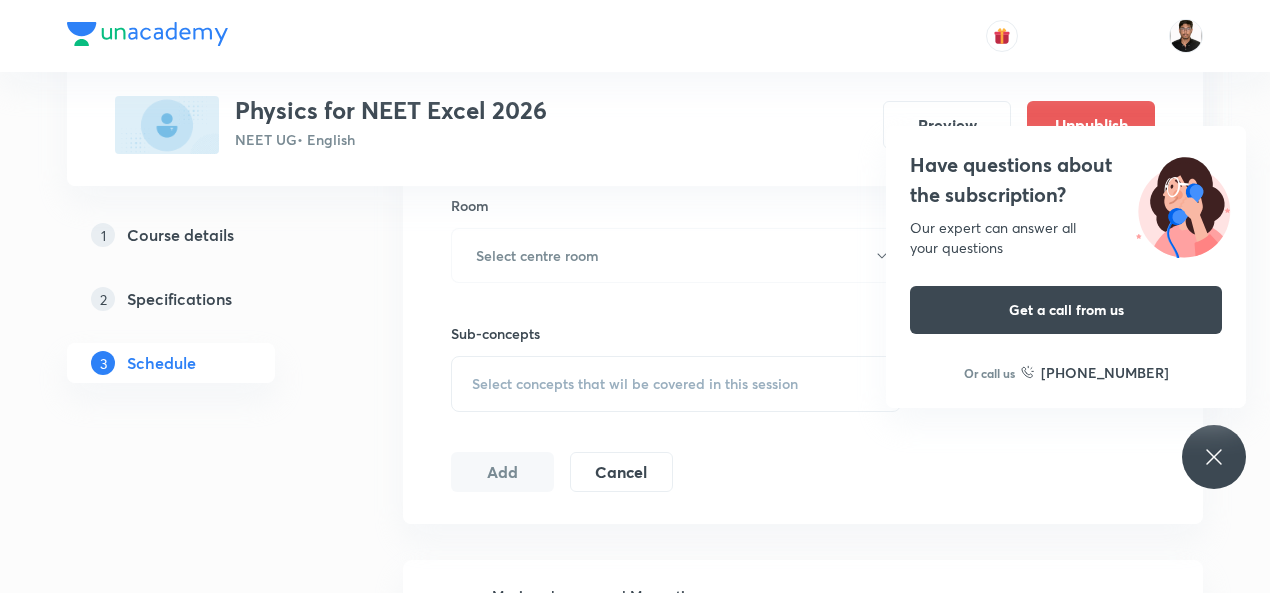 click on "Have questions about the subscription? Our expert can answer all your questions Get a call from us Or call us [PHONE_NUMBER]" at bounding box center (1214, 457) 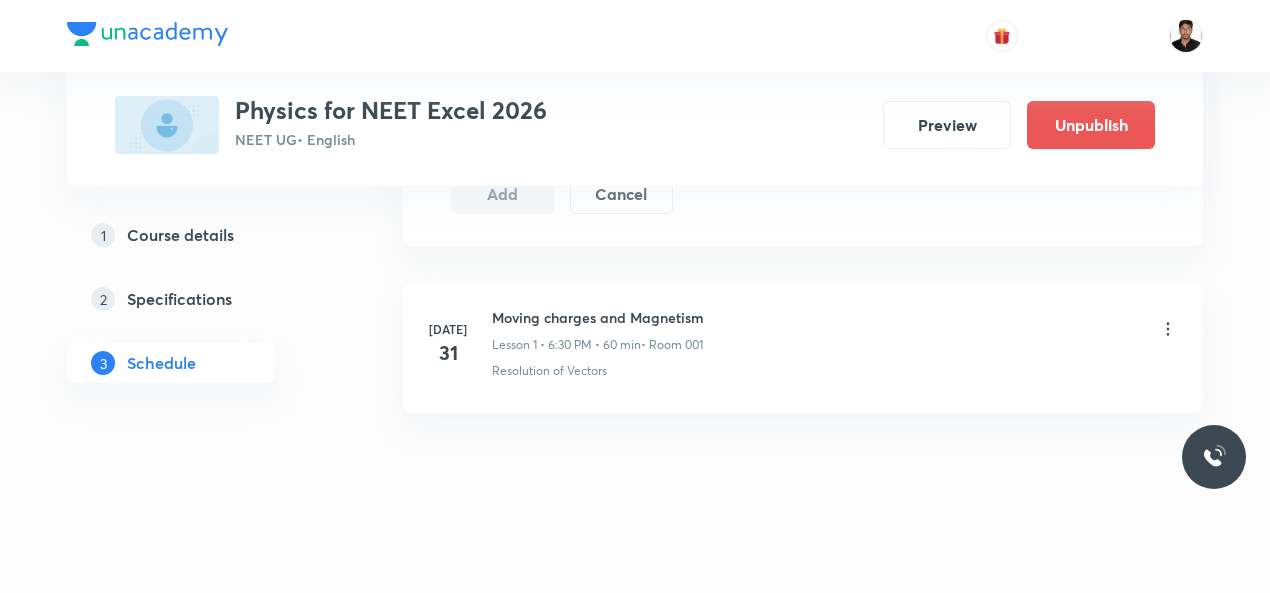 scroll, scrollTop: 1161, scrollLeft: 0, axis: vertical 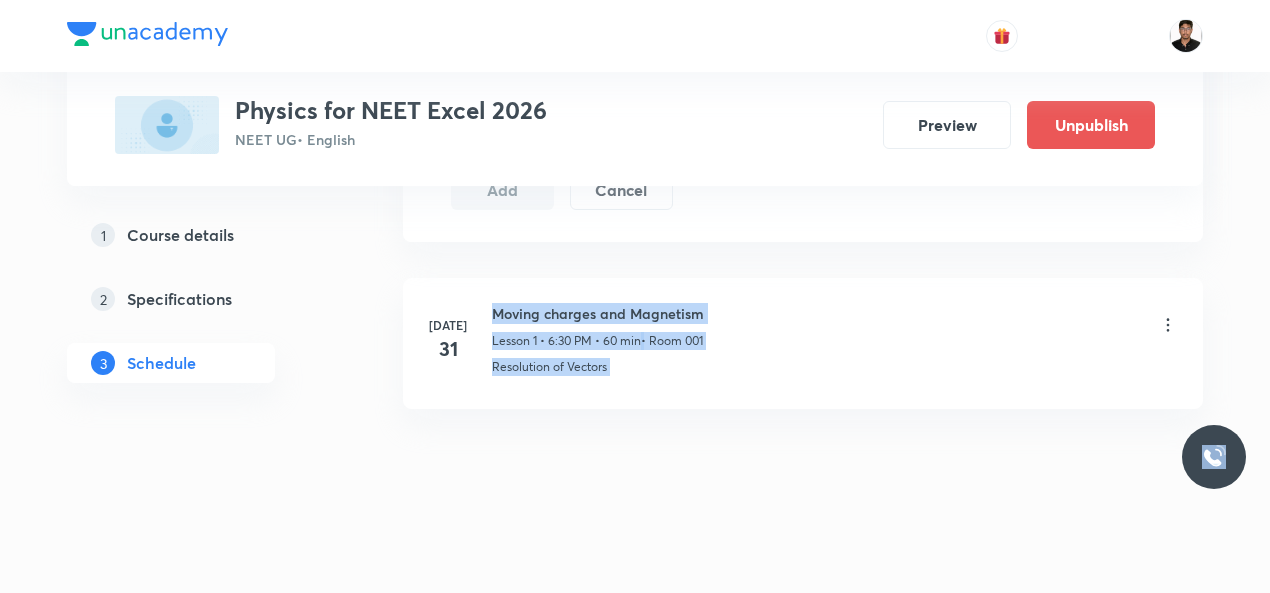 click on "Moving charges and Magnetism" at bounding box center [598, 313] 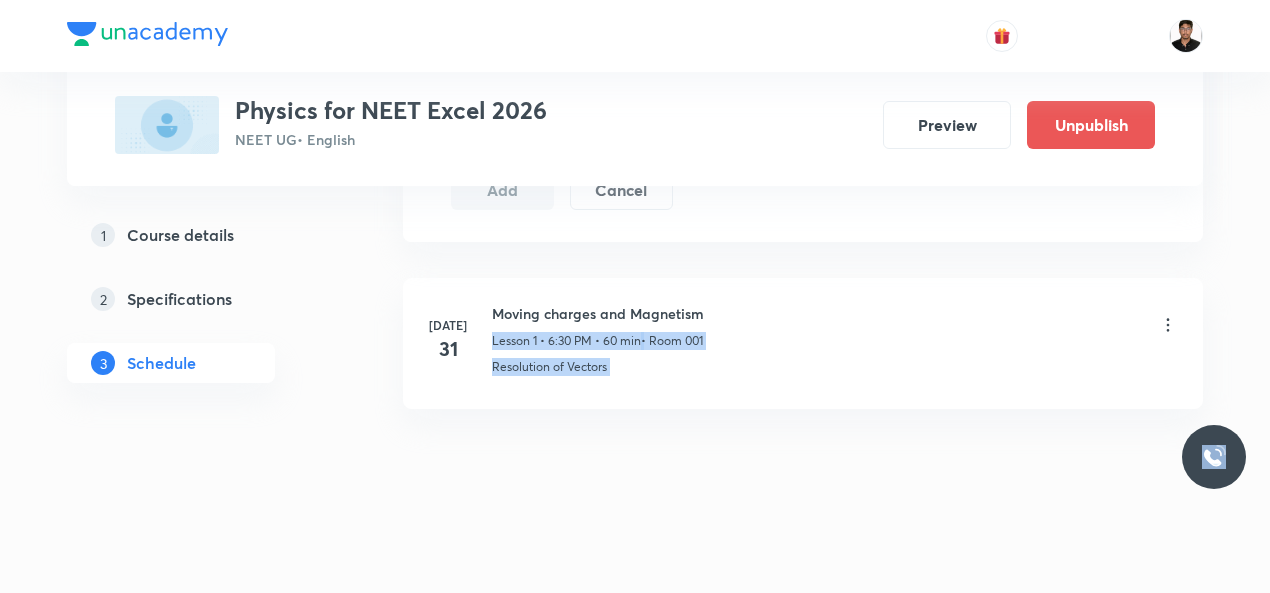 click on "Moving charges and Magnetism Lesson 1 • 6:30 PM • 60 min  • Room 001" at bounding box center [835, 326] 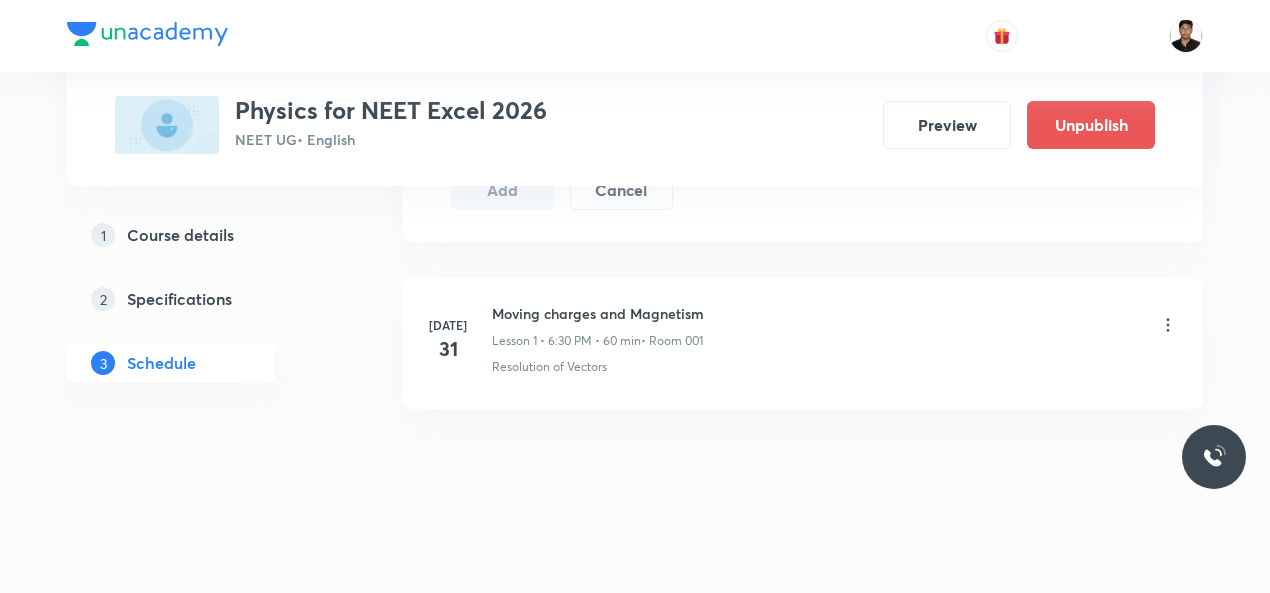 click on "Moving charges and Magnetism" at bounding box center (598, 313) 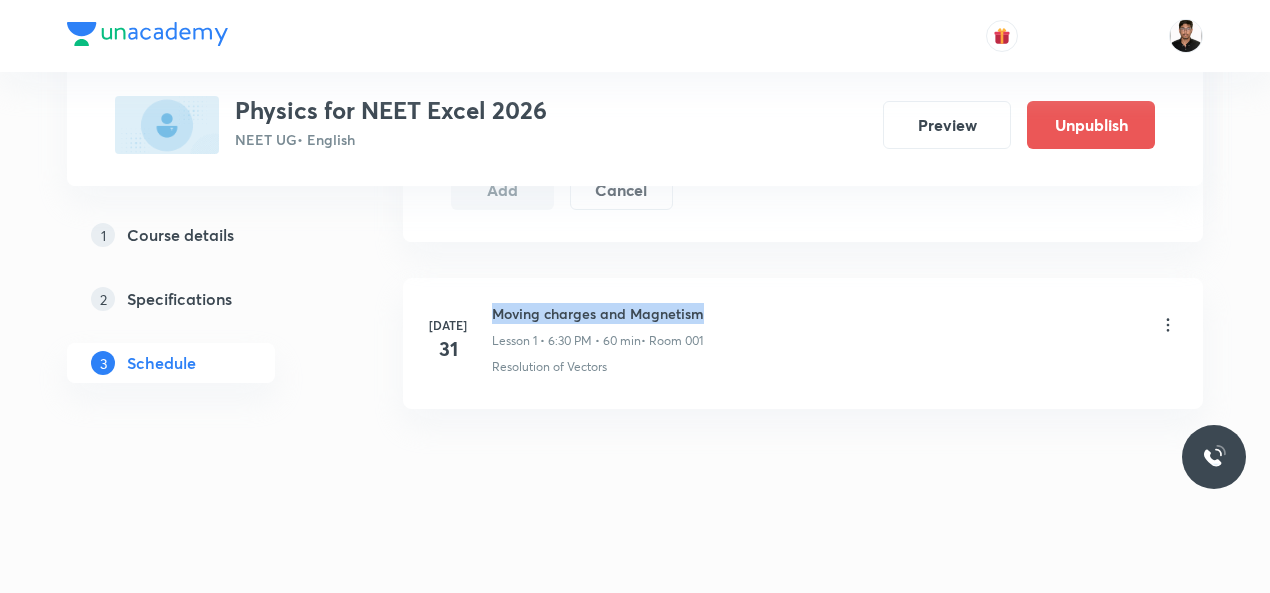 click on "Moving charges and Magnetism" at bounding box center (598, 313) 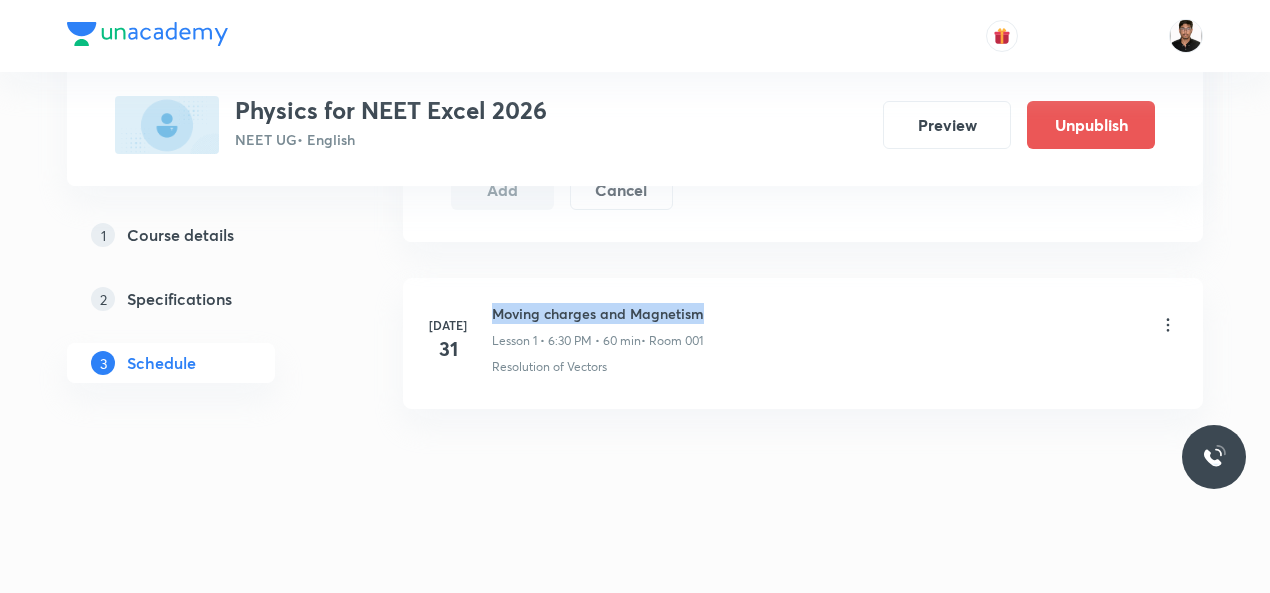 copy on "Moving charges and Magnetism" 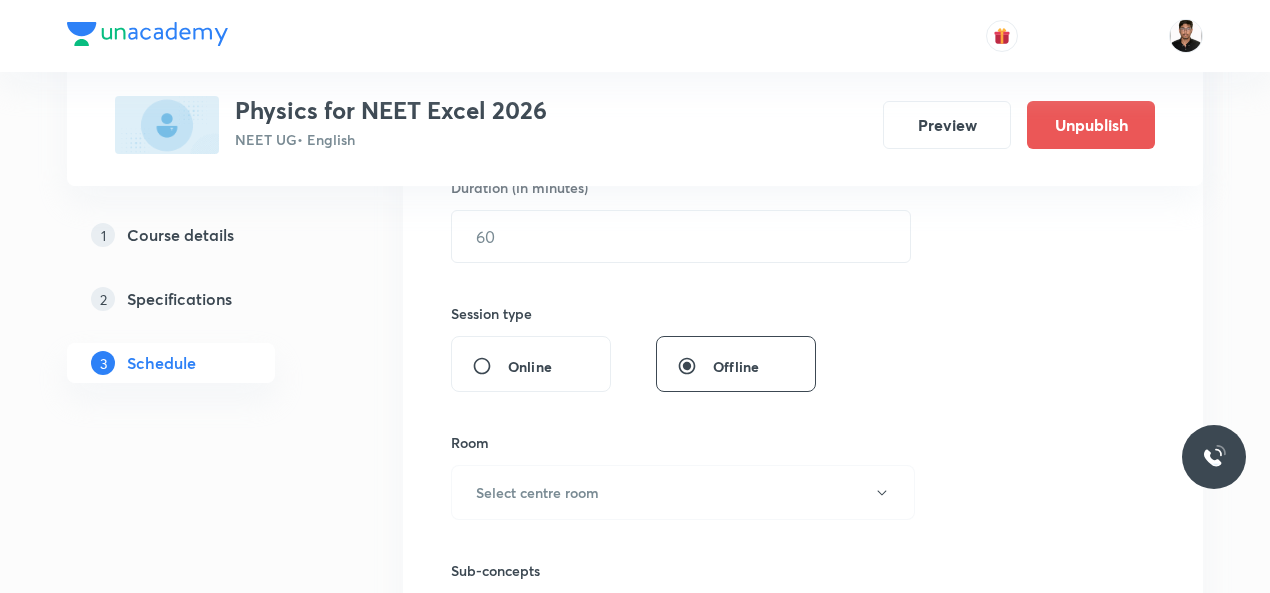 click on "Plus Courses Physics for NEET Excel 2026 NEET UG  • English Preview Unpublish 1 Course details 2 Specifications 3 Schedule Schedule 1  class Session  2 Live class Session title 0/99 ​ Schedule for [DATE] 7:54 PM ​ Duration (in minutes) ​   Session type Online Offline Room Select centre room Sub-concepts Select concepts that wil be covered in this session Add Cancel [DATE] Moving charges and Magnetism Lesson 1 • 6:30 PM • 60 min  • Room 001 Resolution of Vectors" at bounding box center [635, 237] 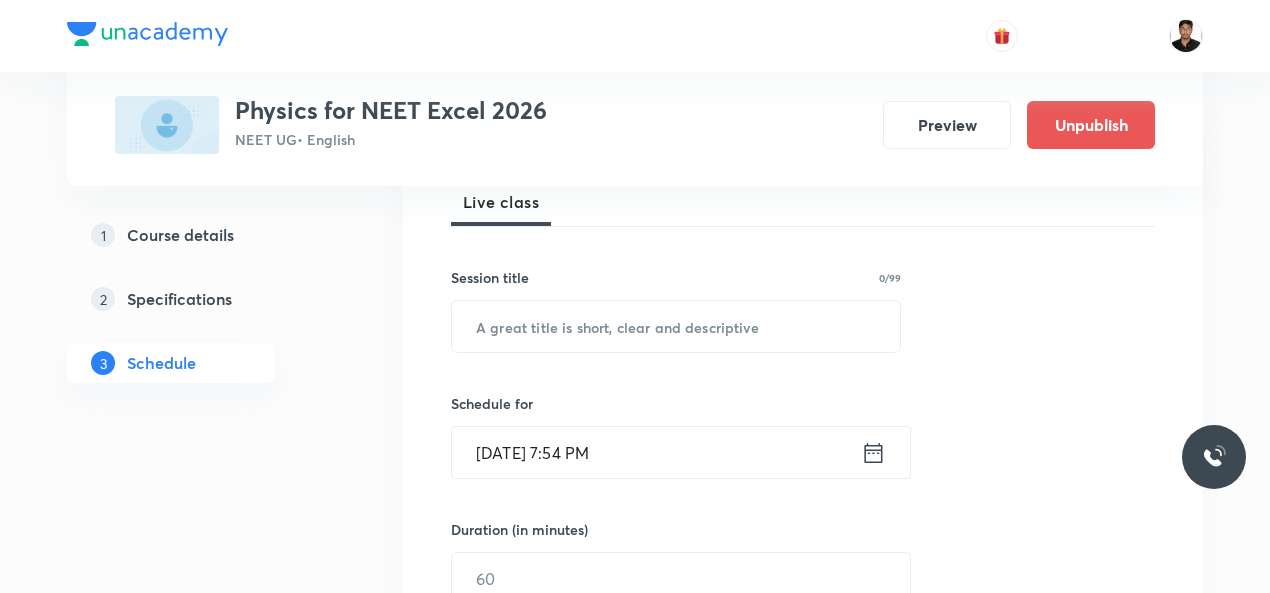 scroll, scrollTop: 282, scrollLeft: 0, axis: vertical 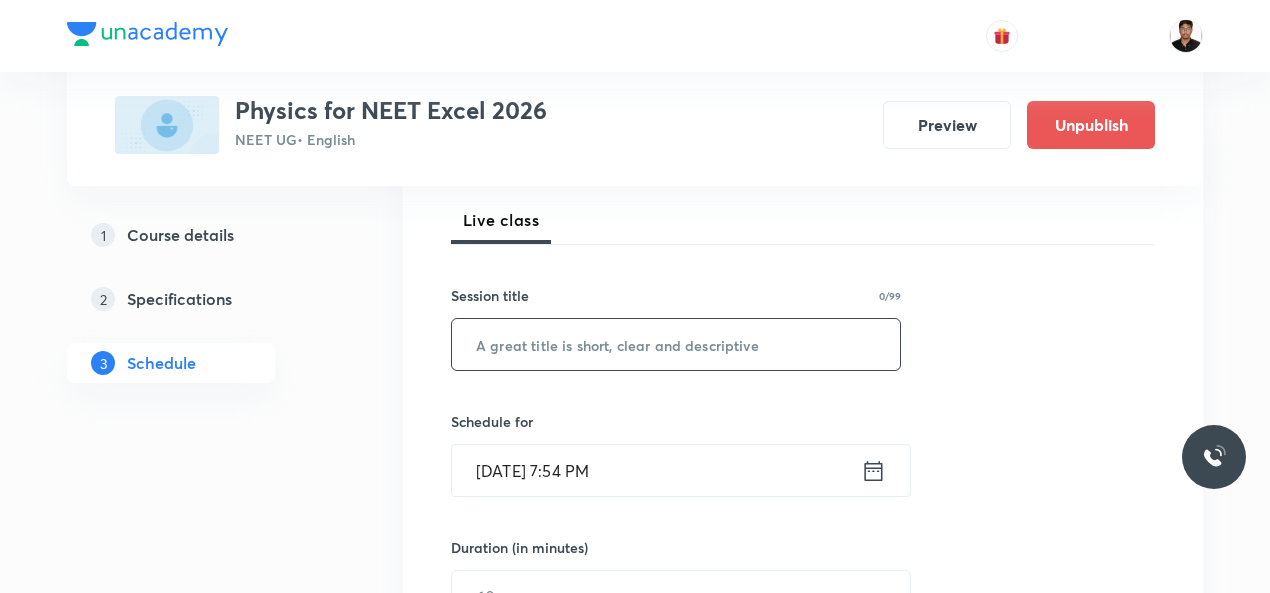 click at bounding box center [676, 344] 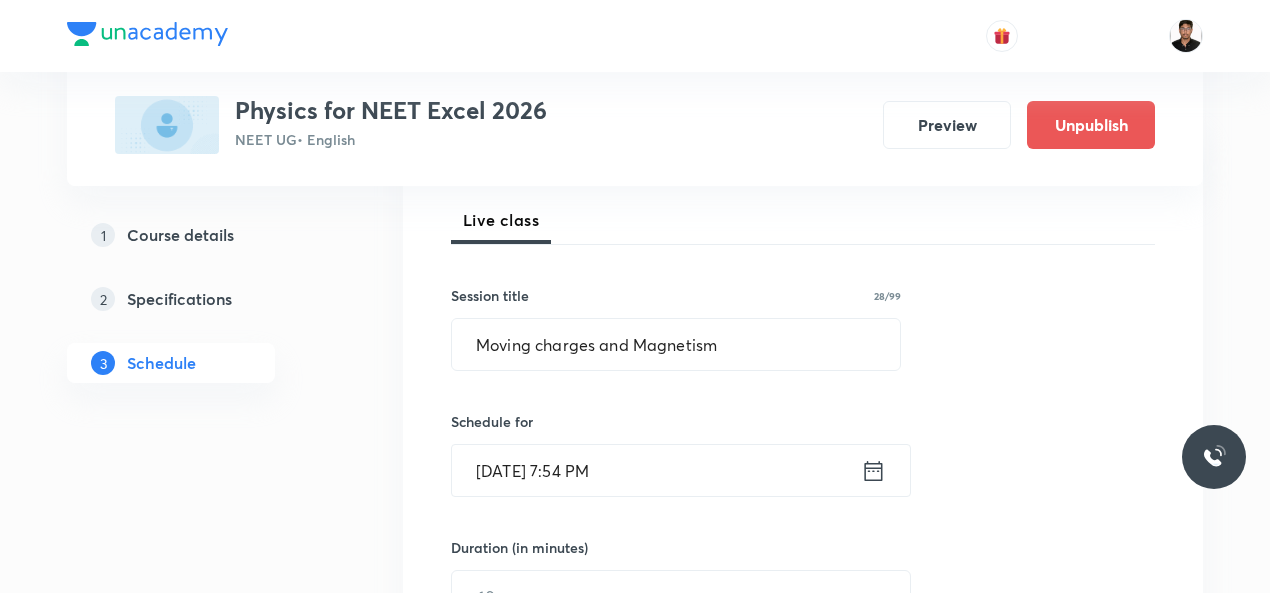 click 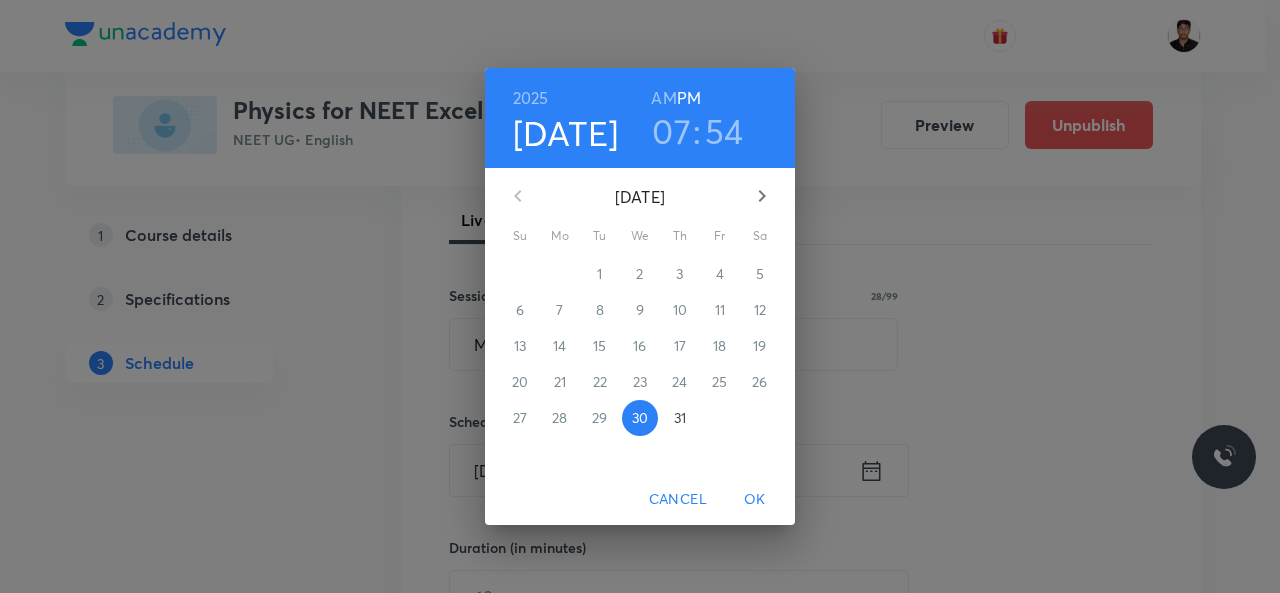 click 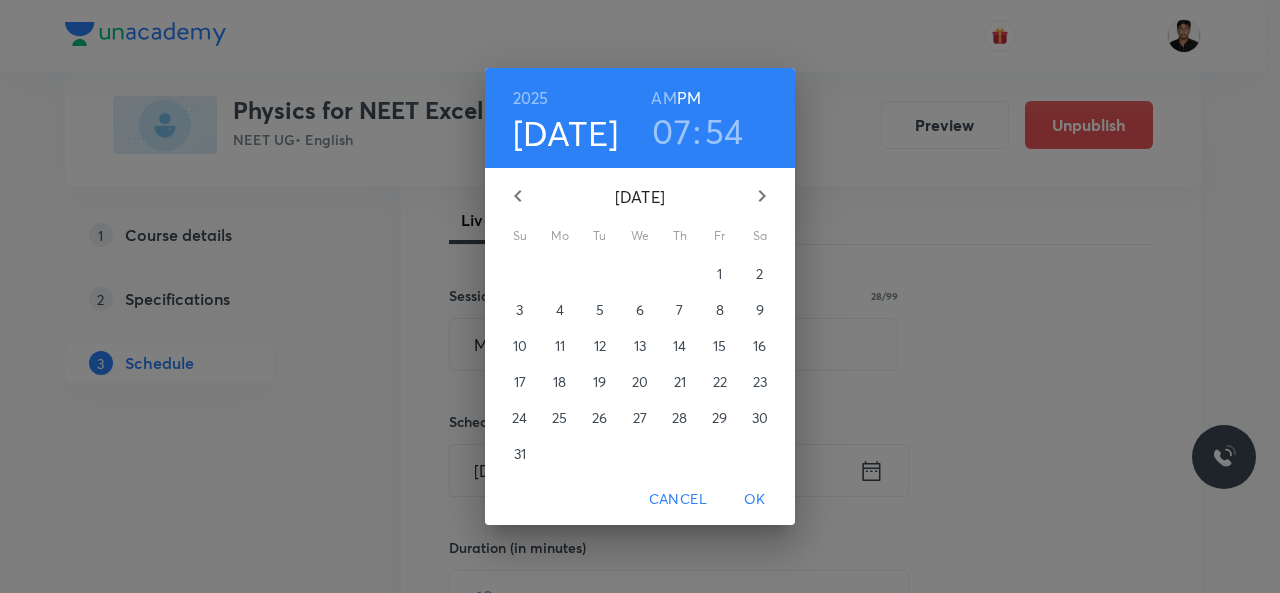 click on "5" at bounding box center (600, 310) 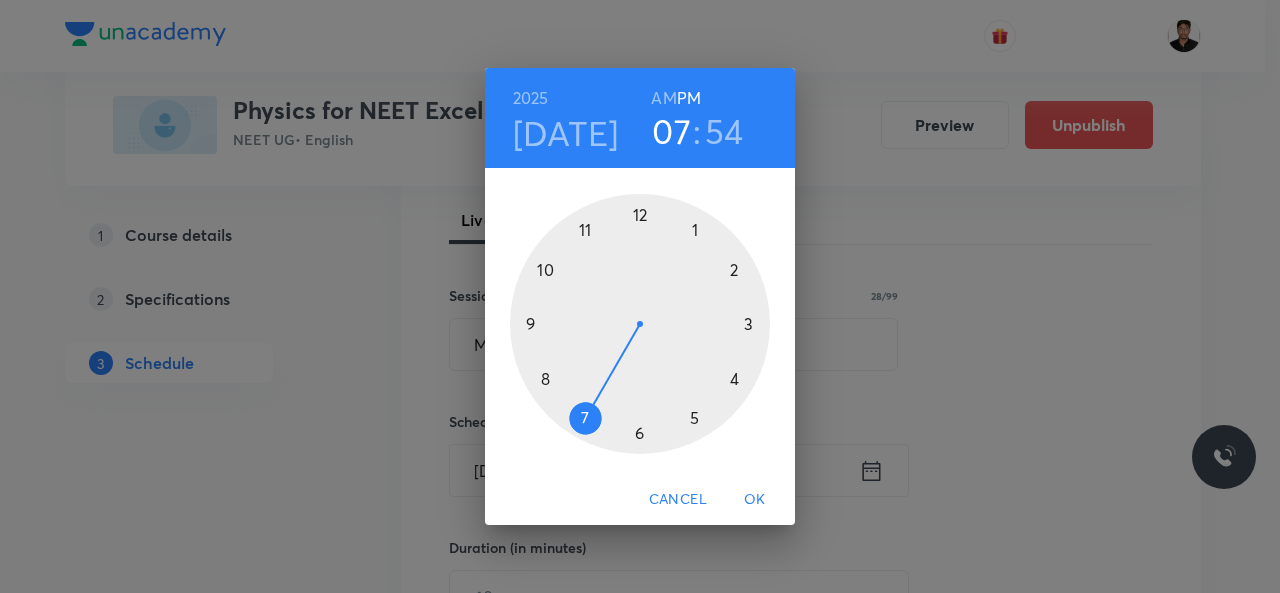 click at bounding box center [640, 324] 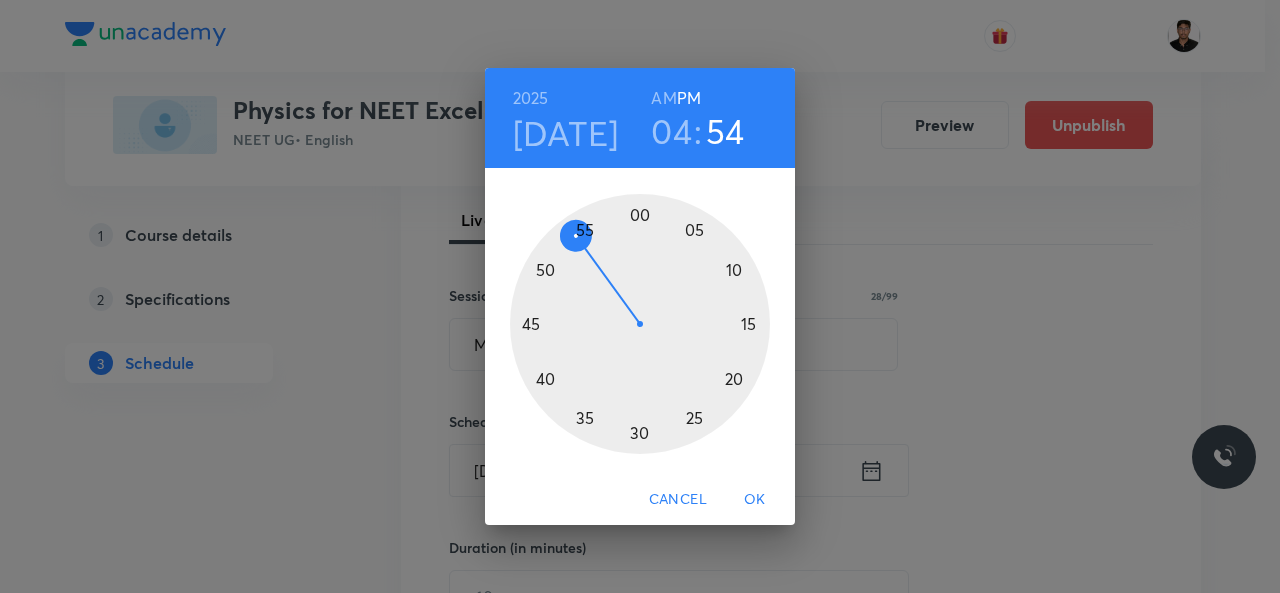 click at bounding box center [640, 324] 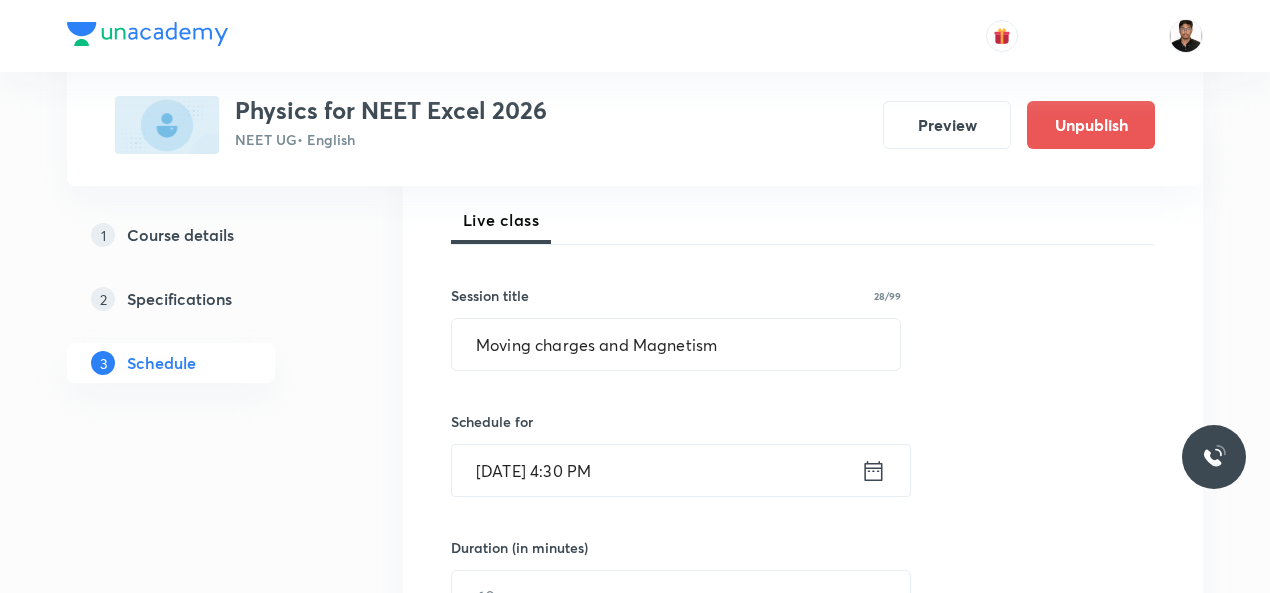 scroll, scrollTop: 801, scrollLeft: 0, axis: vertical 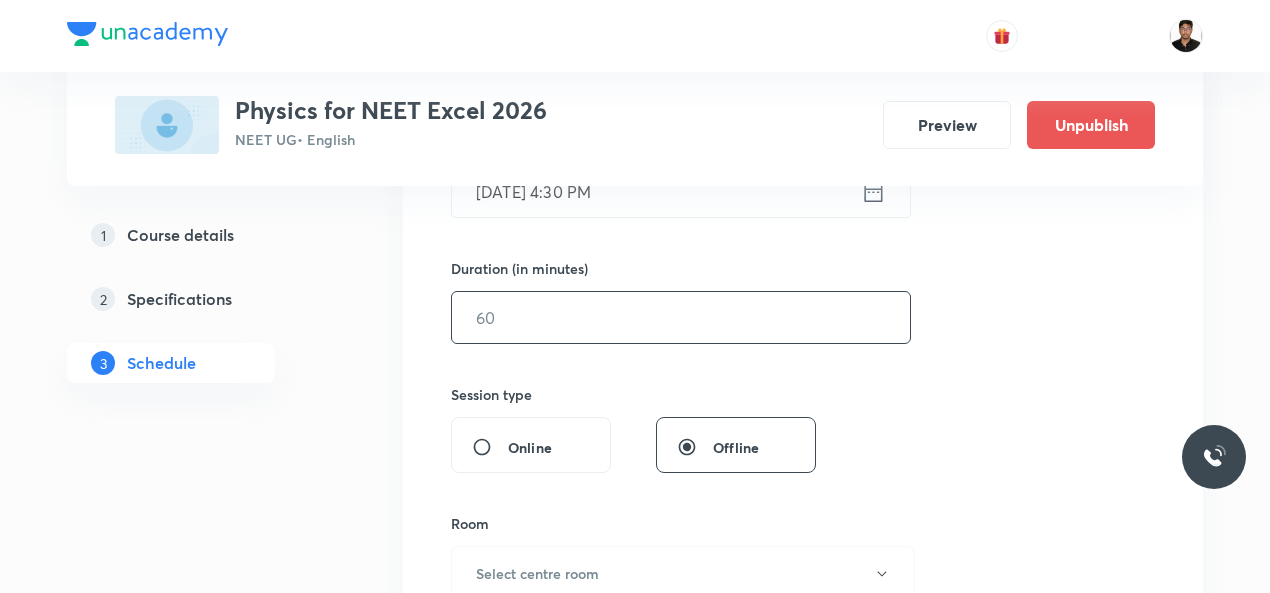 click at bounding box center [681, 317] 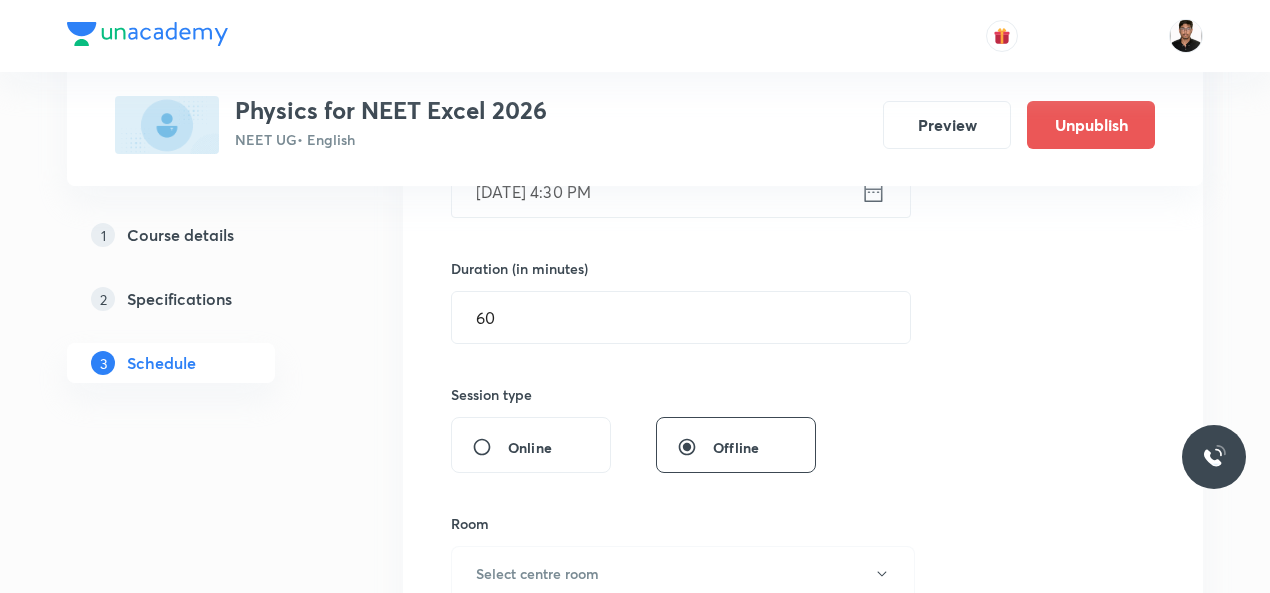 click on "Session  2 Live class Session title 28/99 Moving charges and Magnetism ​ Schedule for [DATE] 4:30 PM ​ Duration (in minutes) 60 ​   Session type Online Offline Room Select centre room Sub-concepts Select concepts that wil be covered in this session Add Cancel" at bounding box center (803, 340) 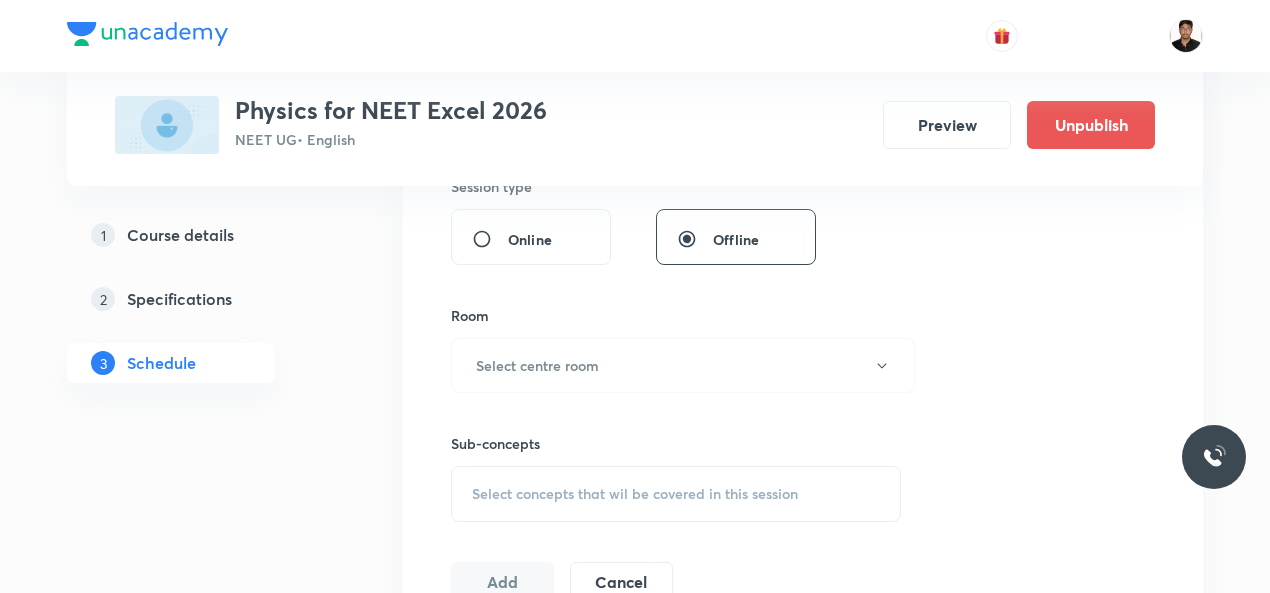 scroll, scrollTop: 801, scrollLeft: 0, axis: vertical 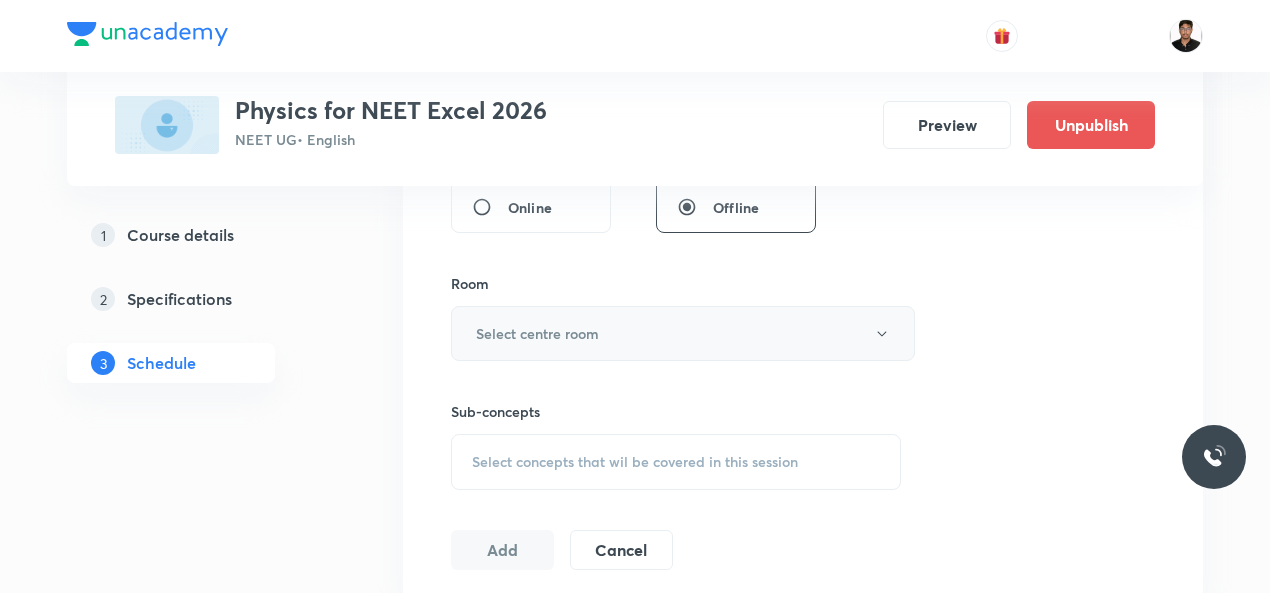 click on "Select centre room" at bounding box center [683, 333] 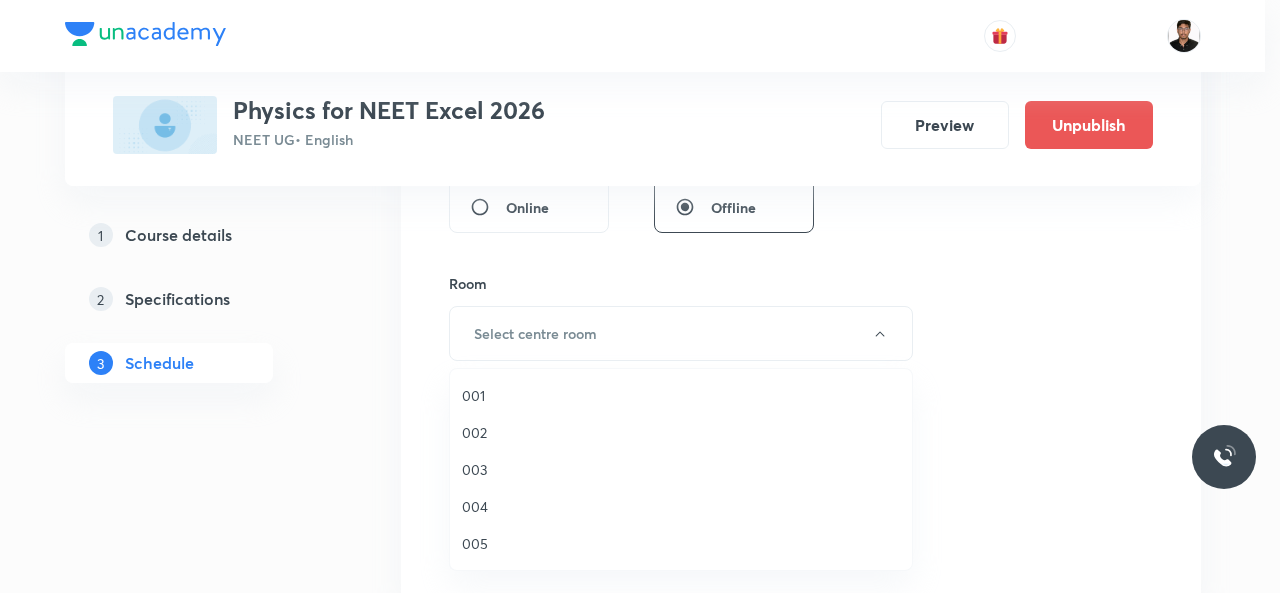 click on "001" at bounding box center [681, 395] 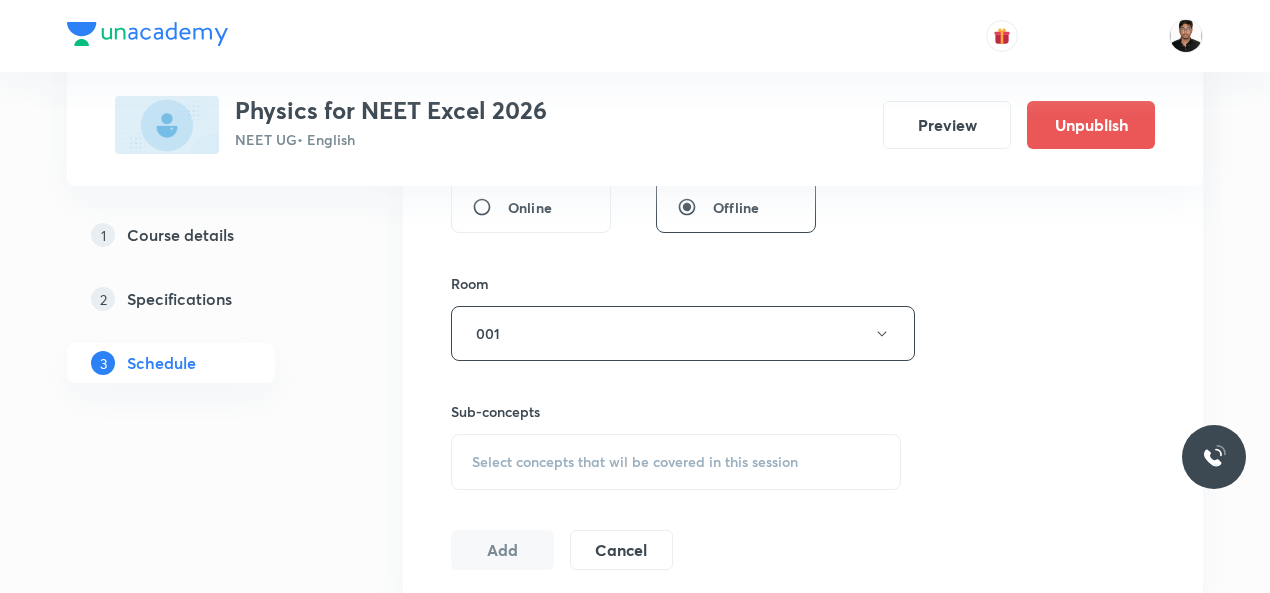 click on "Select concepts that wil be covered in this session" at bounding box center (676, 462) 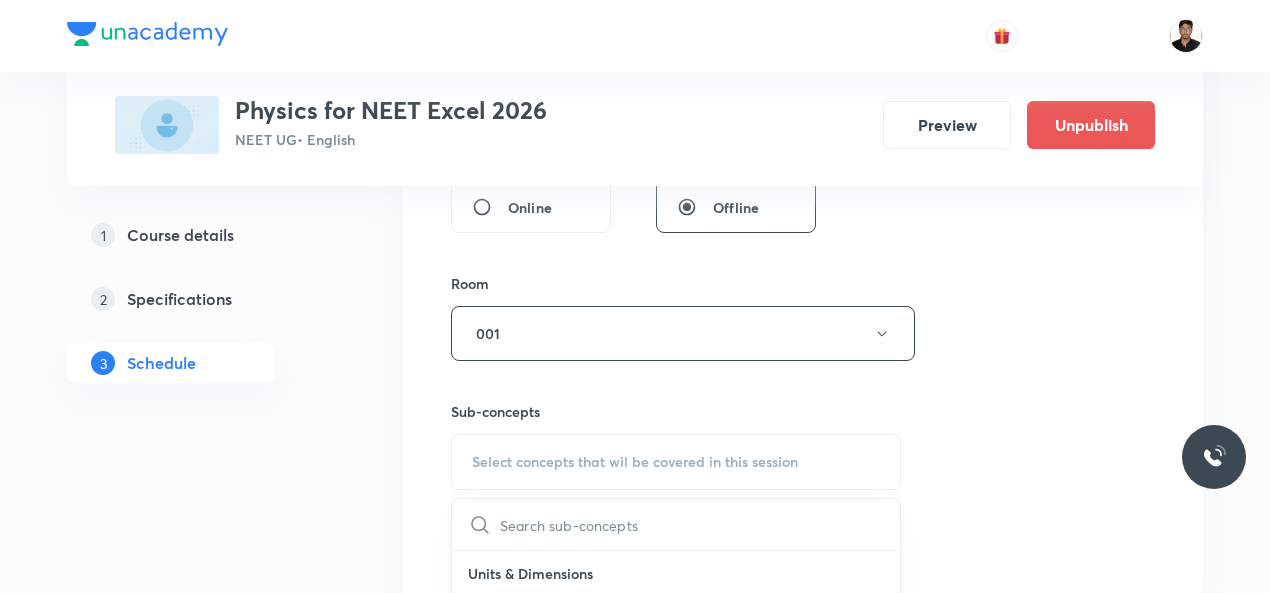scroll, scrollTop: 1161, scrollLeft: 0, axis: vertical 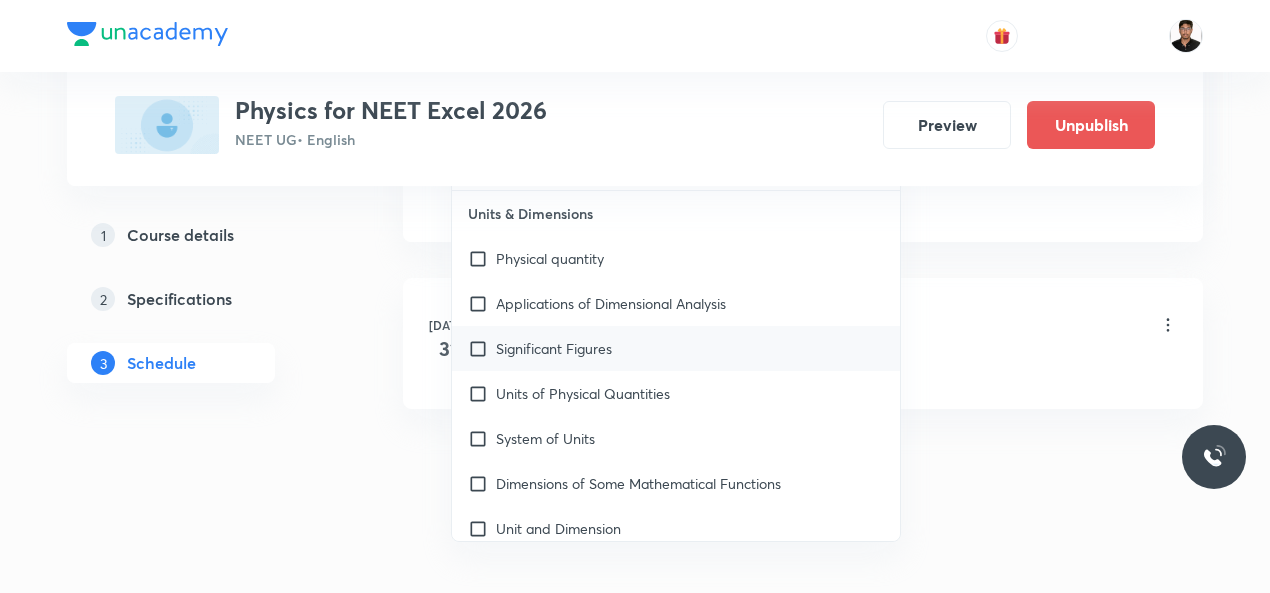 click at bounding box center (482, 348) 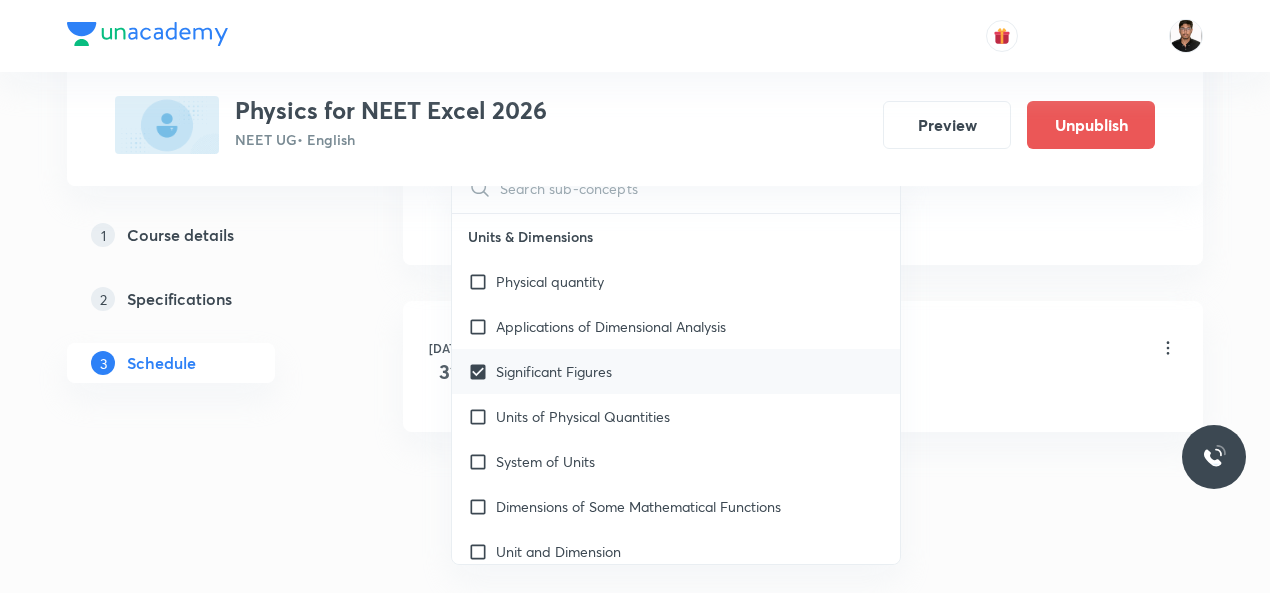 click at bounding box center (482, 371) 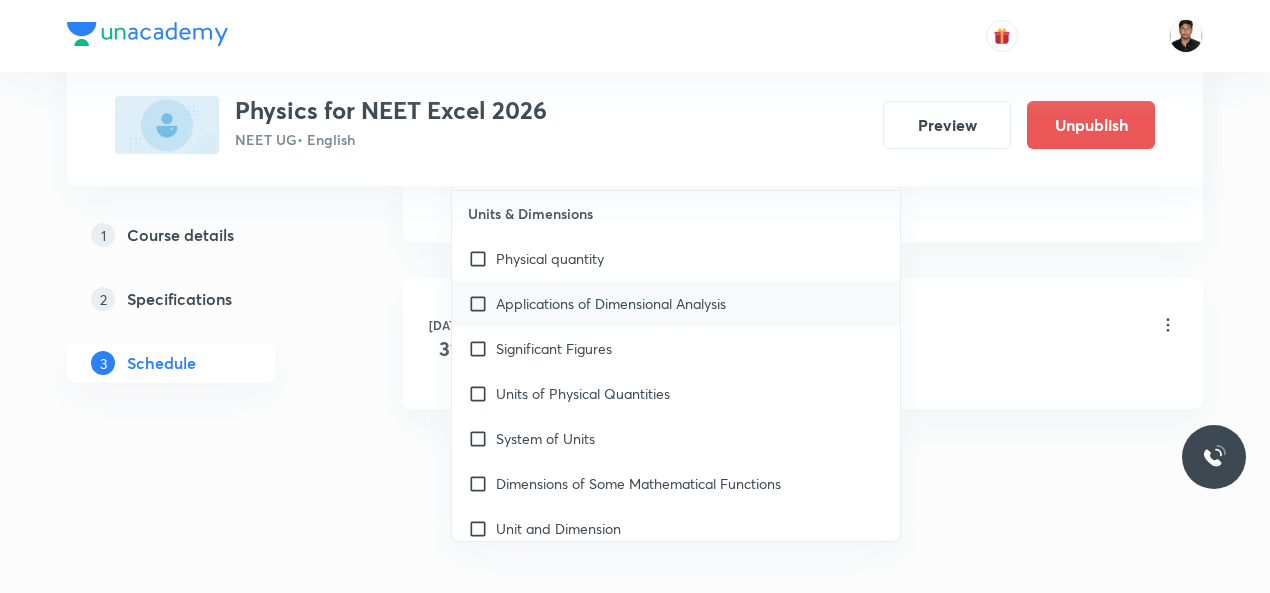 click at bounding box center (482, 303) 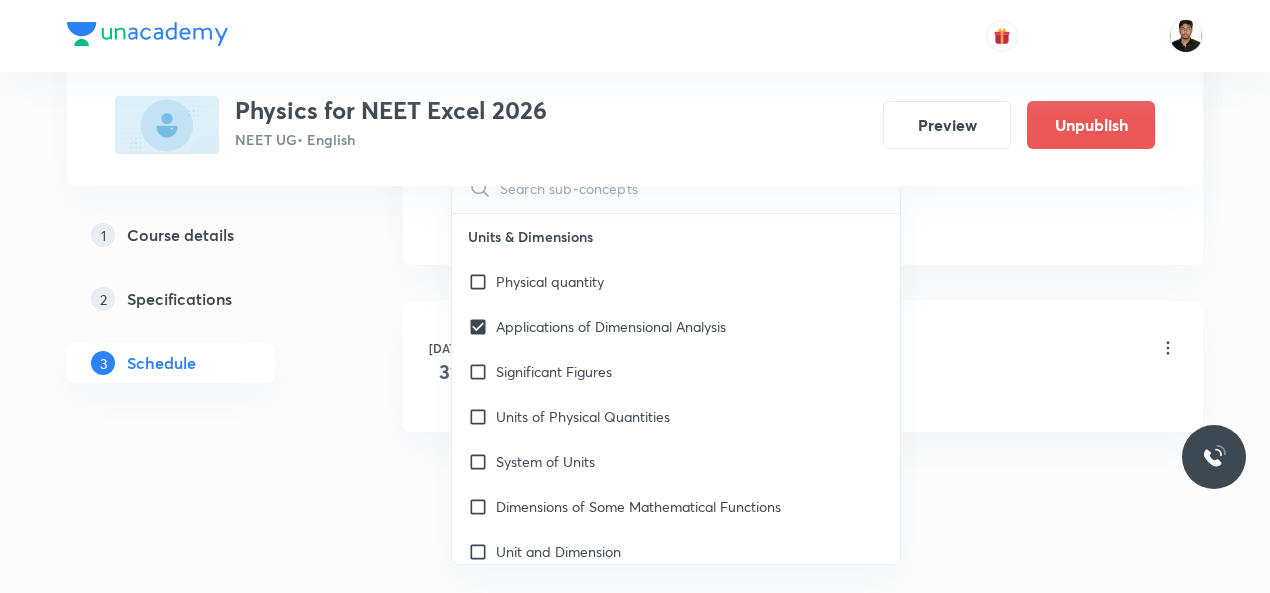 click on "Moving charges and Magnetism Lesson 1 • 6:30 PM • 60 min  • Room 001" at bounding box center [835, 349] 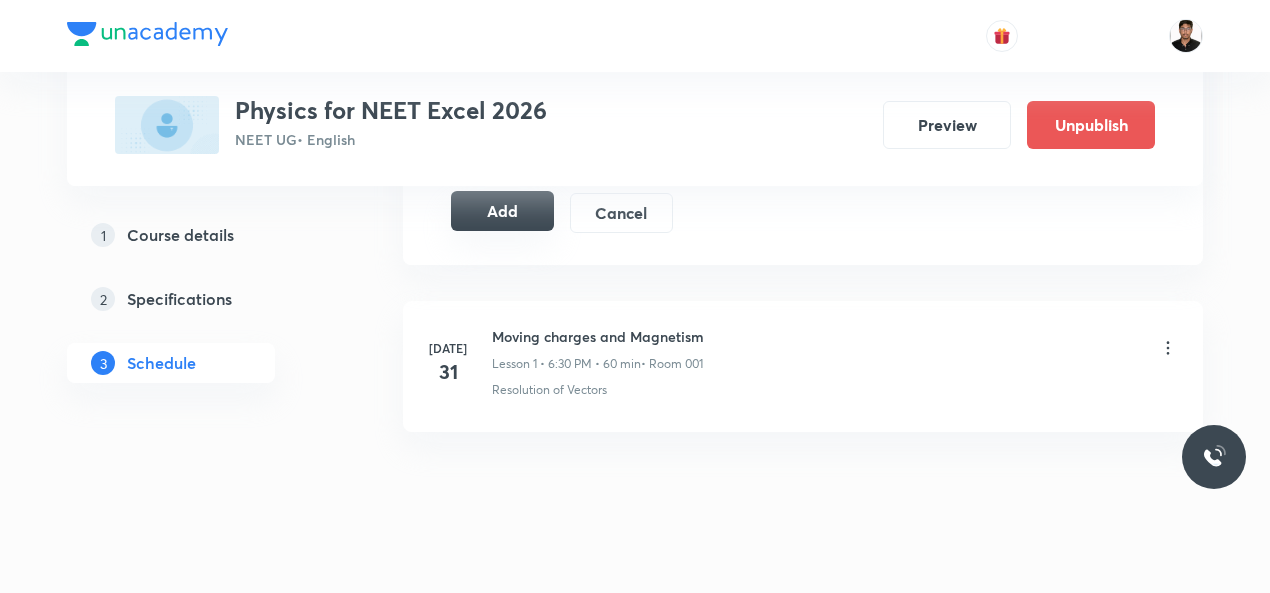 click on "Add" at bounding box center (502, 211) 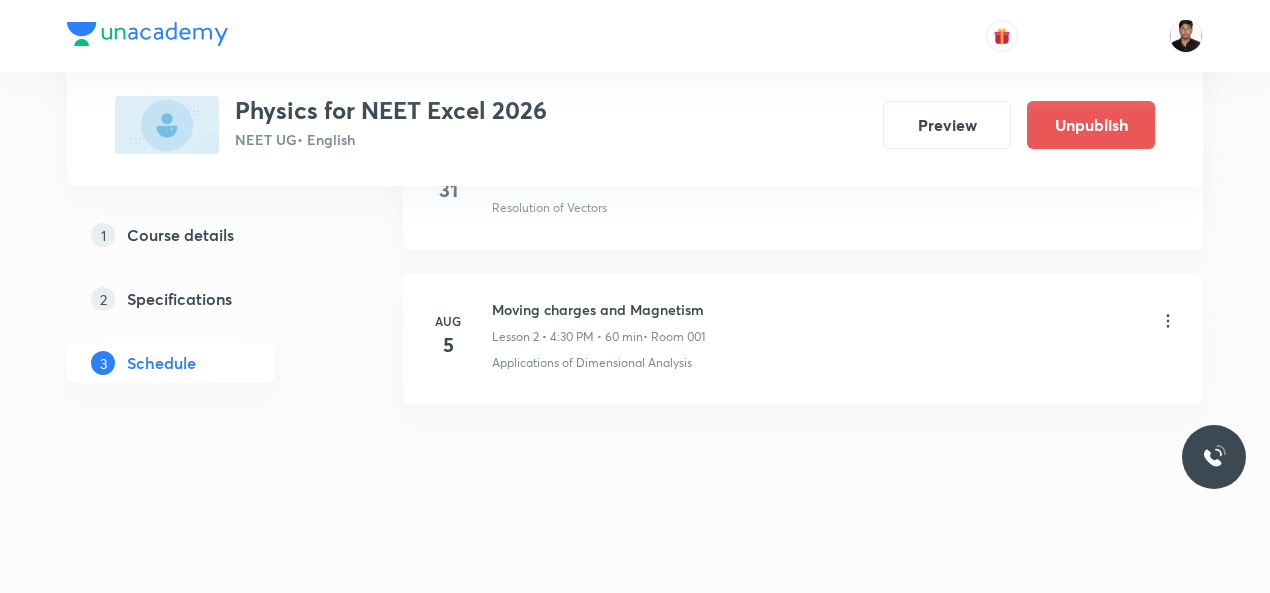 scroll, scrollTop: 399, scrollLeft: 0, axis: vertical 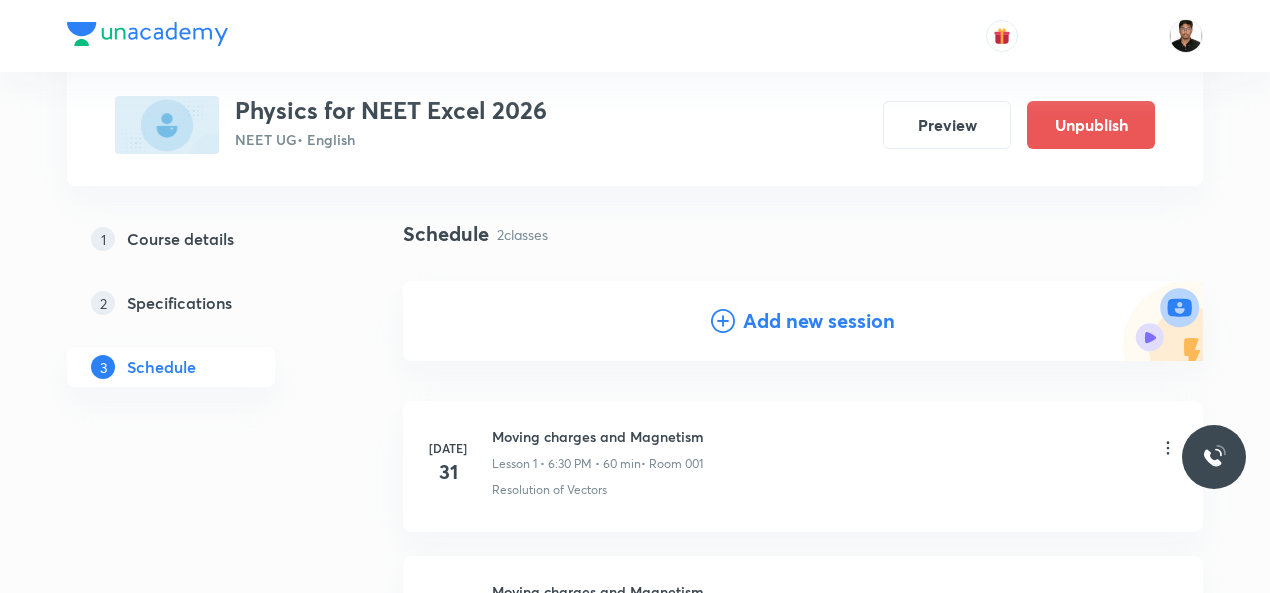 click on "Add new session" at bounding box center (803, 321) 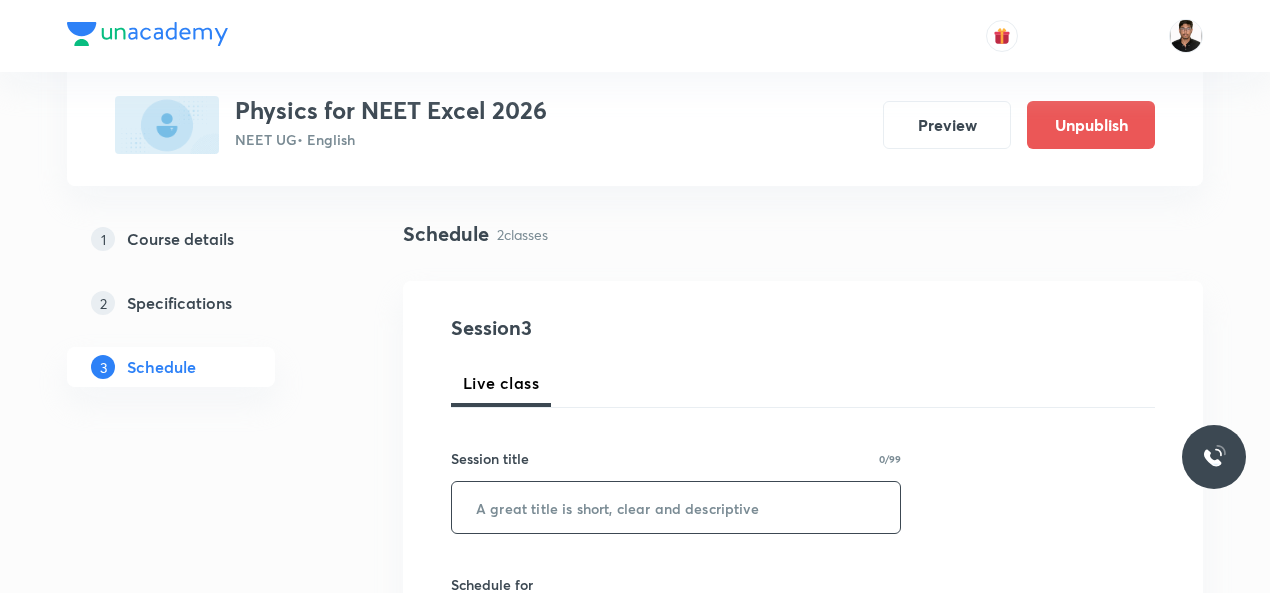 click at bounding box center [676, 507] 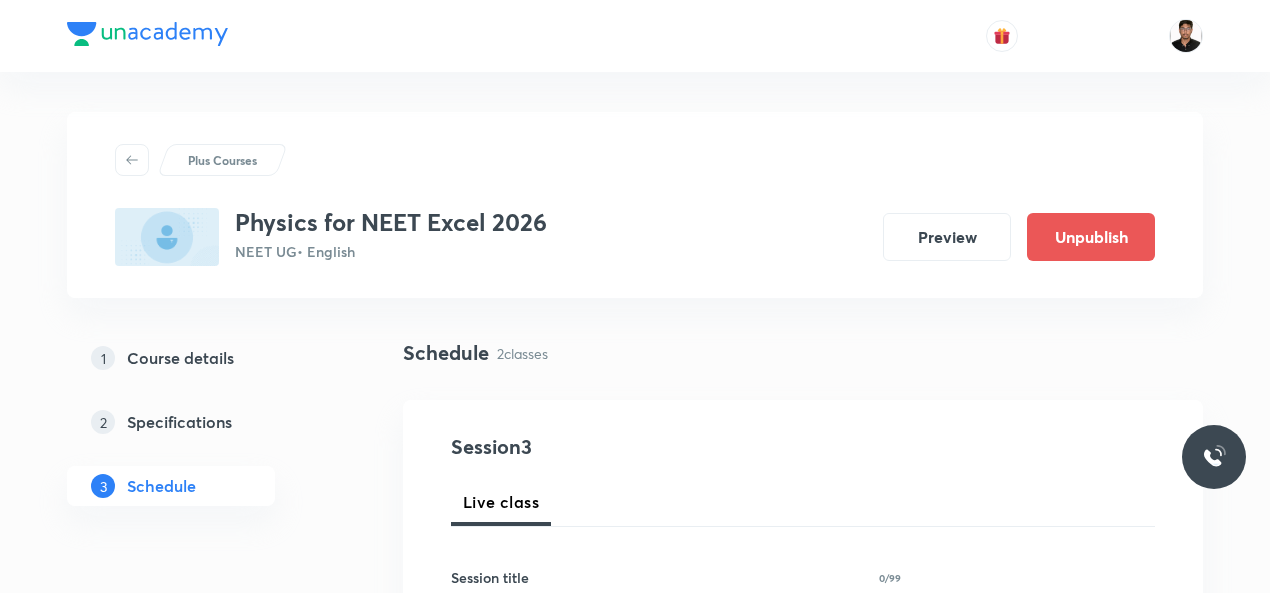 scroll, scrollTop: 0, scrollLeft: 0, axis: both 